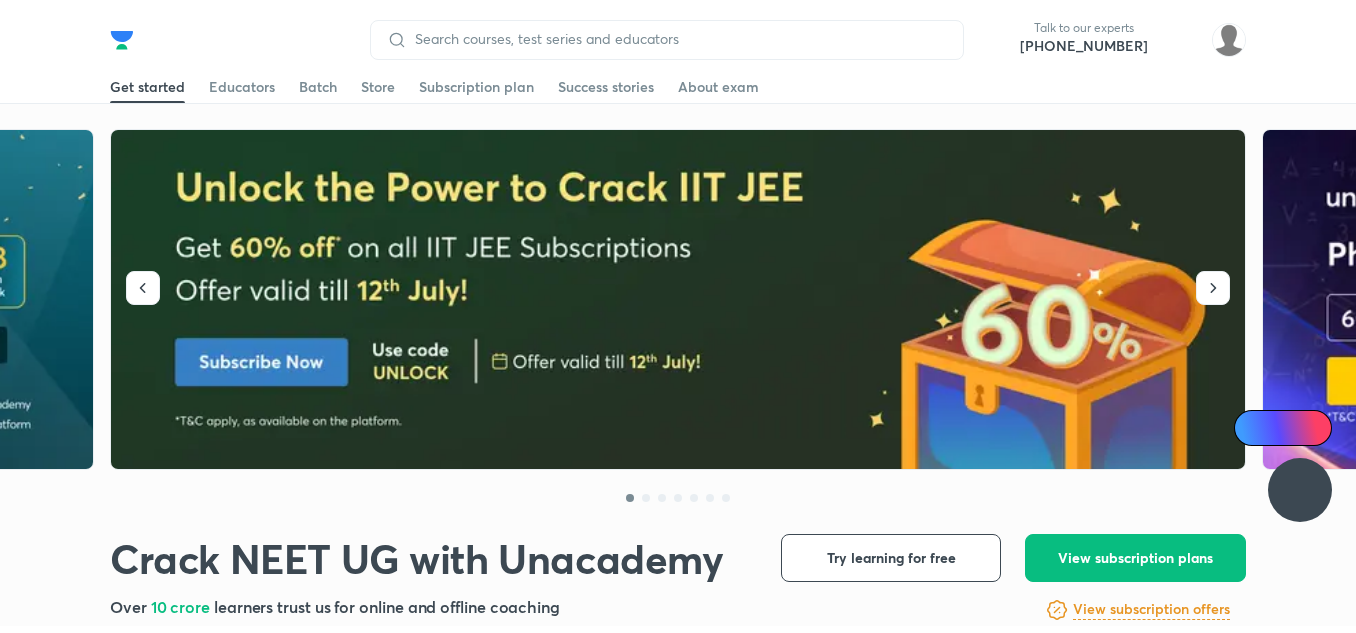 scroll, scrollTop: 0, scrollLeft: 0, axis: both 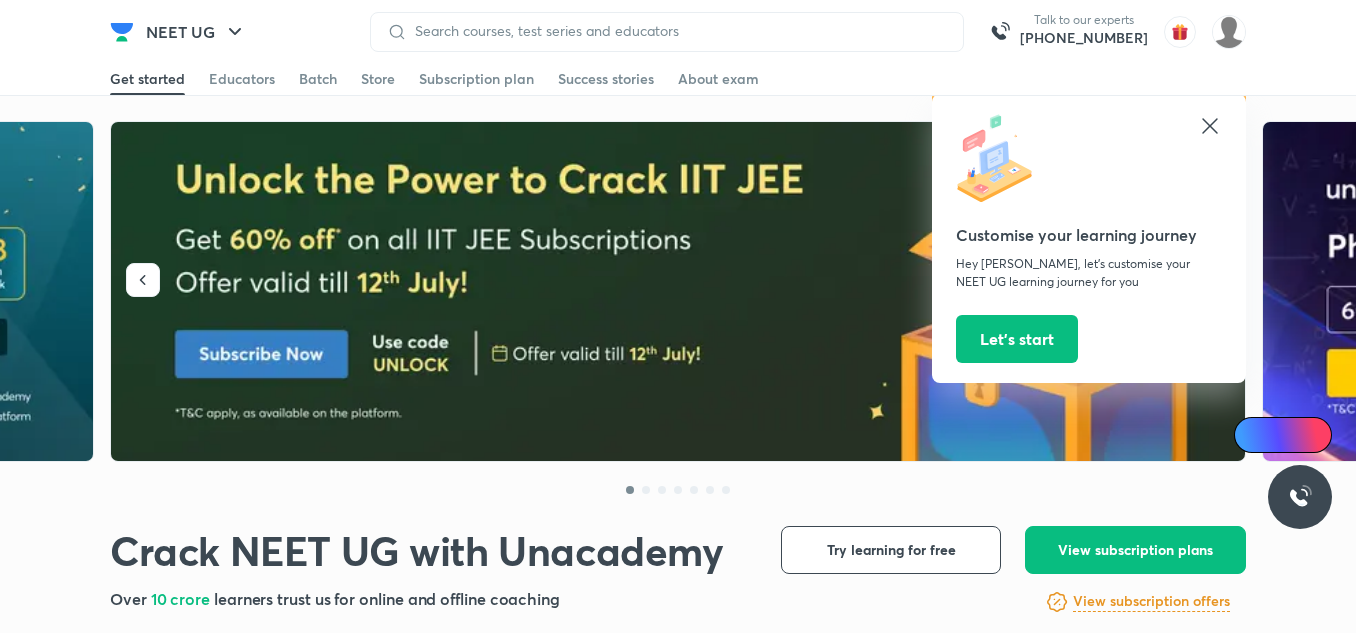 click 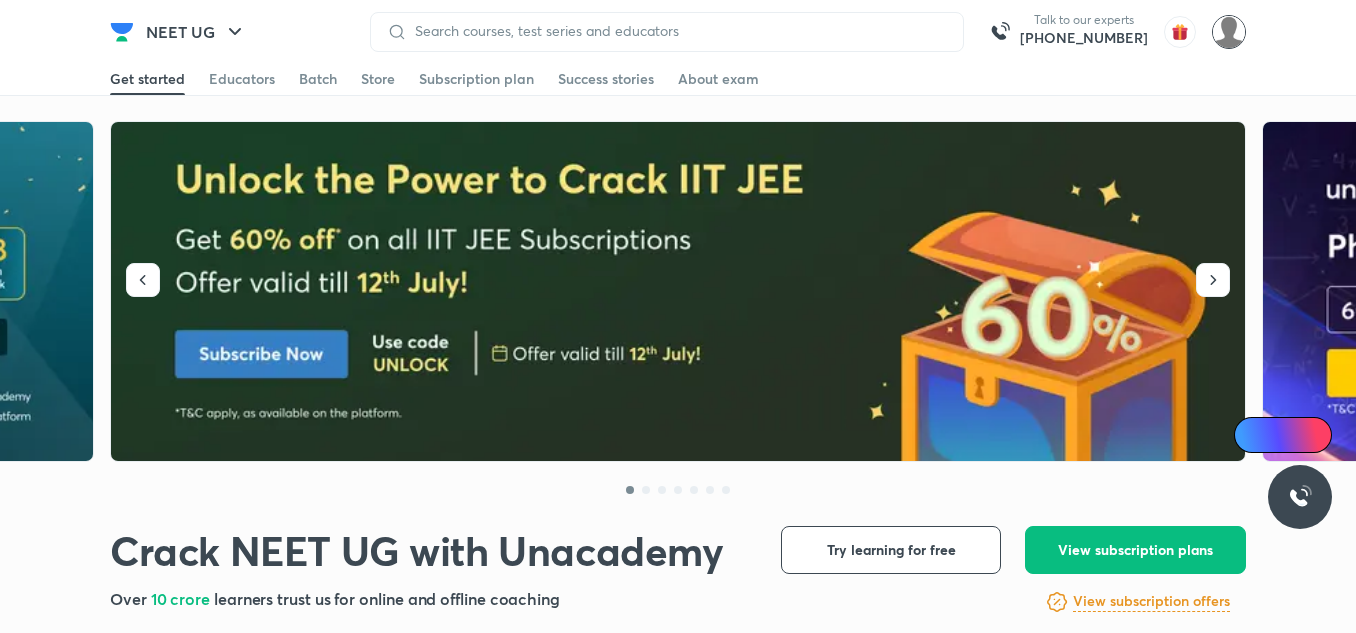 click at bounding box center [1229, 32] 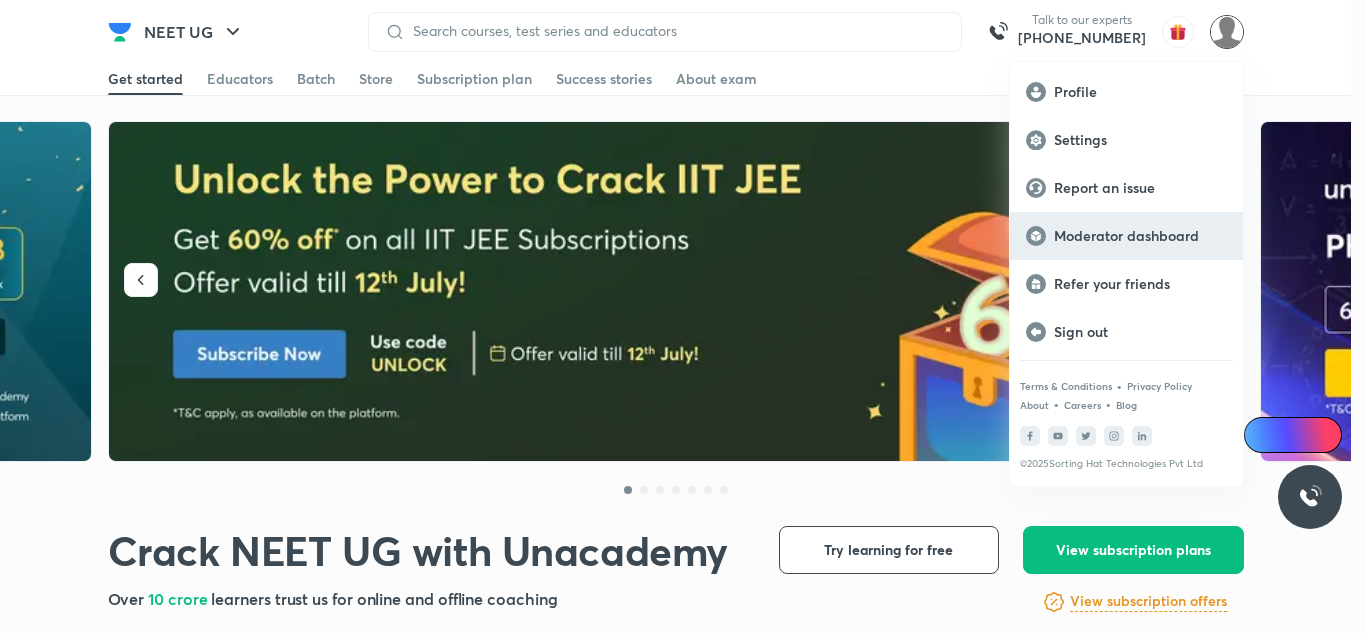 click on "Moderator dashboard" at bounding box center (1140, 236) 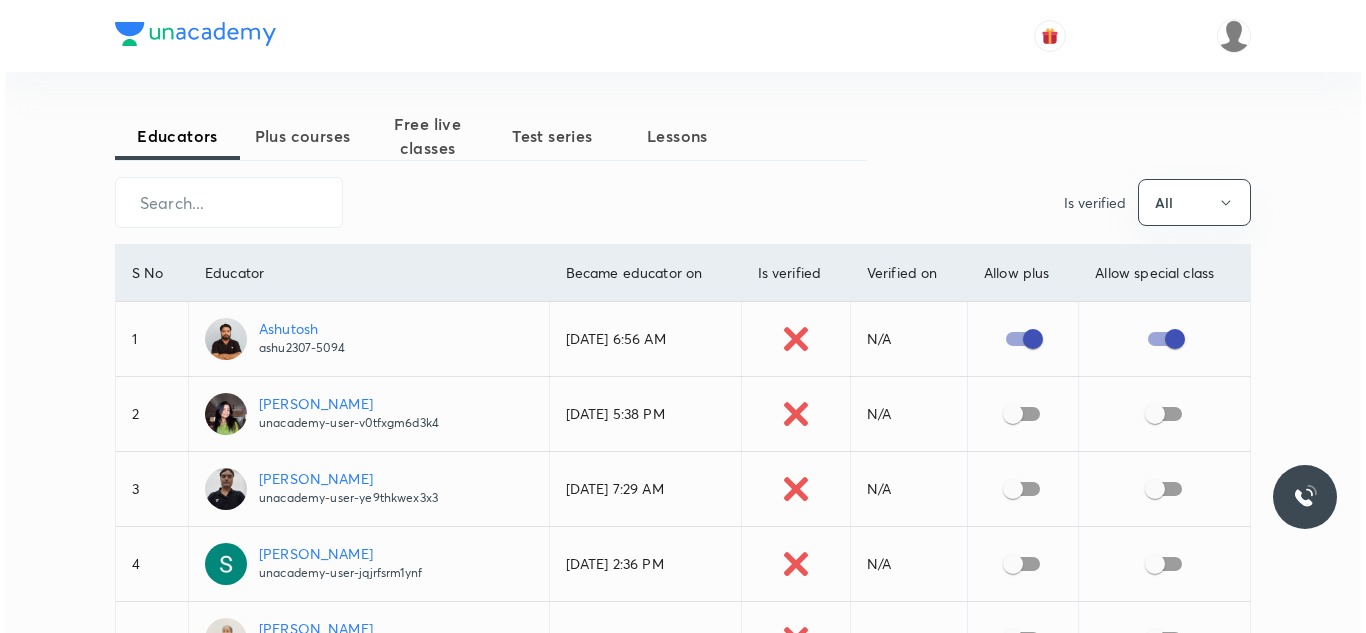 scroll, scrollTop: 0, scrollLeft: 0, axis: both 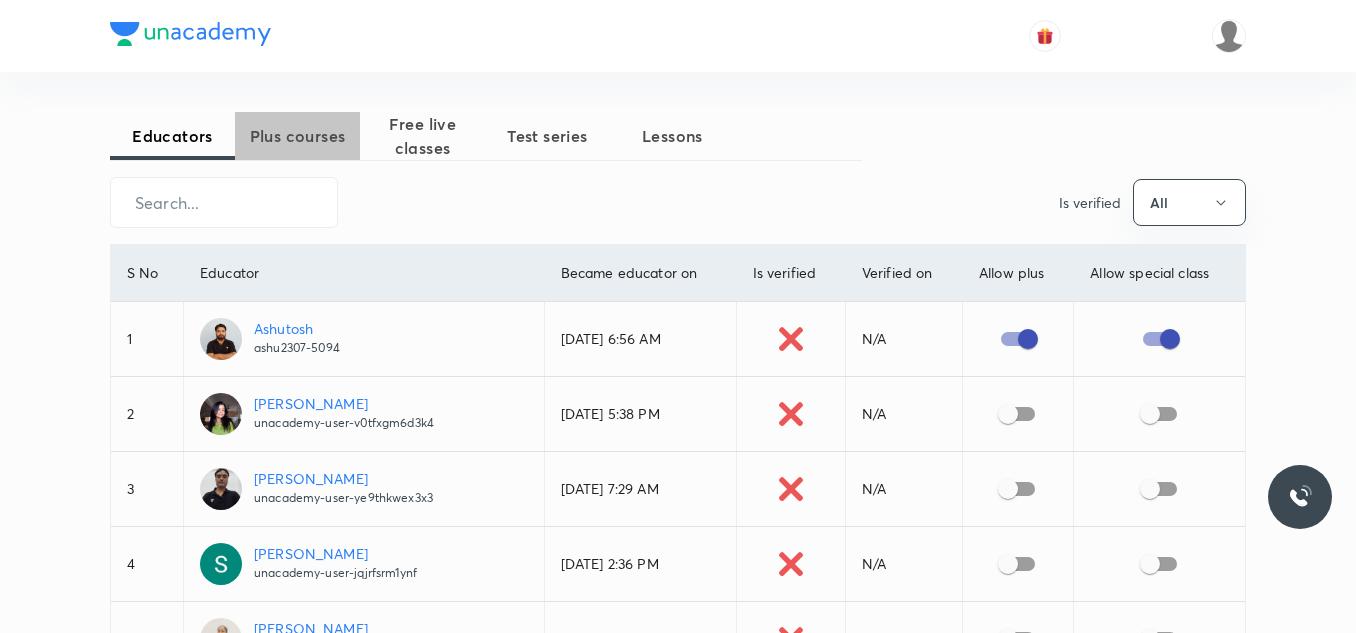 click on "Plus courses" at bounding box center [297, 136] 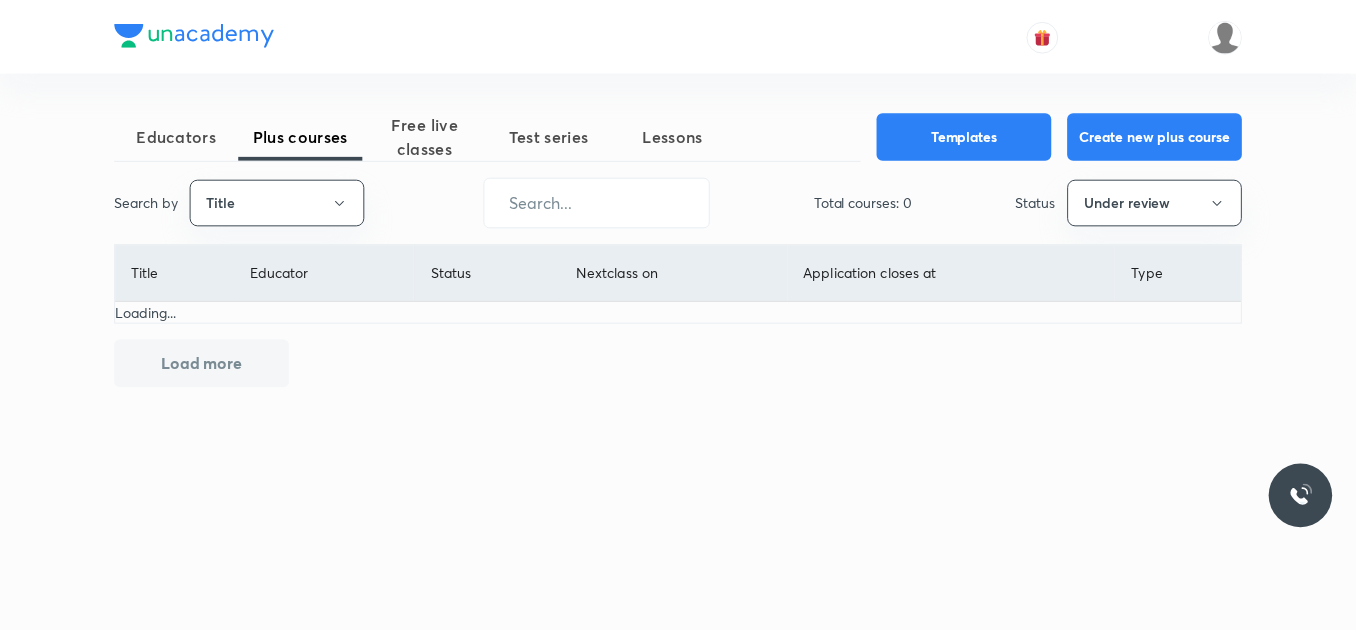 scroll, scrollTop: 0, scrollLeft: 0, axis: both 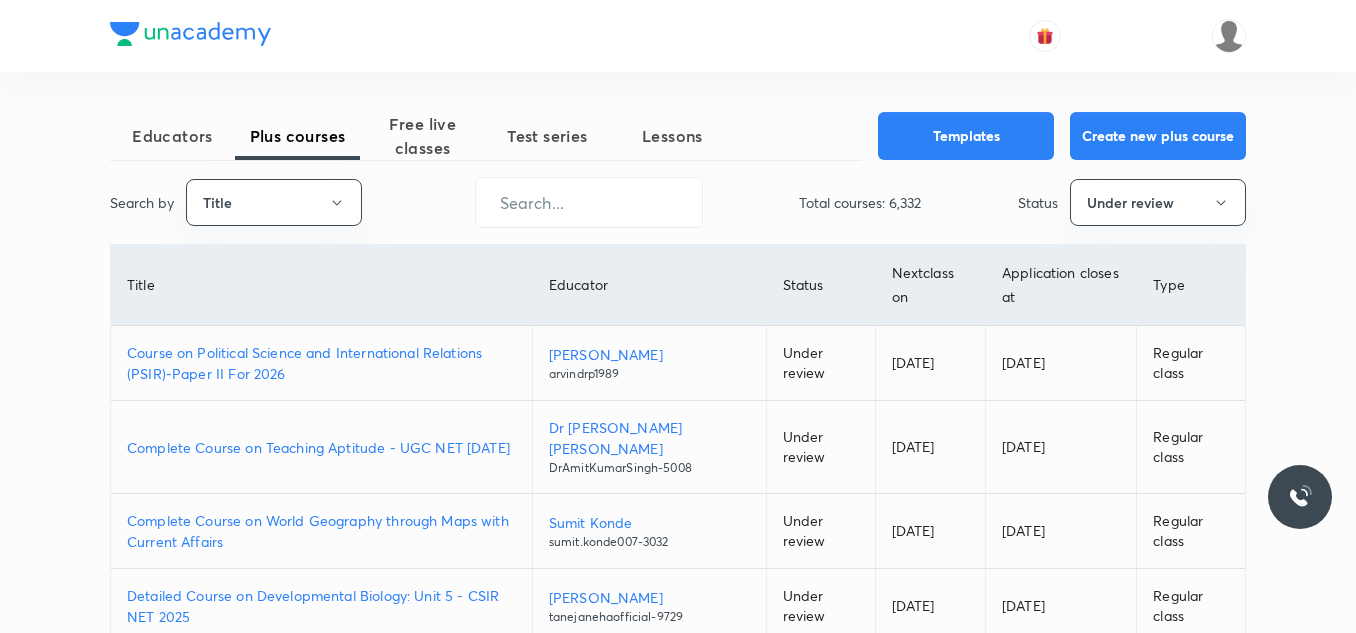 click on "Course on Political Science and International Relations (PSIR)-Paper II For 2026" at bounding box center (321, 363) 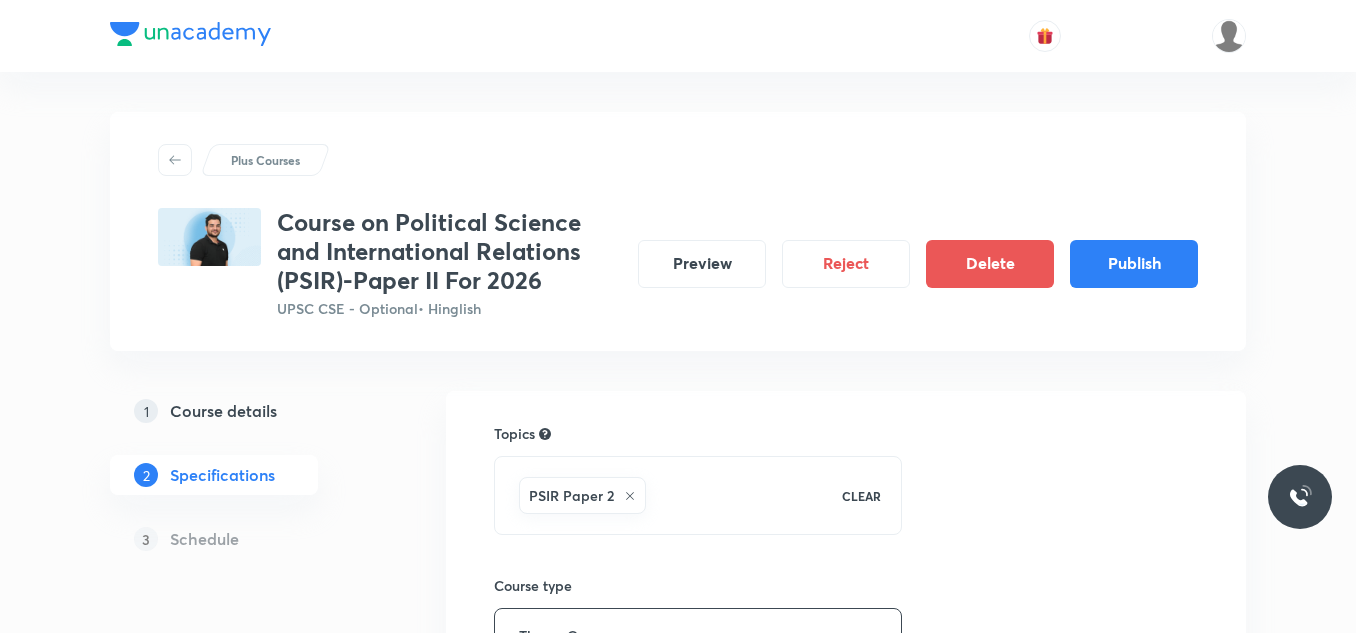 scroll, scrollTop: 0, scrollLeft: 0, axis: both 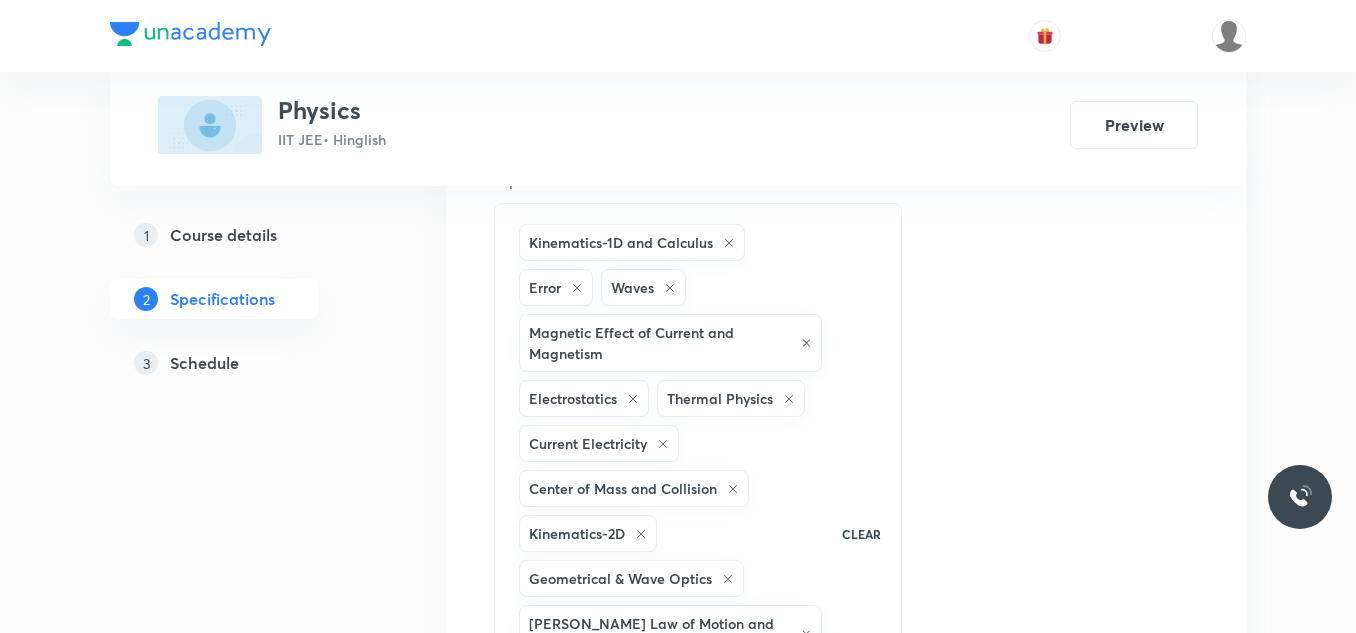 click on "Schedule" at bounding box center (204, 363) 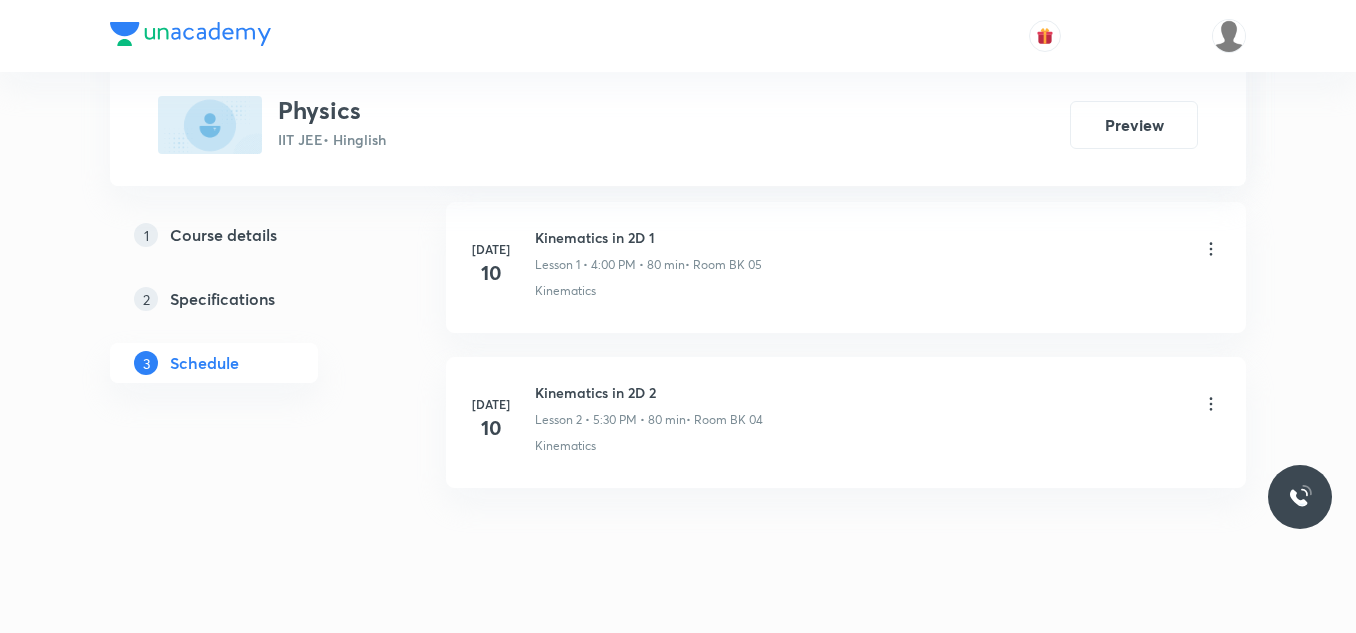 scroll, scrollTop: 1280, scrollLeft: 0, axis: vertical 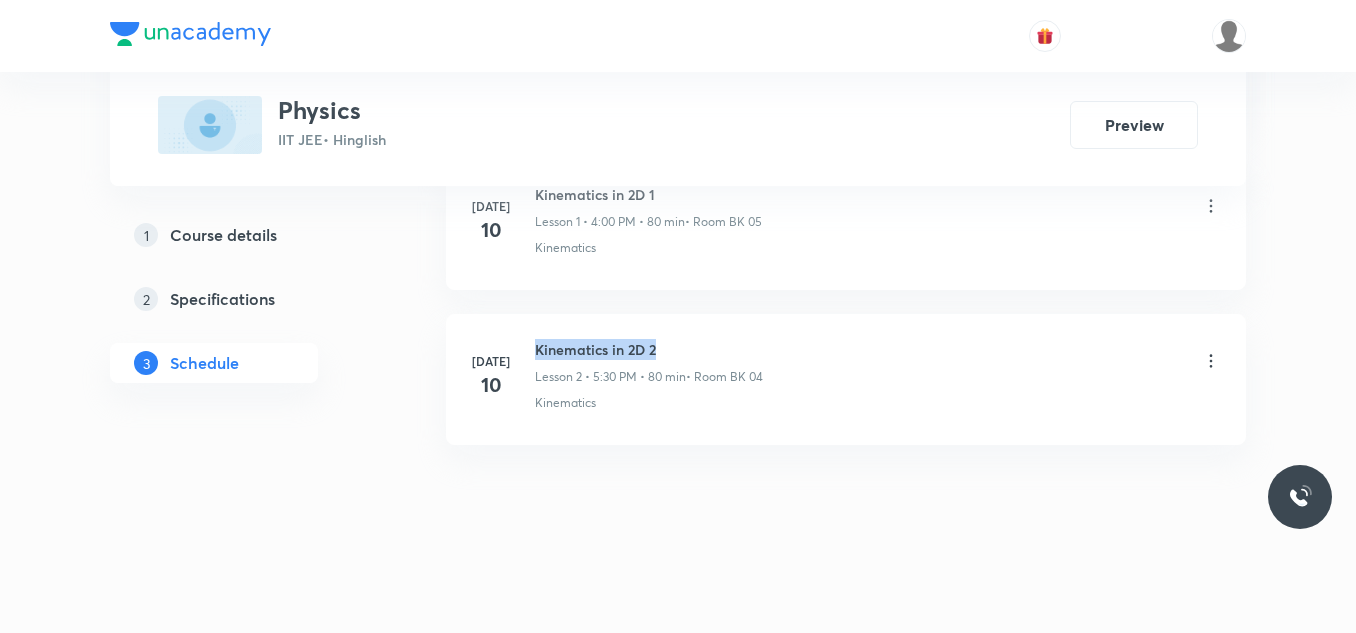 drag, startPoint x: 534, startPoint y: 346, endPoint x: 702, endPoint y: 326, distance: 169.1863 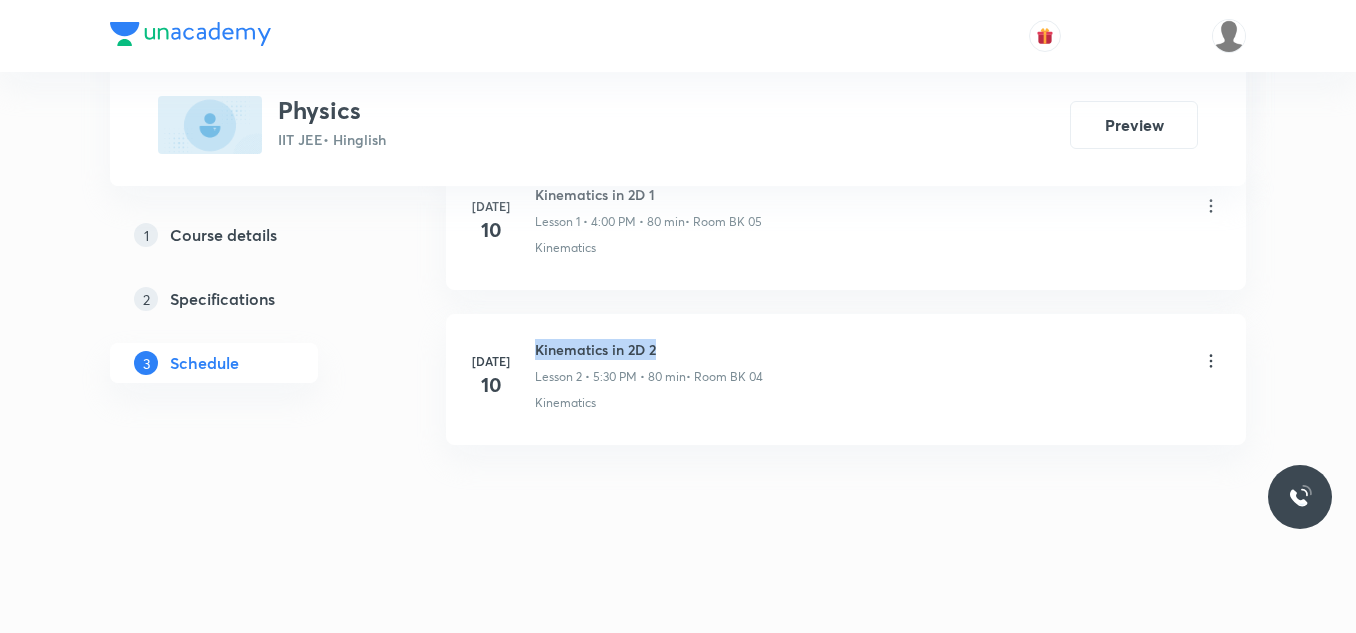 copy on "Kinematics in 2D 2" 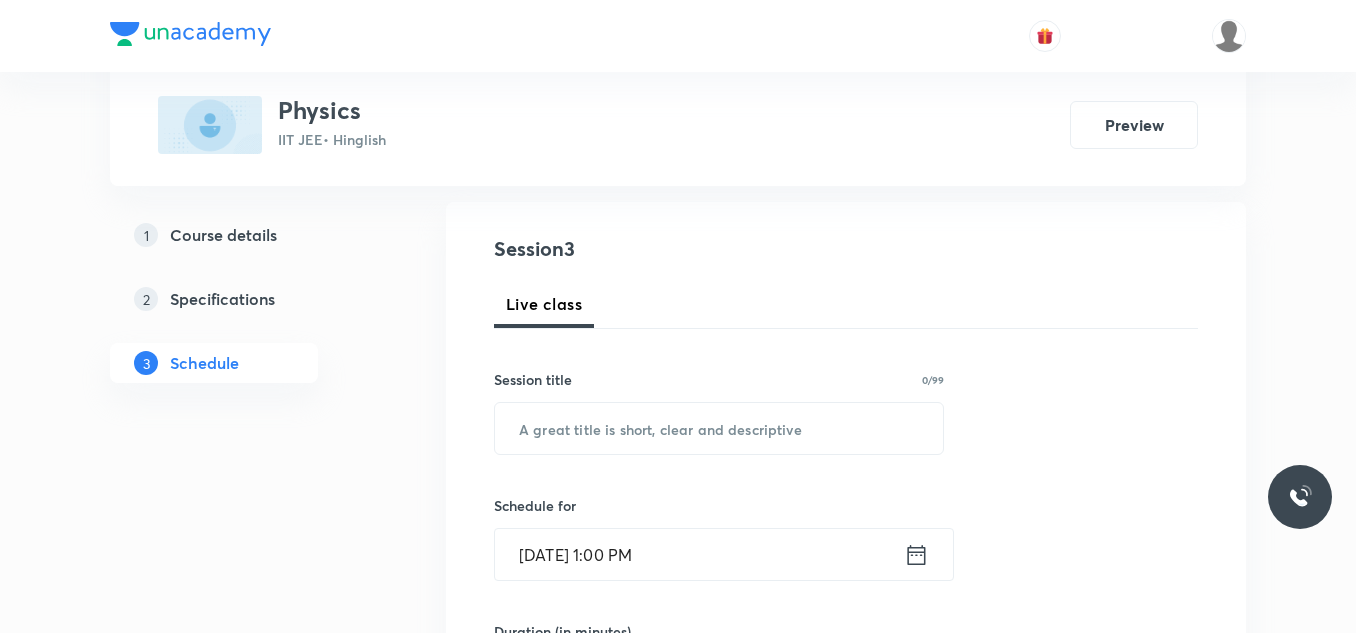 scroll, scrollTop: 200, scrollLeft: 0, axis: vertical 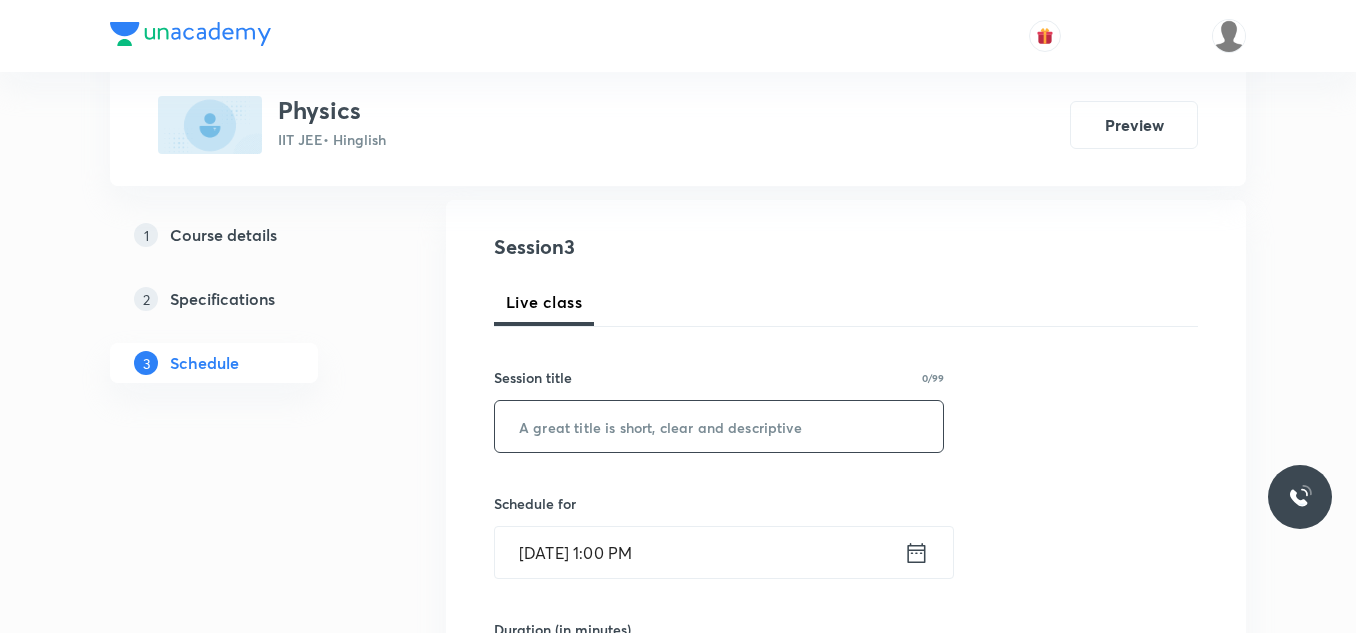 click at bounding box center [719, 426] 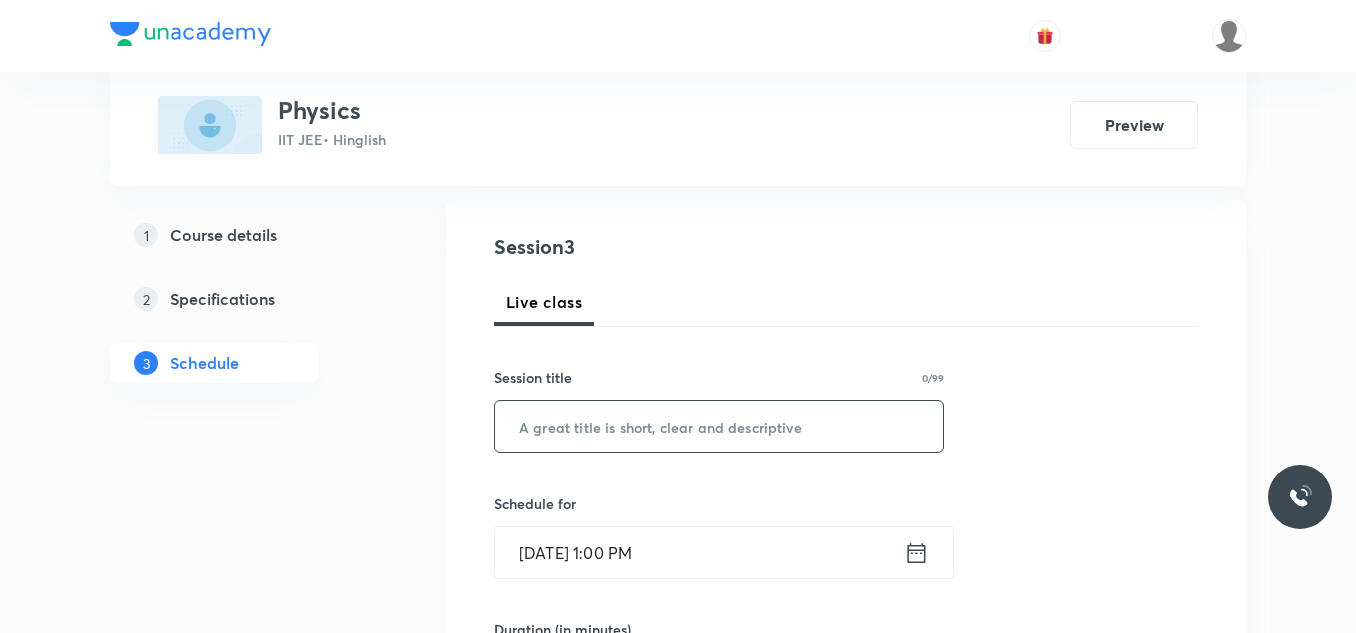paste on "Kinematics in 2D 2" 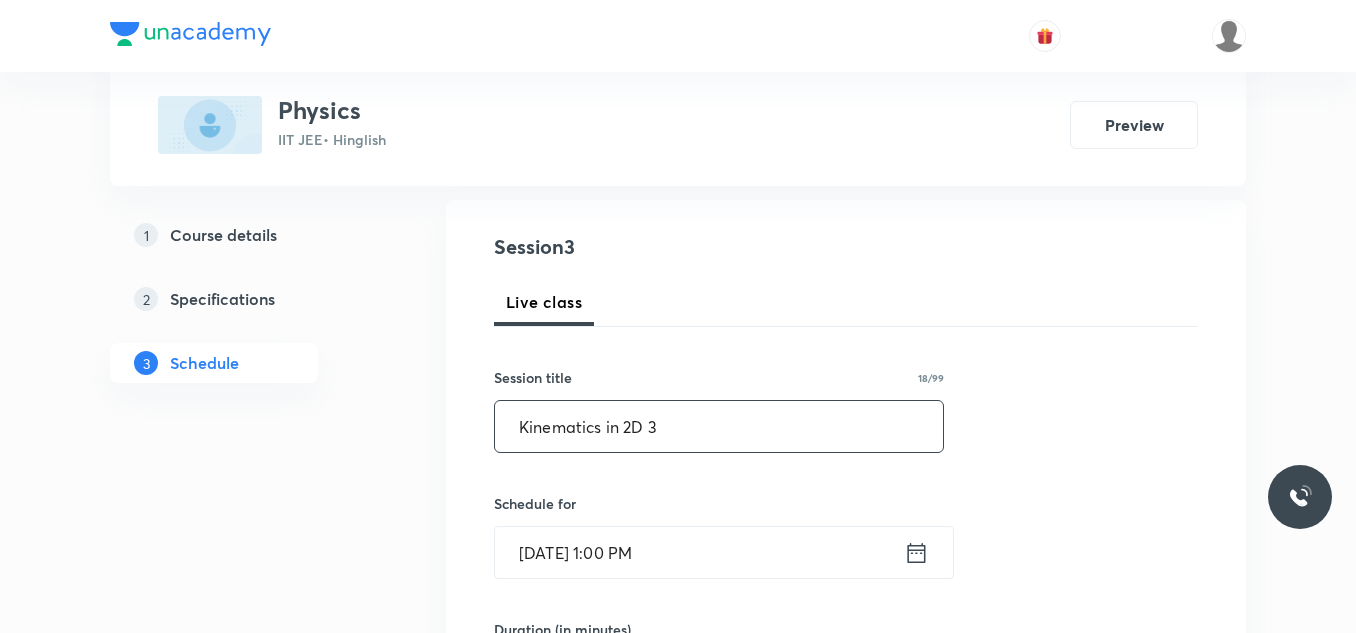 type on "Kinematics in 2D 3" 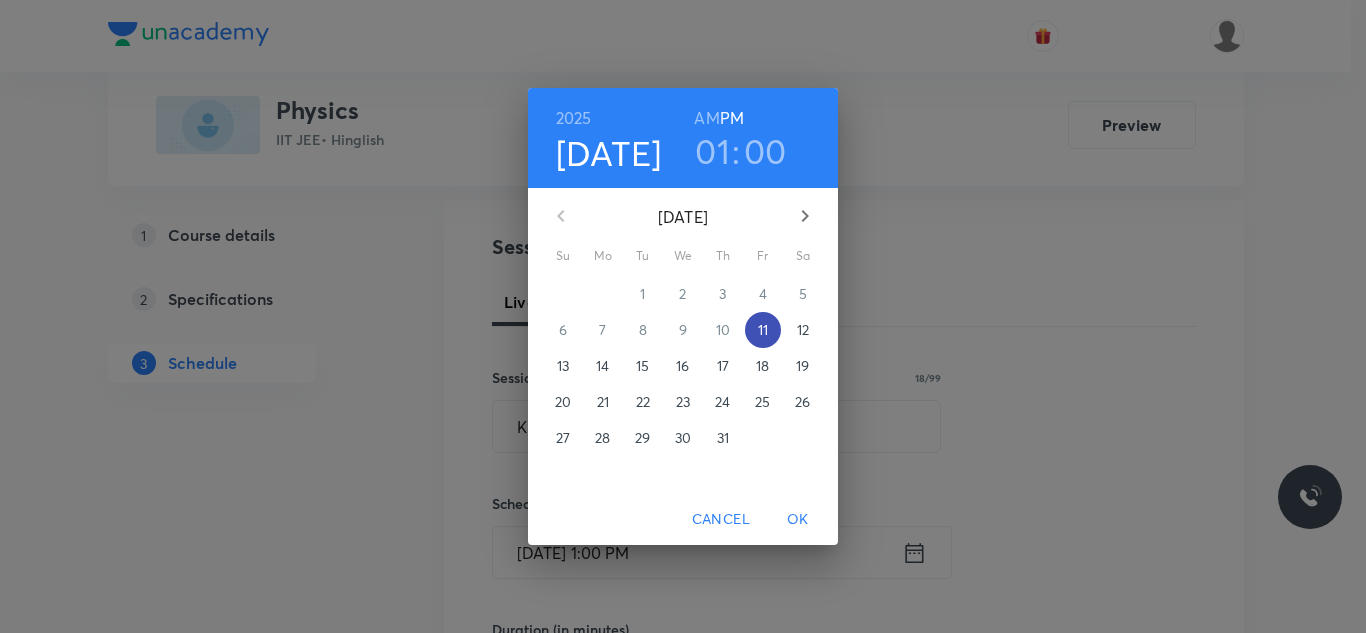 click on "11" at bounding box center [763, 330] 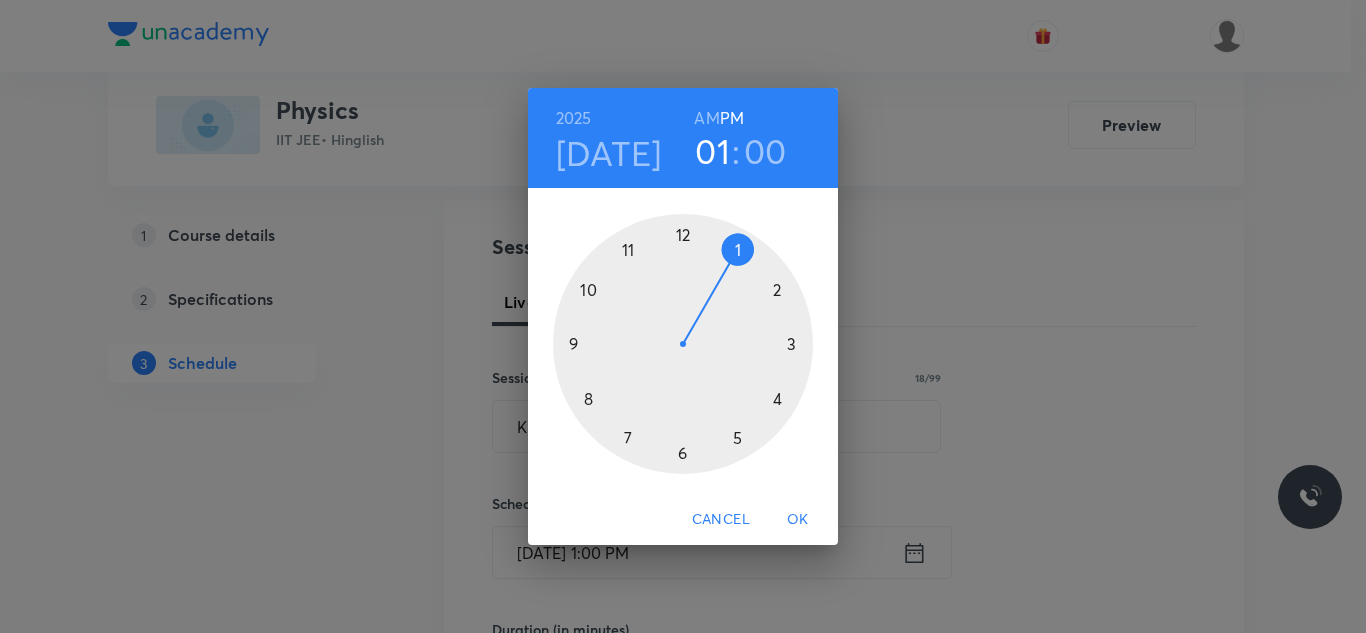 click at bounding box center [683, 344] 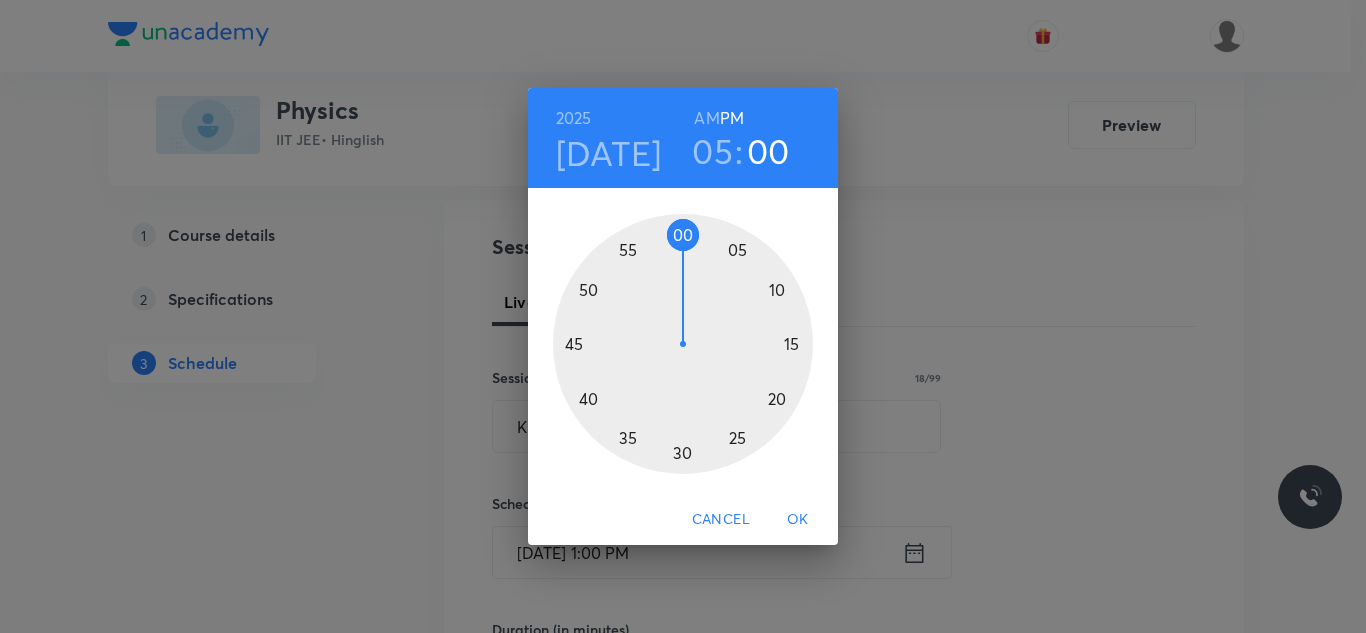 click at bounding box center [683, 344] 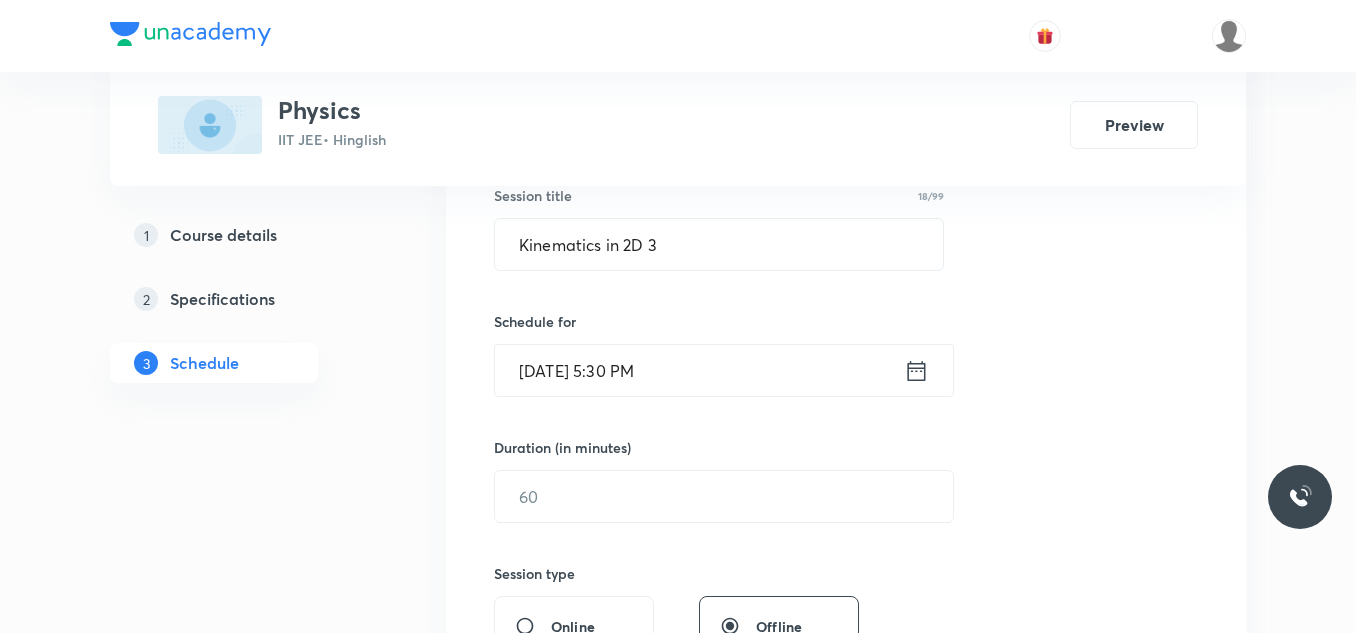 scroll, scrollTop: 400, scrollLeft: 0, axis: vertical 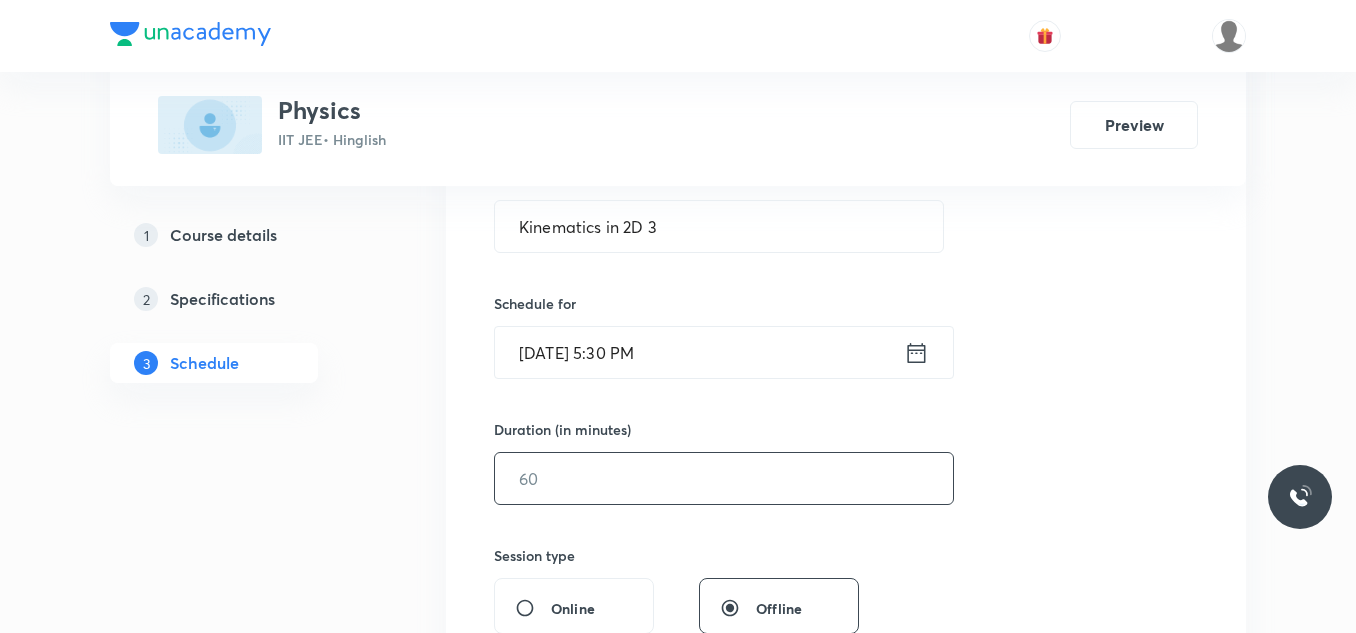 click at bounding box center [724, 478] 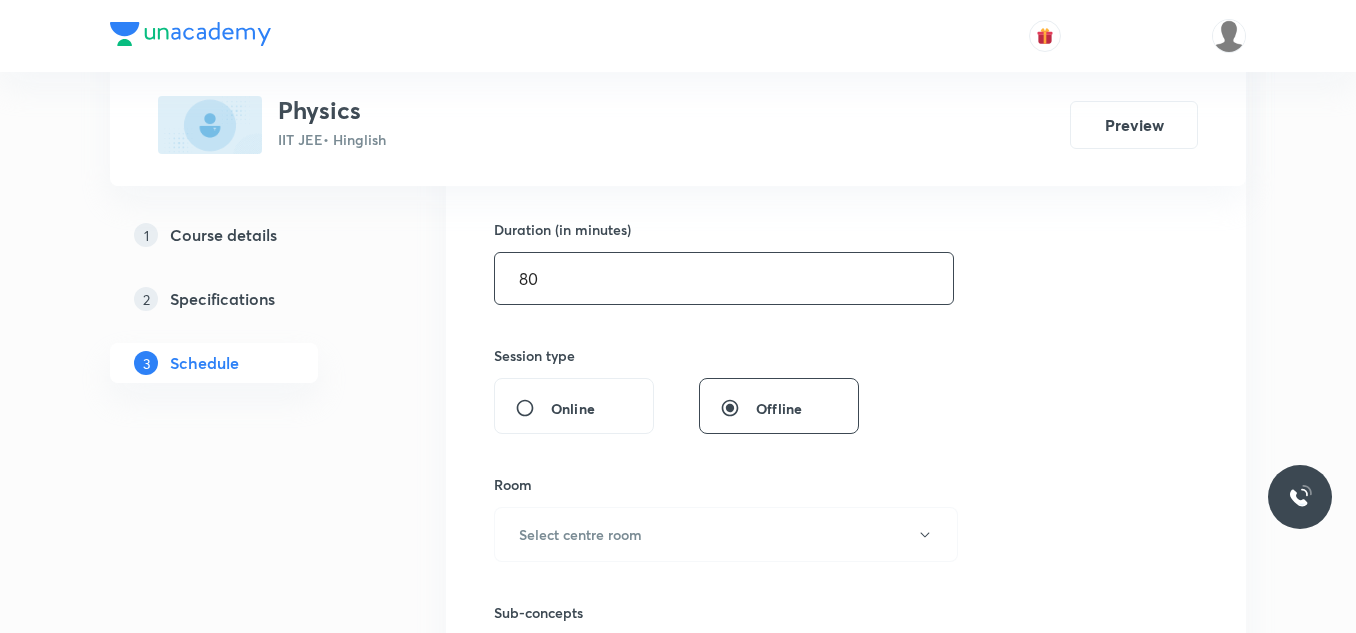 scroll, scrollTop: 700, scrollLeft: 0, axis: vertical 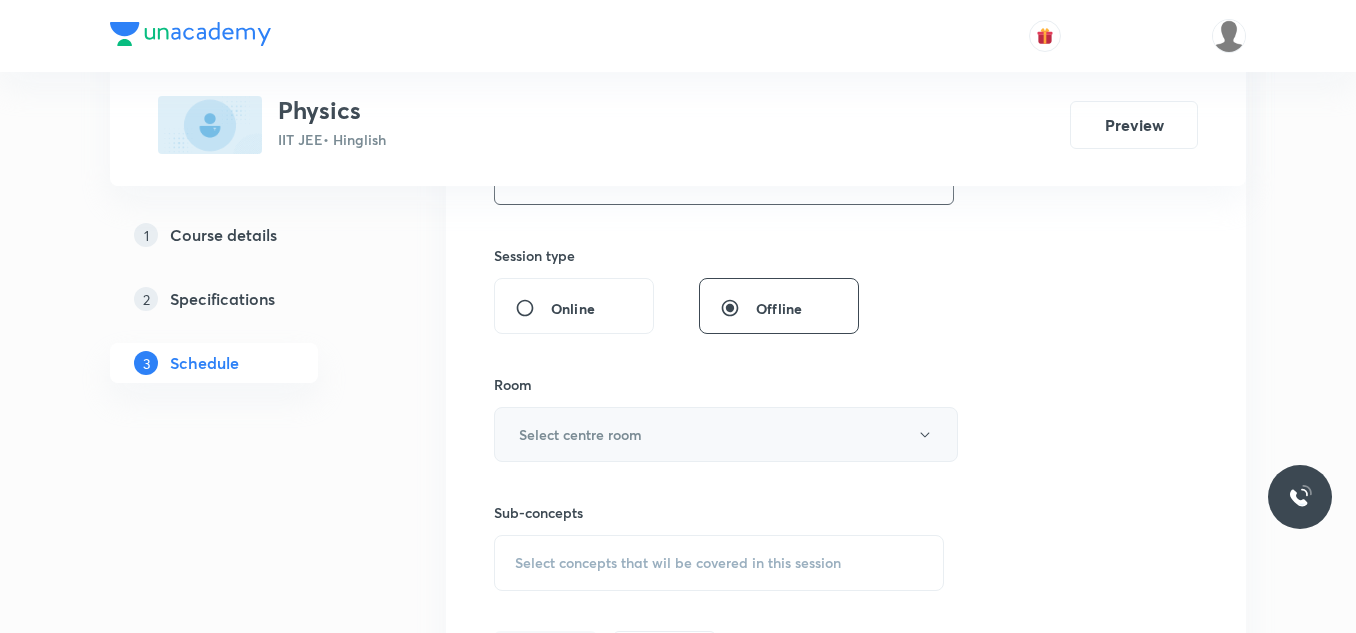 type on "80" 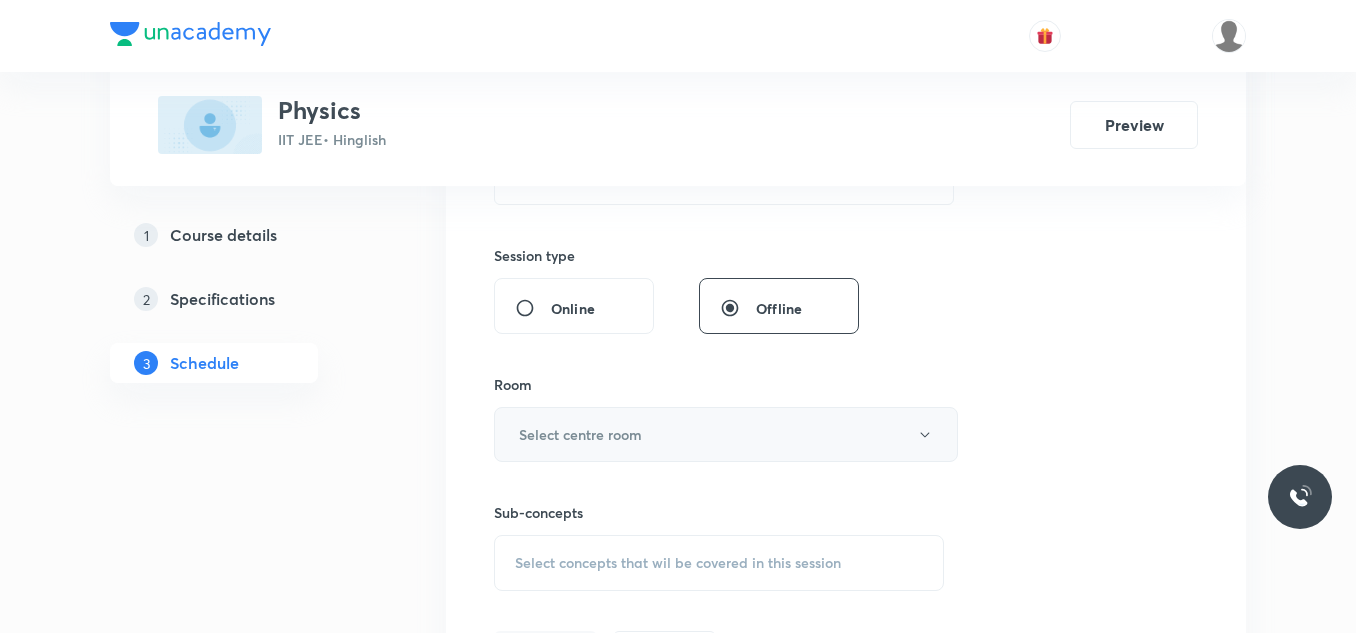 click on "Select centre room" at bounding box center [580, 434] 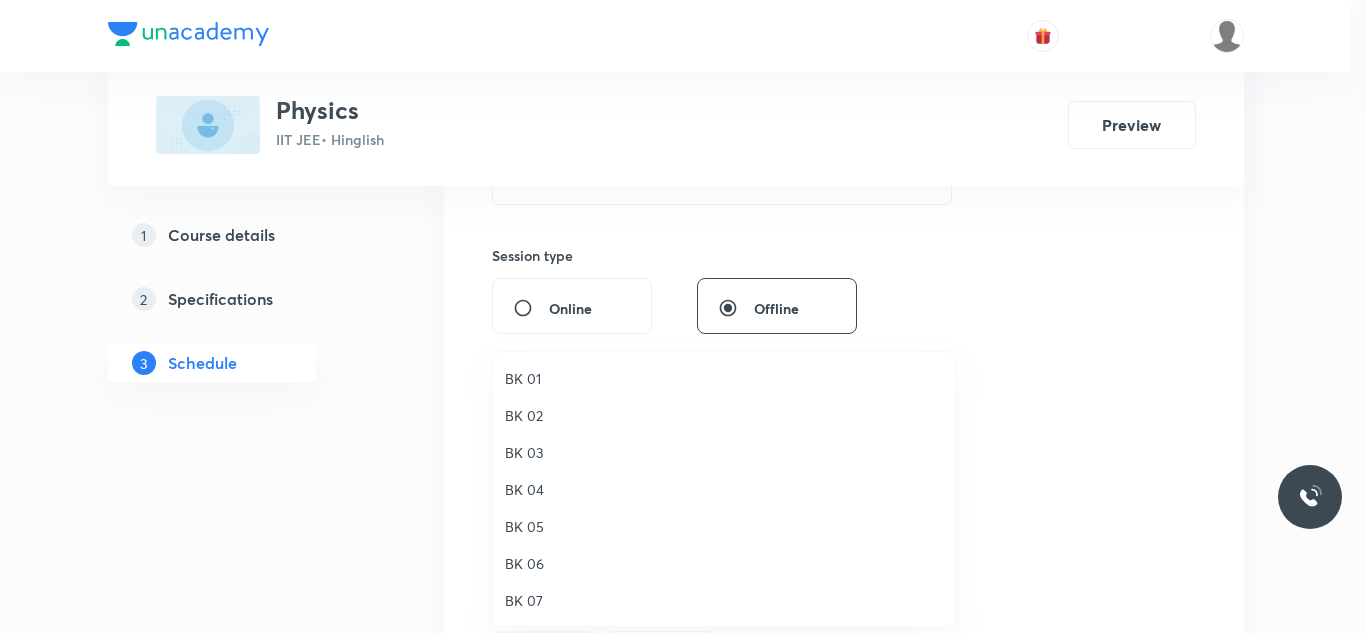 click on "BK 04" at bounding box center [724, 489] 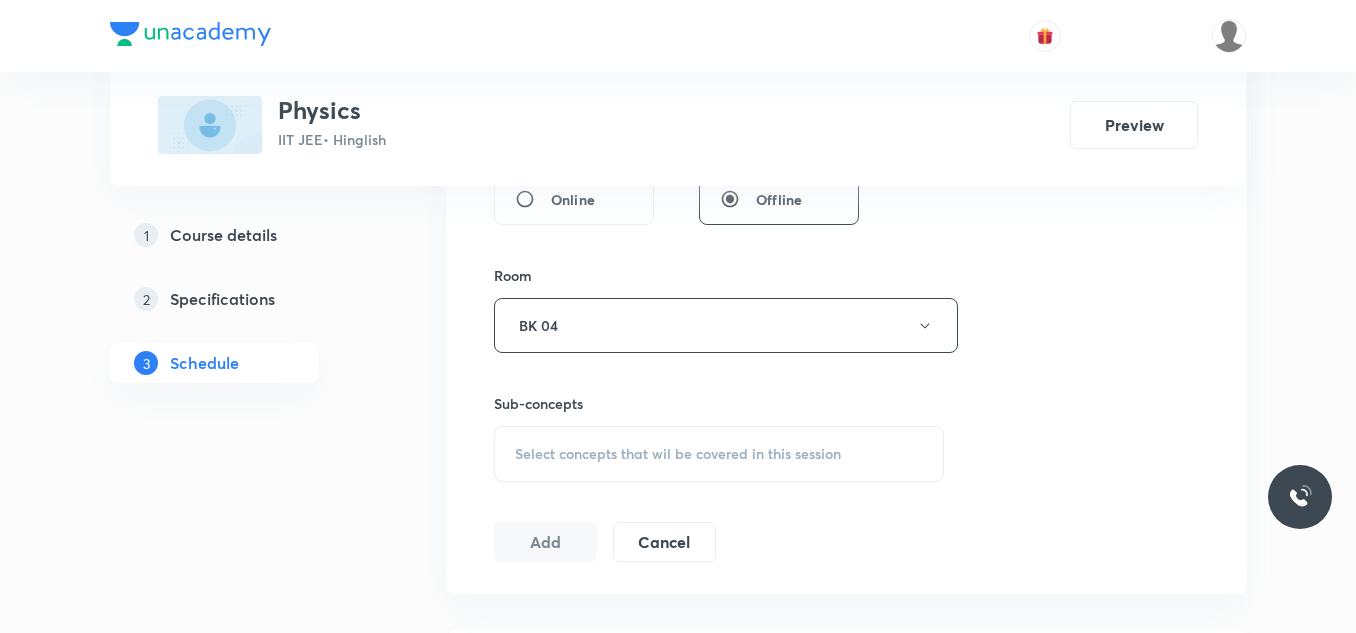 scroll, scrollTop: 1000, scrollLeft: 0, axis: vertical 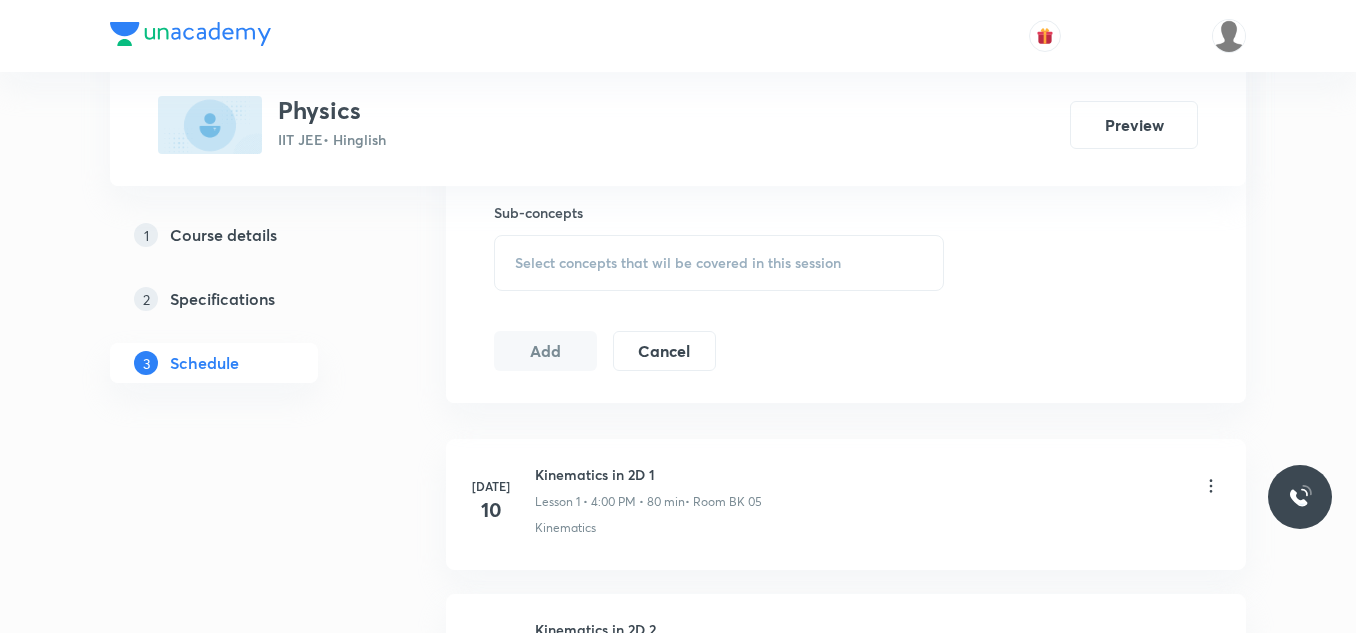 click on "Select concepts that wil be covered in this session" at bounding box center (719, 263) 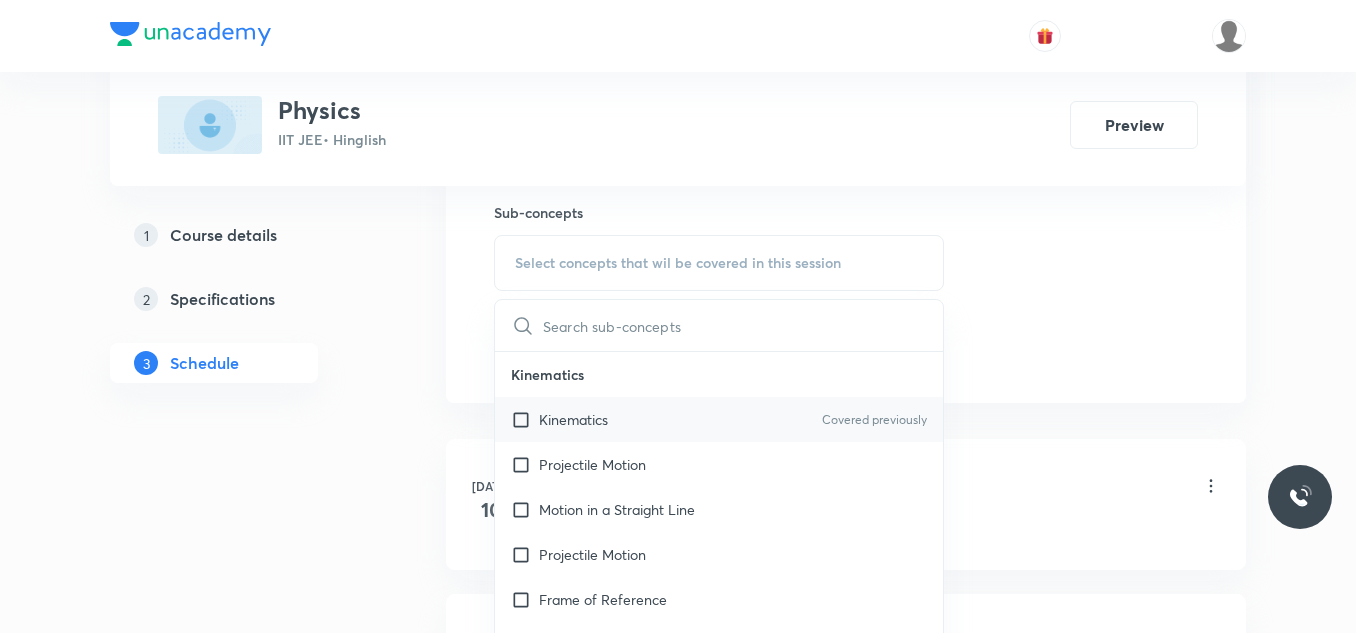 click on "Kinematics" at bounding box center [573, 419] 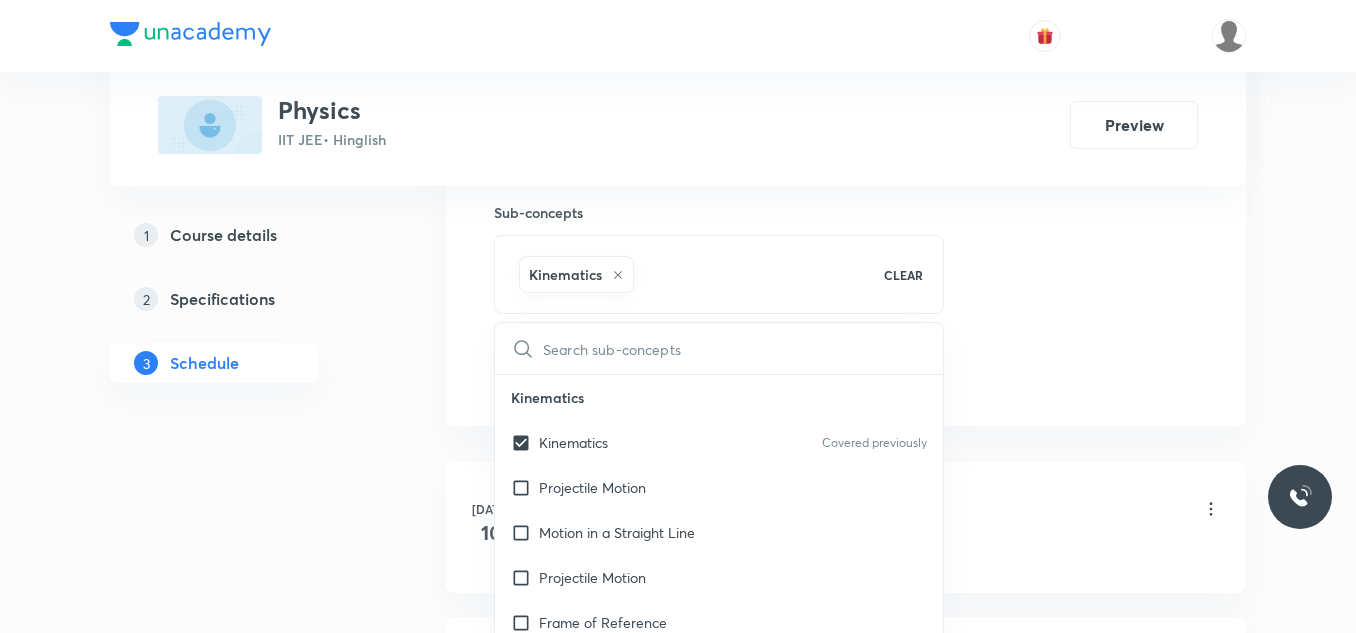 click on "Session  3 Live class Session title 18/99 Kinematics in 2D 3 ​ Schedule for Jul 11, 2025, 5:30 PM ​ Duration (in minutes) 80 ​   Session type Online Offline Room BK 04 Sub-concepts Kinematics CLEAR ​ Kinematics Kinematics Covered previously Projectile Motion Motion in a Straight Line Projectile Motion Frame of Reference   Horizontal Projectile Trajectory  Minimum Velocity & angle to hit a Given Point   Relative Motion Displacement and Distance  Velocity and Speed  Acceleration  Motion in a Straight Line  One- Dimensional Motion in a Vertical Line  Motion Upon an Inclined Plane  Relative Motion in One dimension Graphs in Motion in One Dimension Relative Motion Motion in a Plane Position Vector, Velocity, and Acceleration Straight Line Motion and Equation of Motion Straight Line Motion (Graphical Method) Variable Acceleration Motion under Gravity Relative Motion (Basic) River Boat Cases Rain Man Cases Velocity of Approach and Separation Laws of Motion & Friction Concept of Force  Frame of Reference  Add" at bounding box center [846, -87] 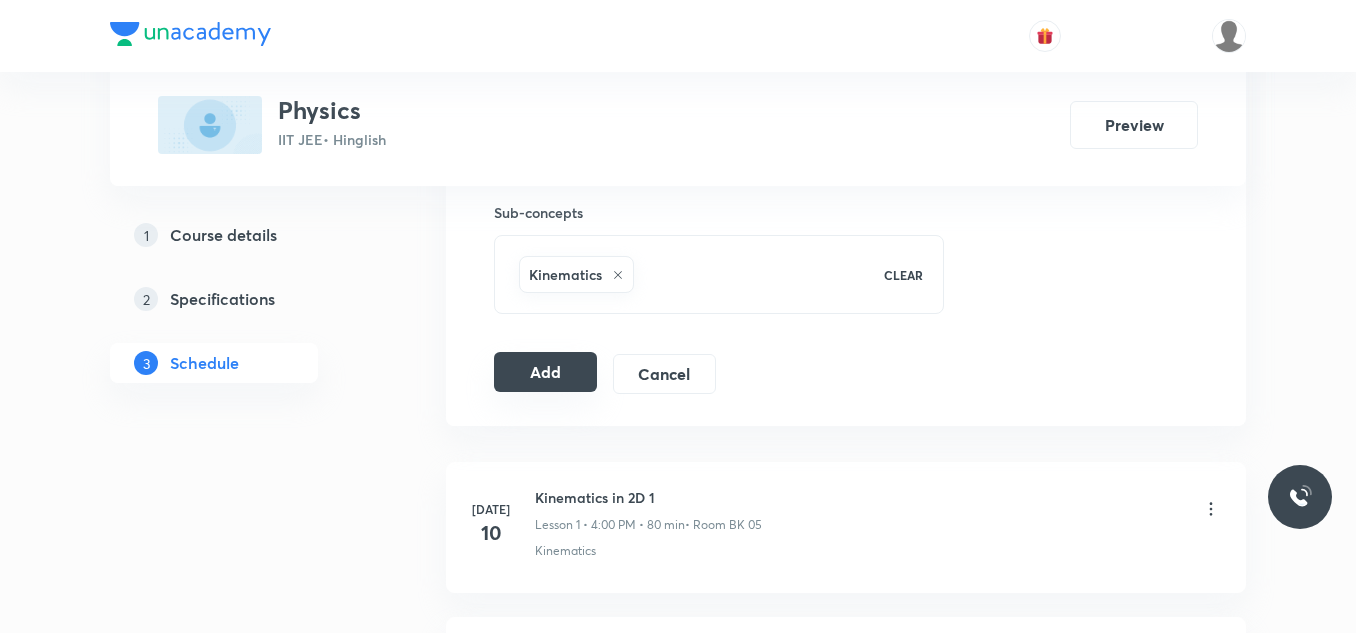 click on "Add" at bounding box center (545, 372) 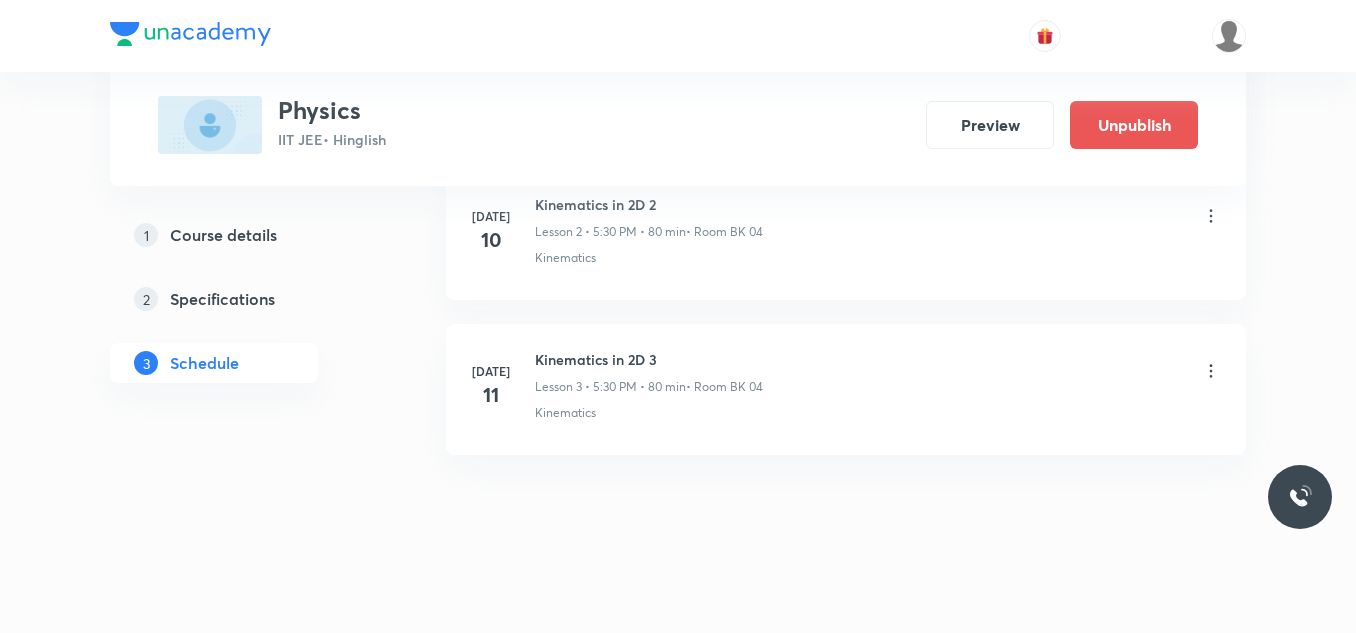scroll, scrollTop: 516, scrollLeft: 0, axis: vertical 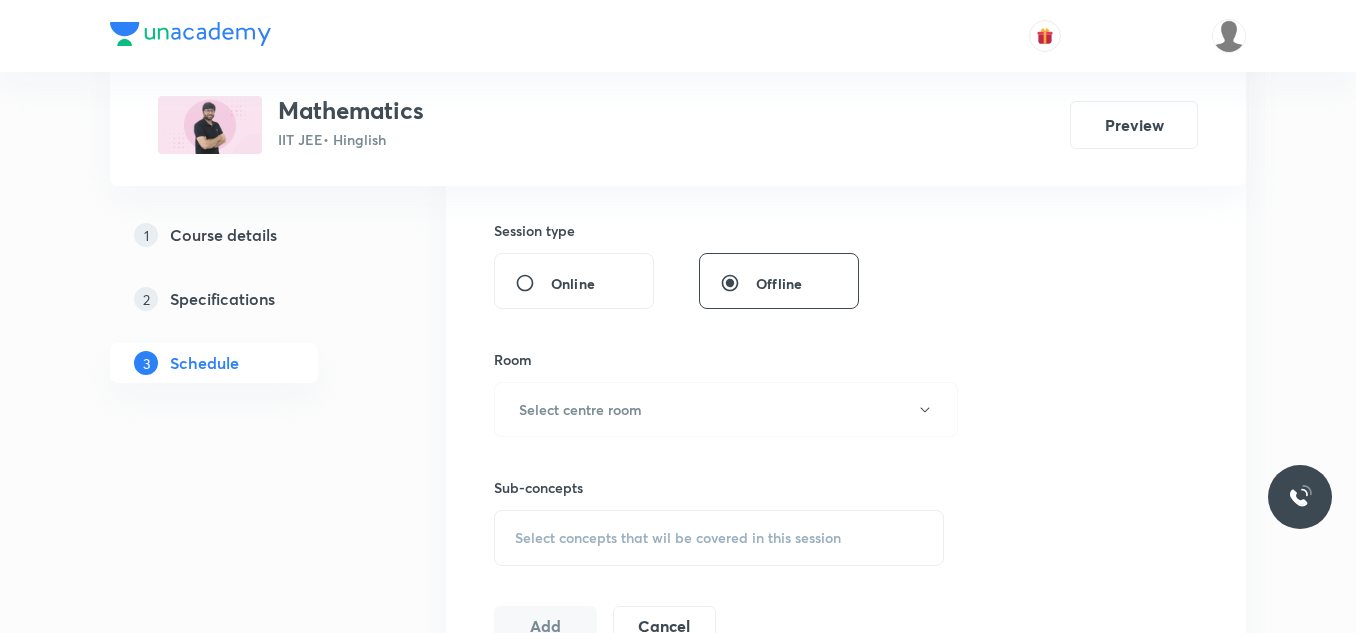 click on "Schedule" at bounding box center (204, 363) 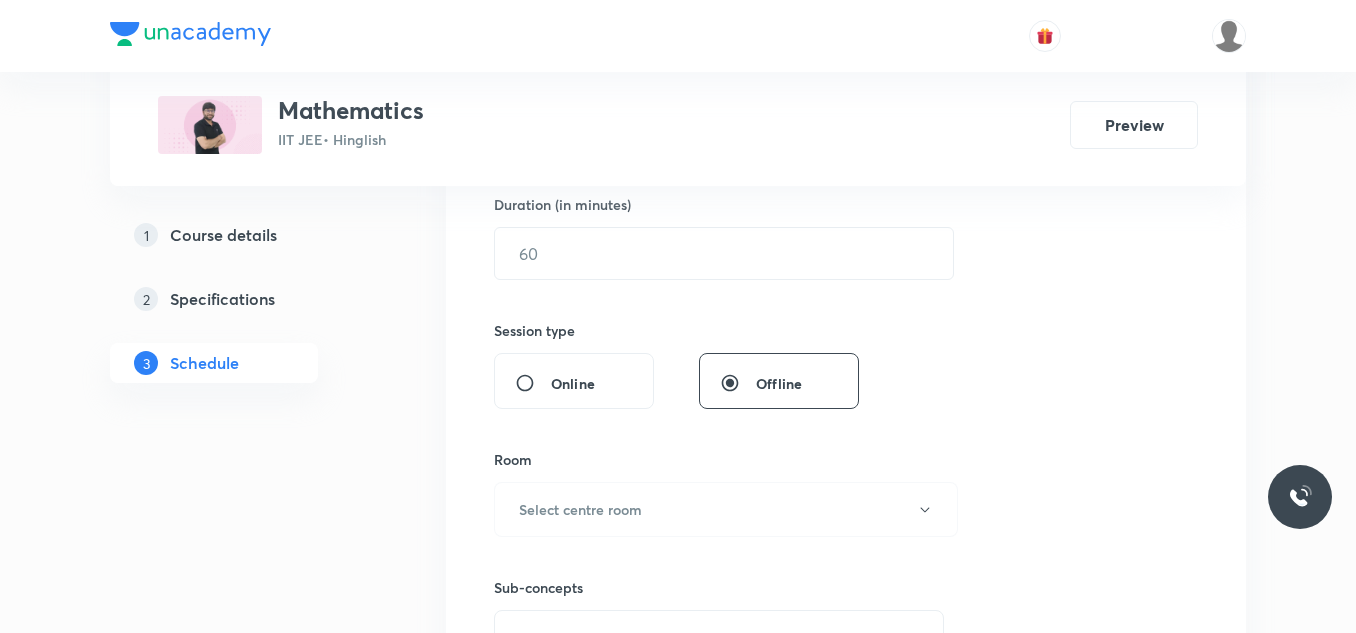 scroll, scrollTop: 1125, scrollLeft: 0, axis: vertical 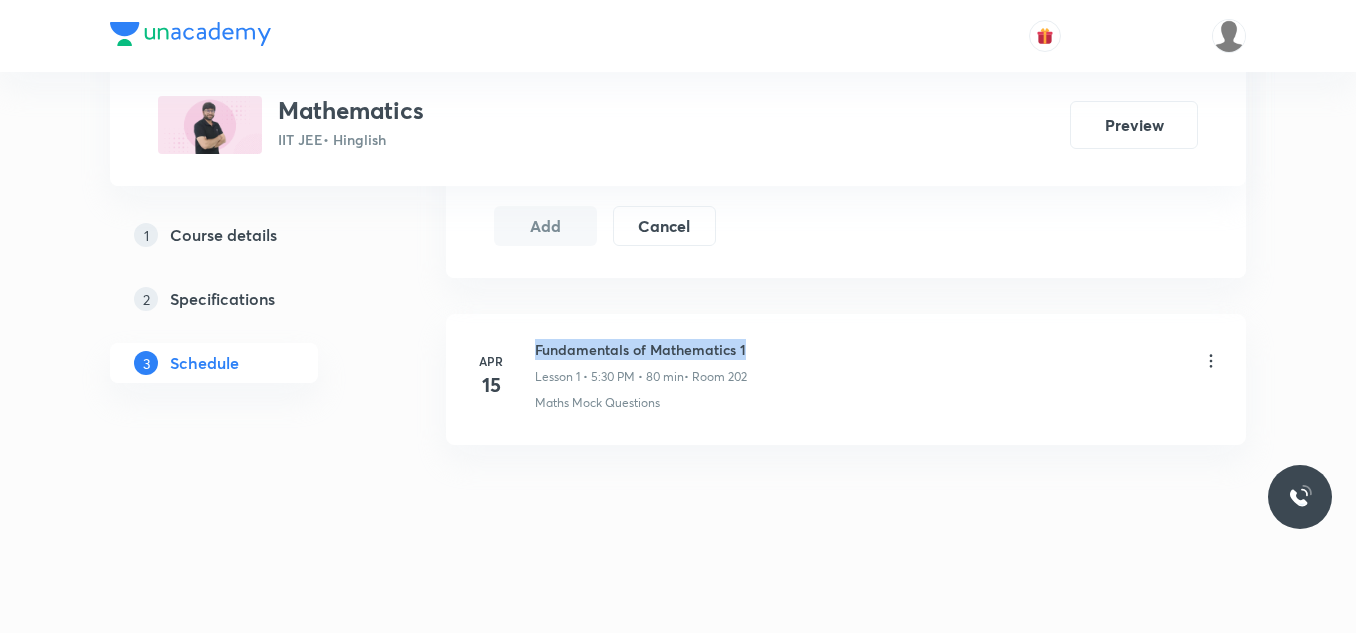 drag, startPoint x: 534, startPoint y: 344, endPoint x: 780, endPoint y: 345, distance: 246.00203 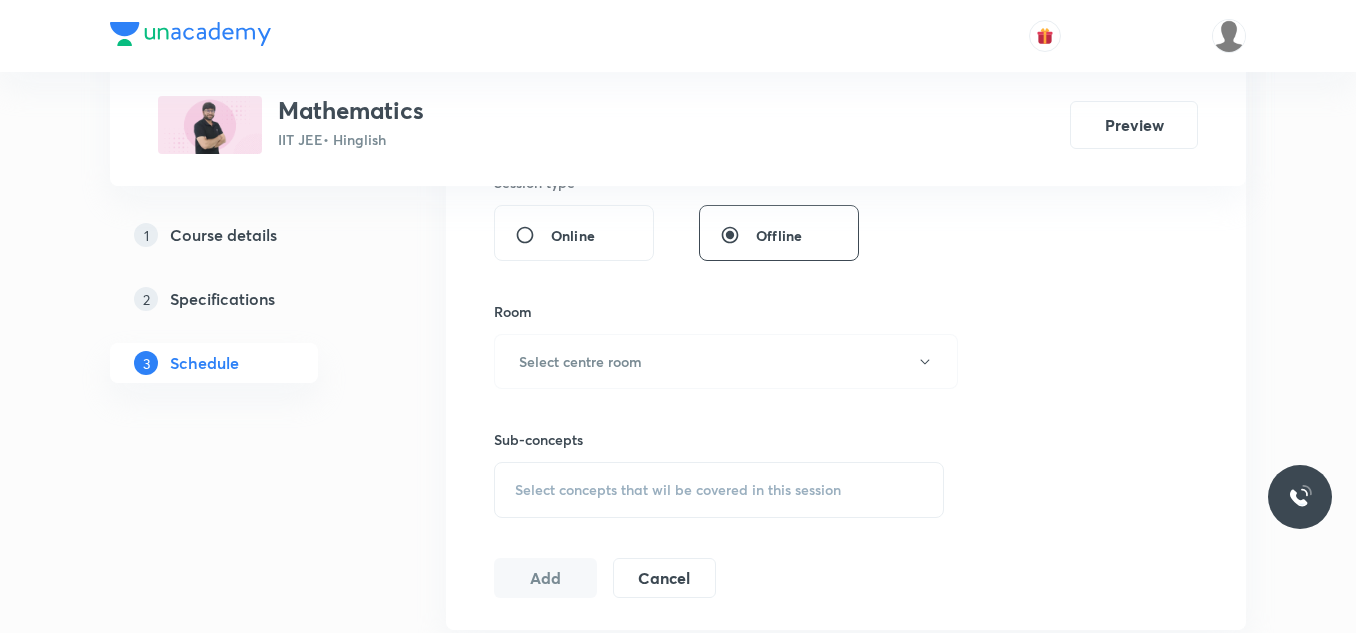 scroll, scrollTop: 758, scrollLeft: 0, axis: vertical 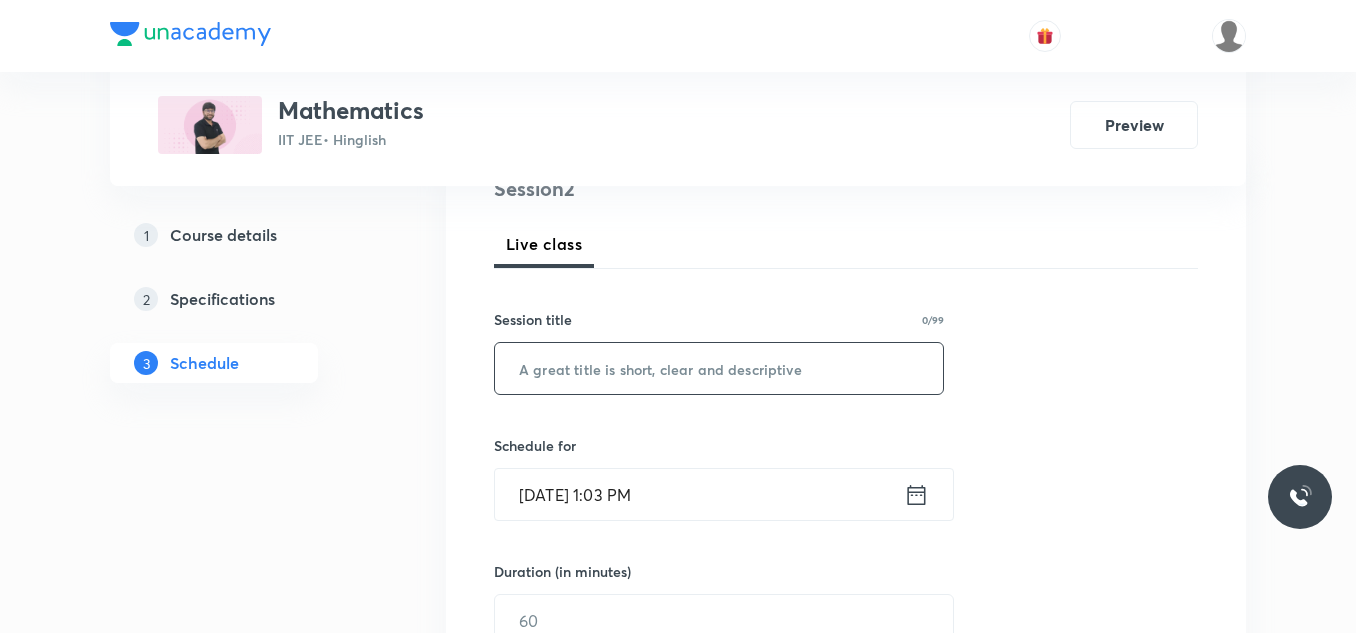 click at bounding box center [719, 368] 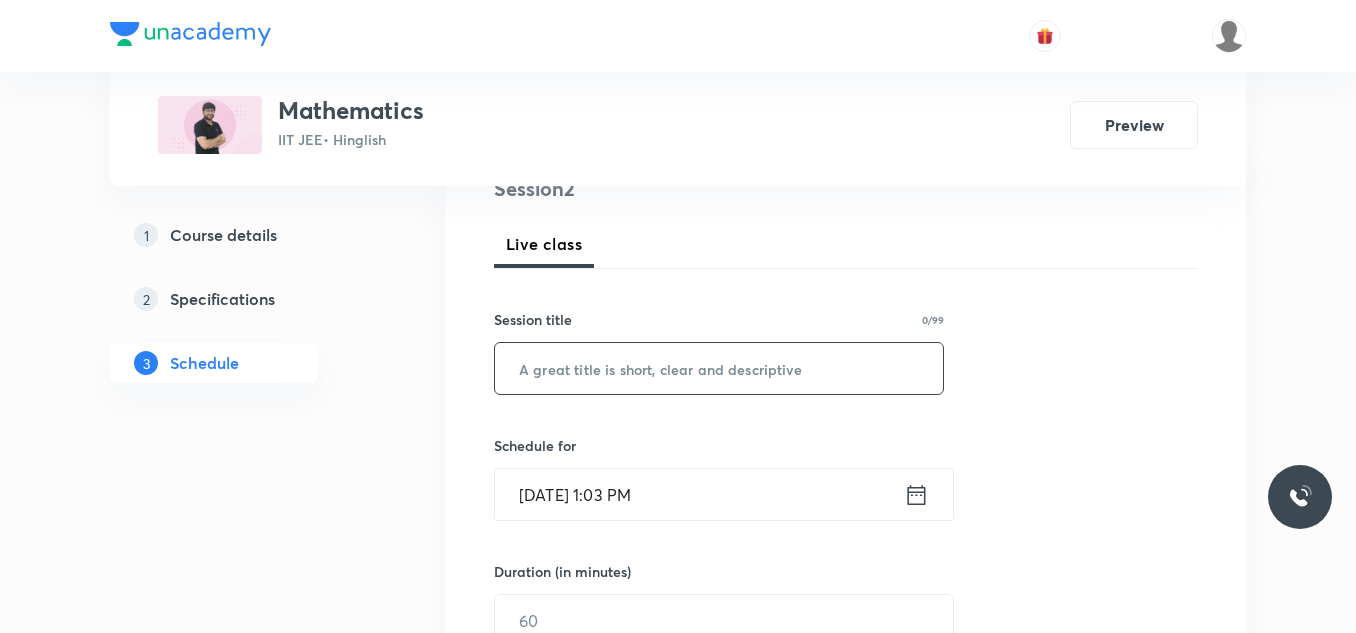 paste on "Fundamentals of Mathematics 1" 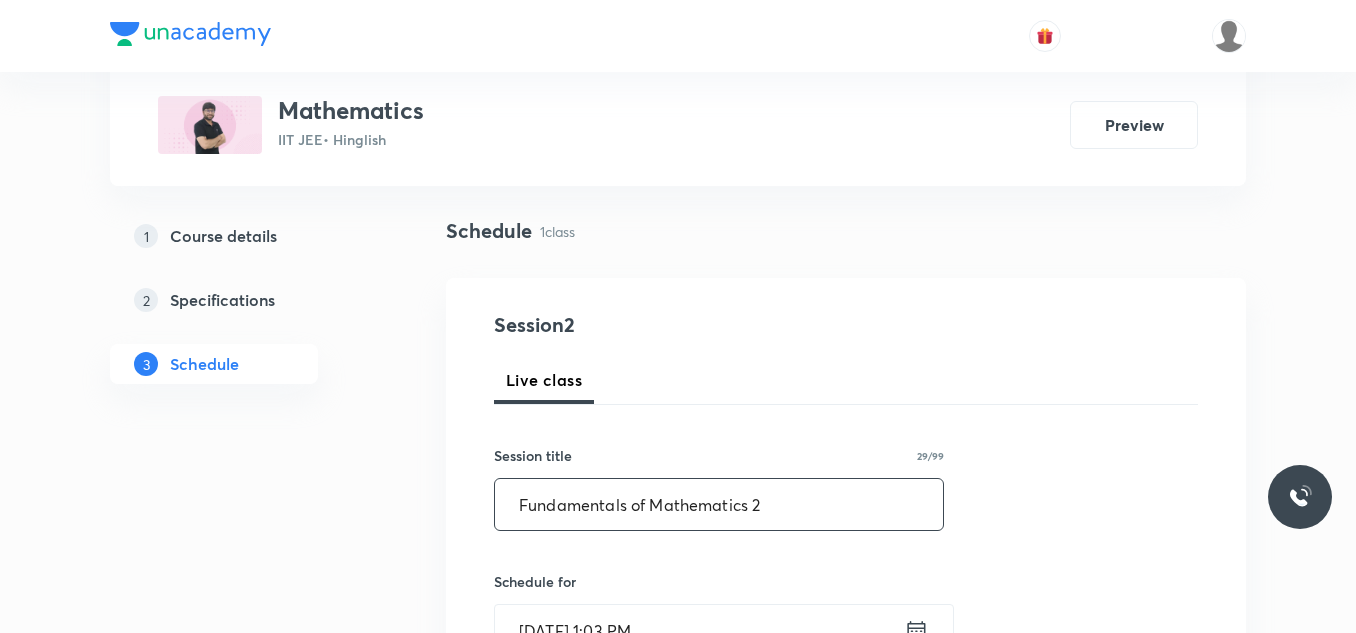 scroll, scrollTop: 0, scrollLeft: 0, axis: both 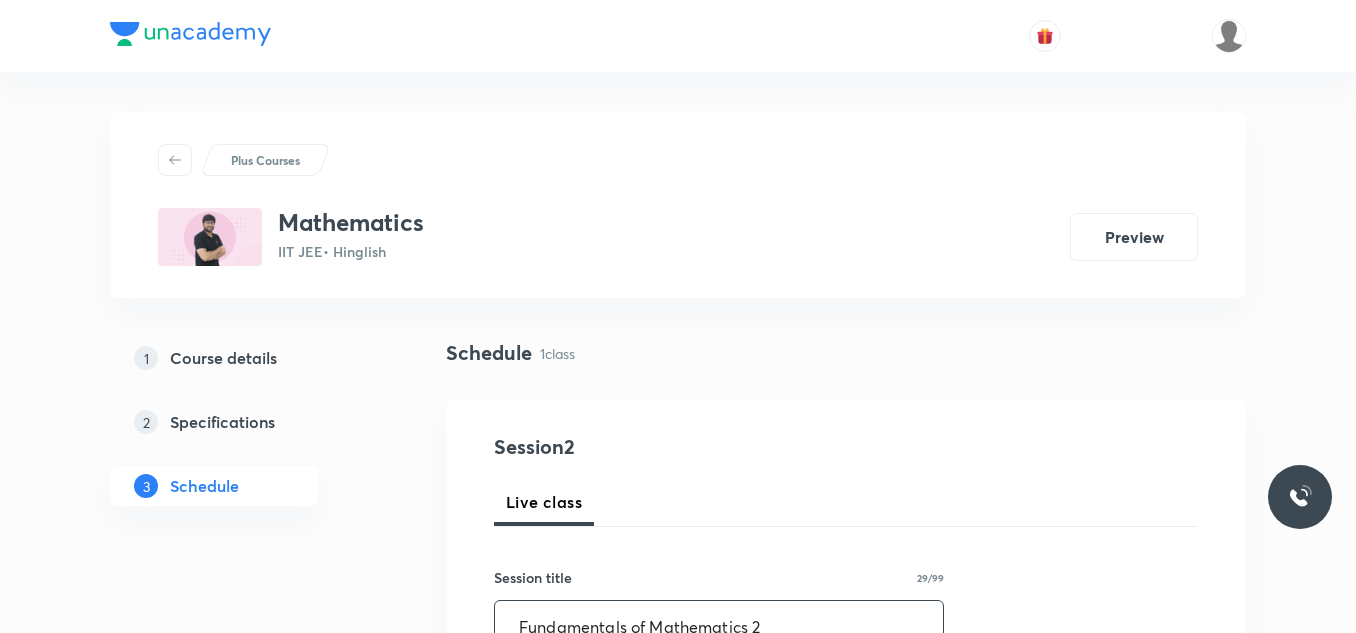 type on "Fundamentals of Mathematics 2" 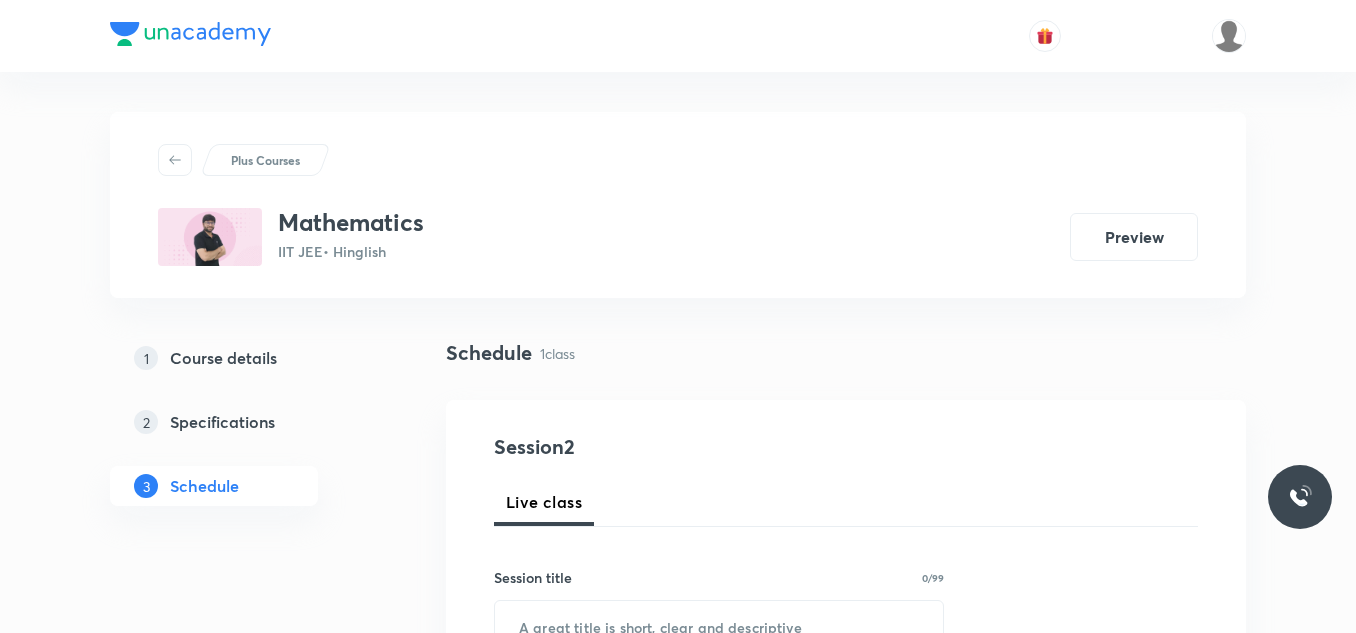 scroll, scrollTop: 1060, scrollLeft: 0, axis: vertical 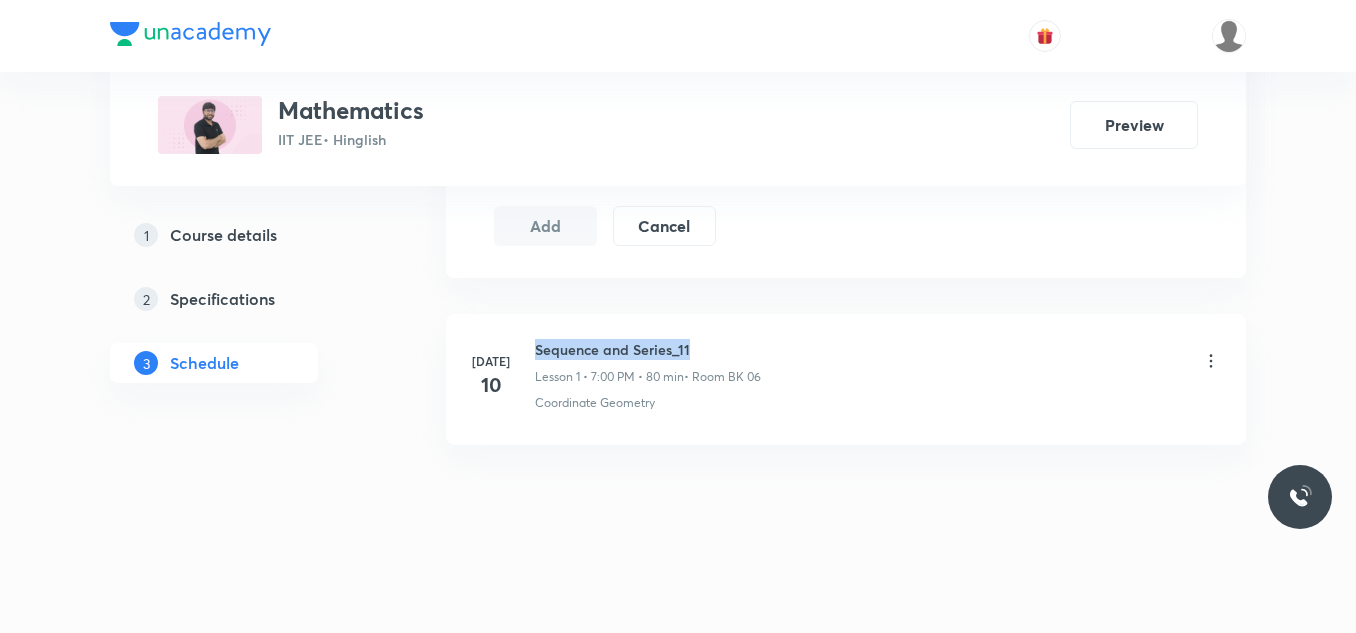 drag, startPoint x: 531, startPoint y: 338, endPoint x: 813, endPoint y: 337, distance: 282.00177 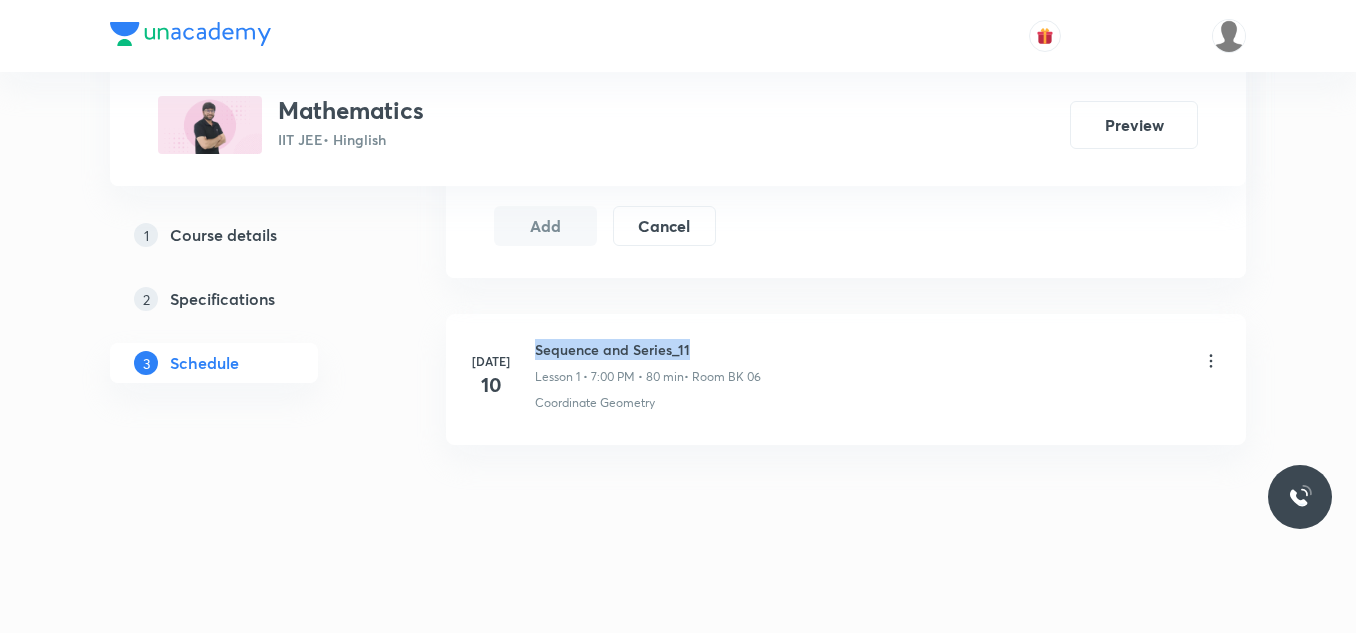 copy on "Sequence and Series_11" 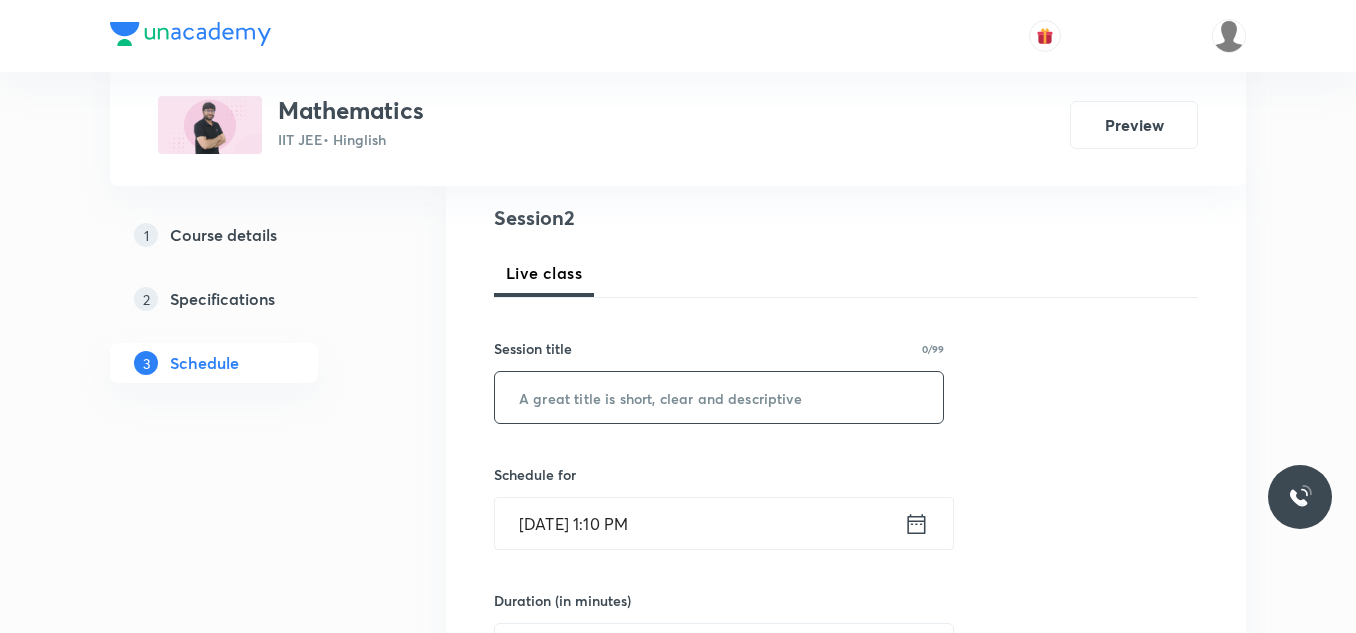 scroll, scrollTop: 227, scrollLeft: 0, axis: vertical 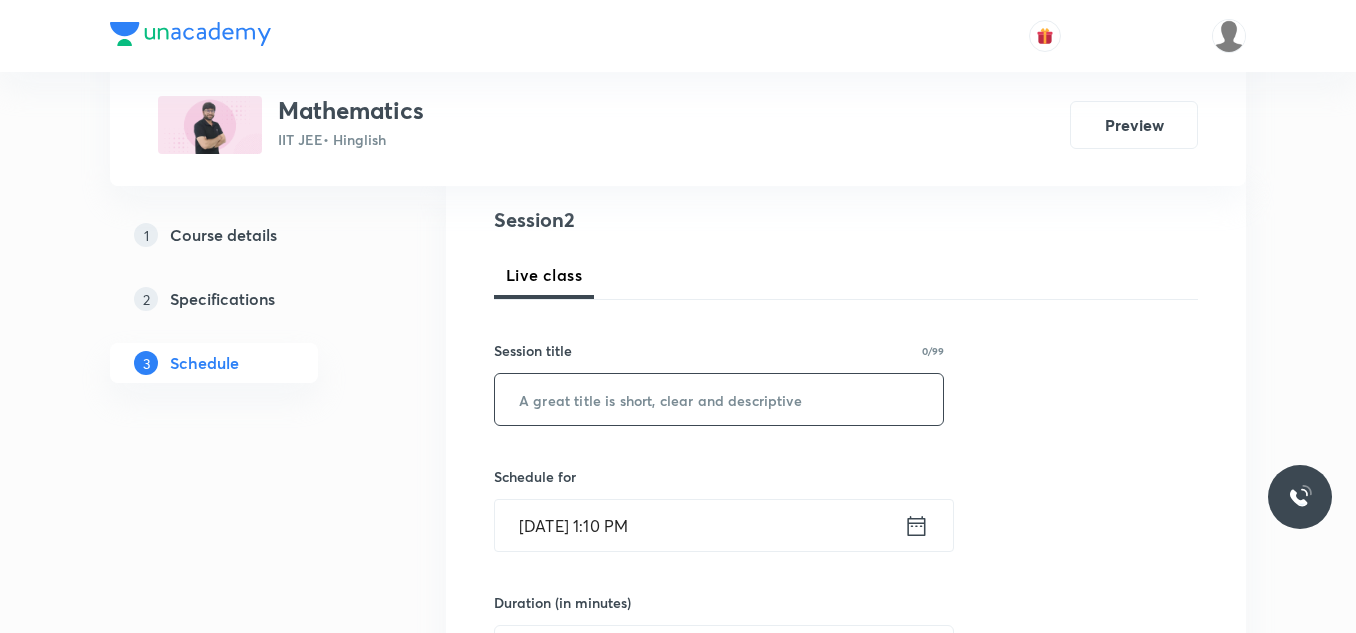click at bounding box center [719, 399] 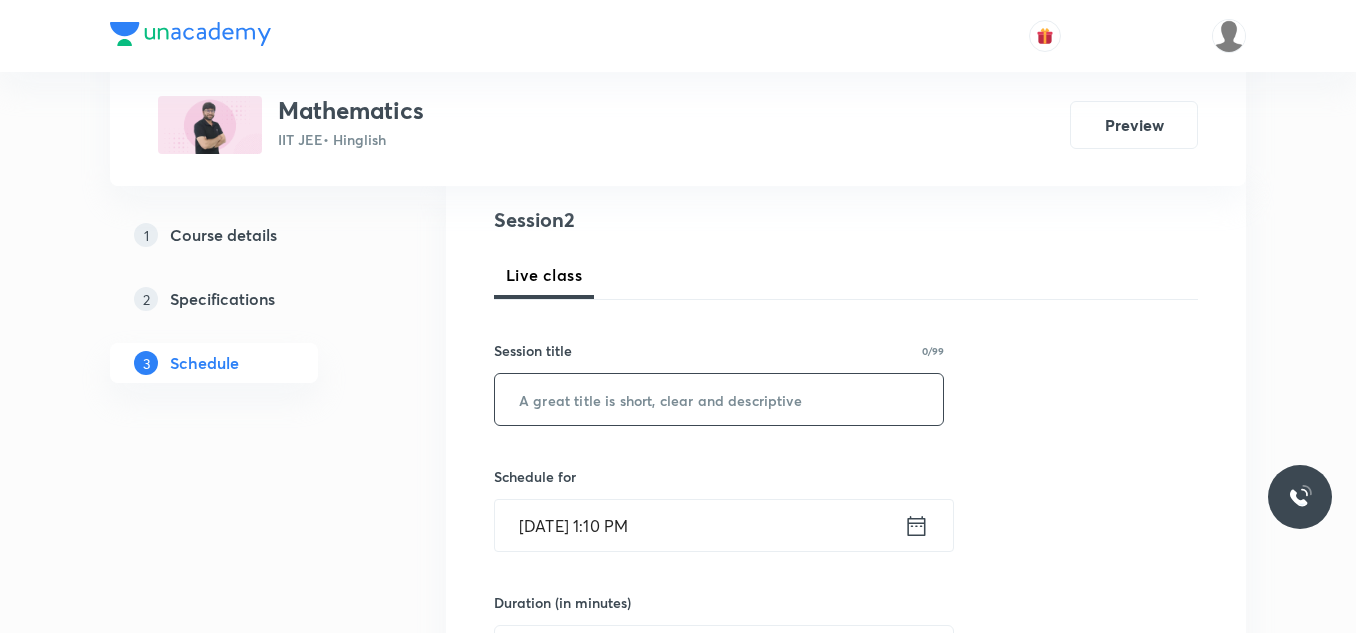 paste on "Sequence and Series_11" 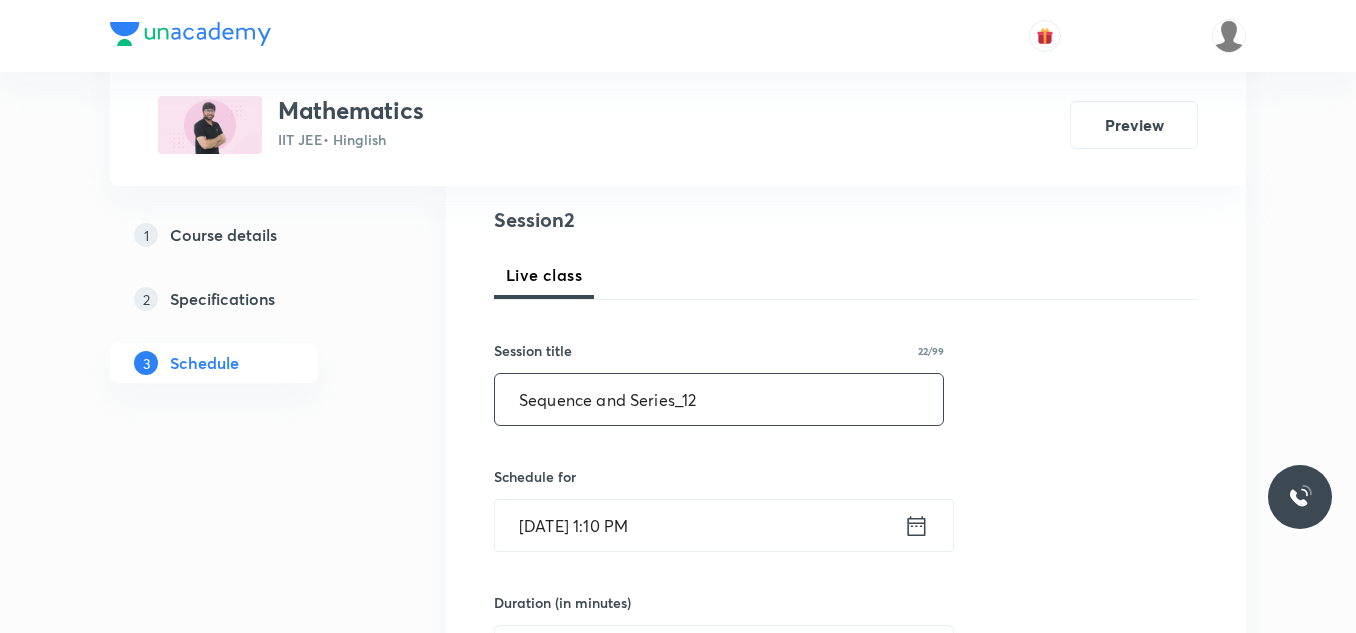 type on "Sequence and Series_12" 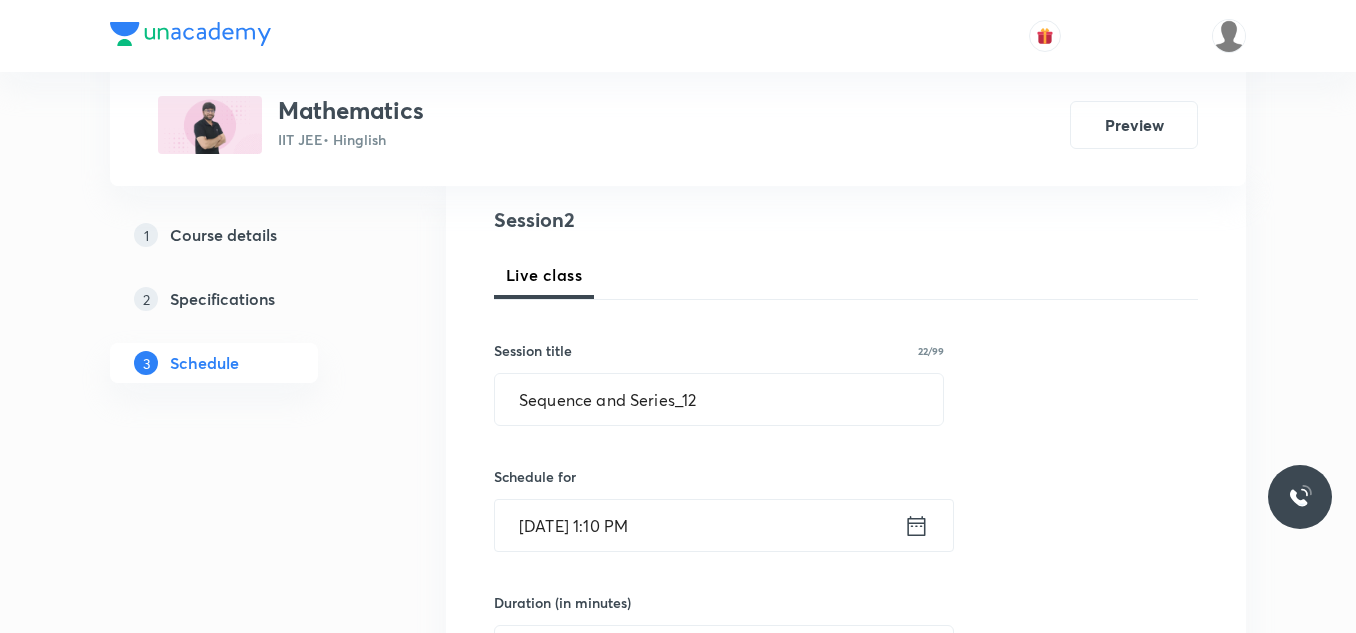 click on "Jul 11, 2025, 1:10 PM" at bounding box center (699, 525) 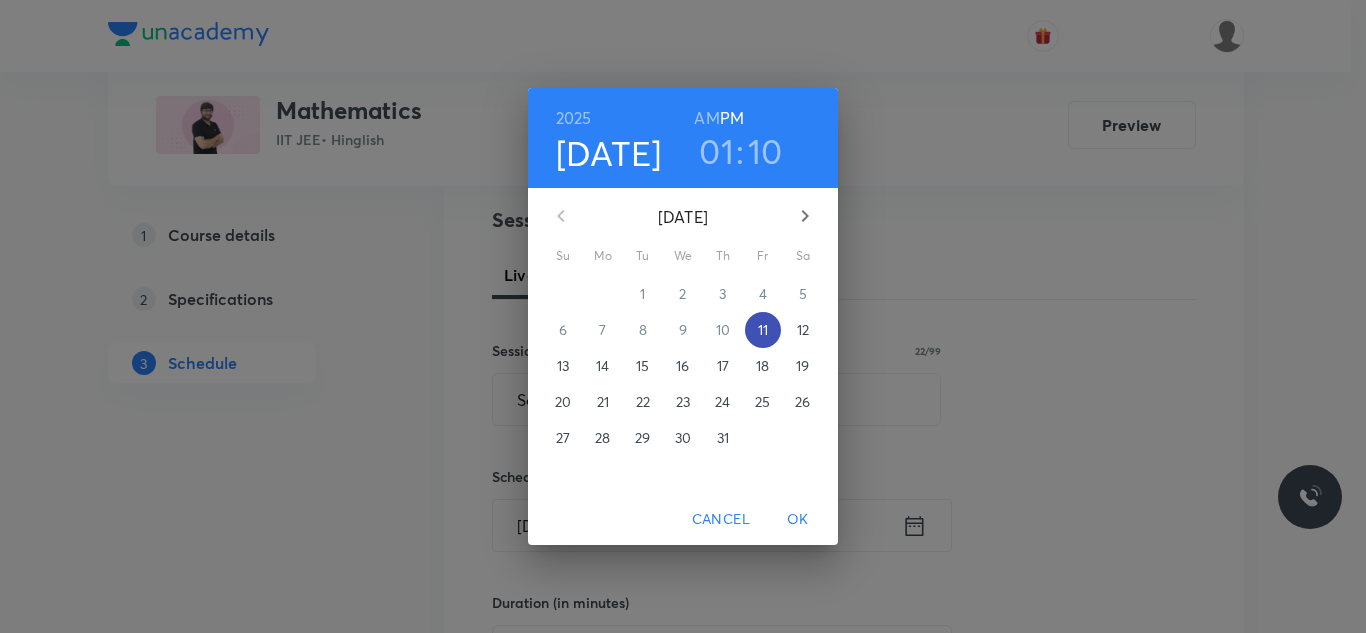 click on "11" at bounding box center [763, 330] 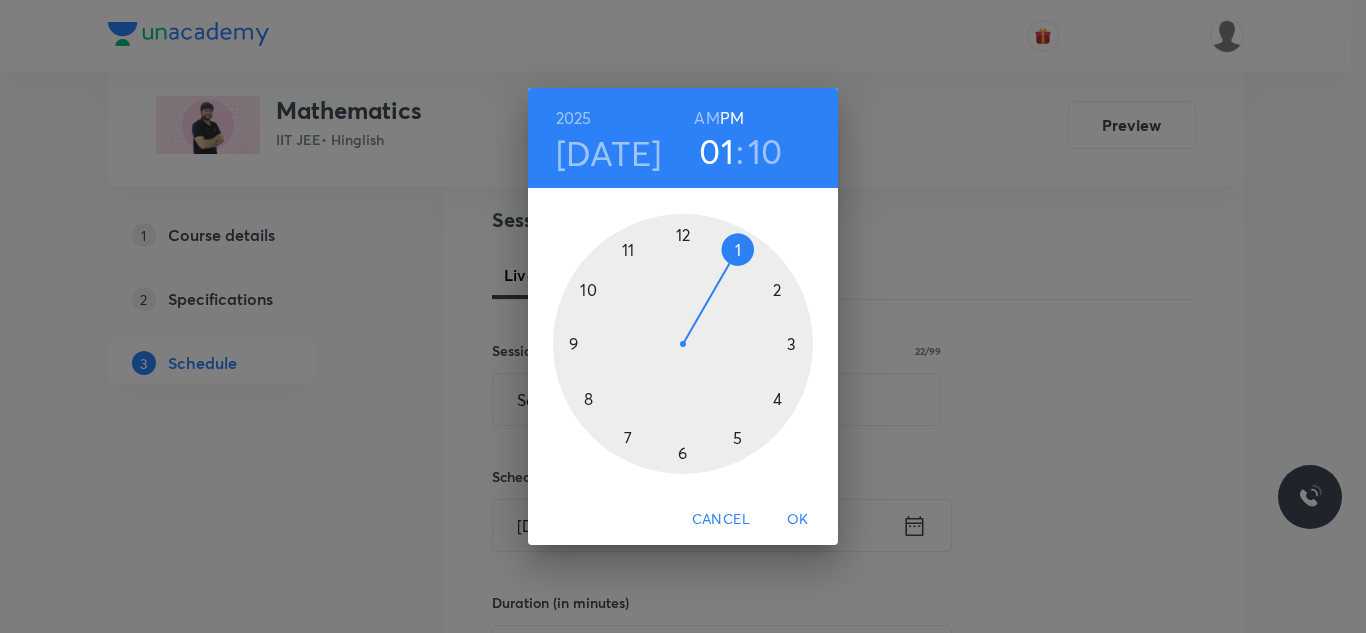 click at bounding box center [683, 344] 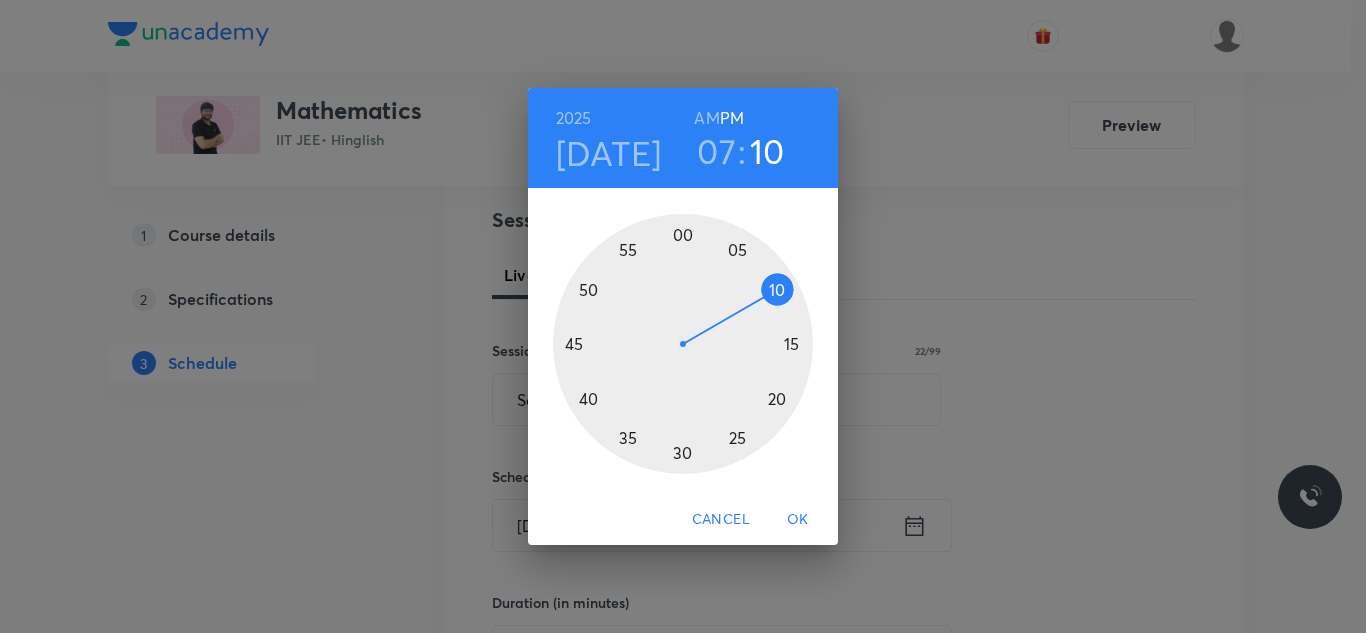 click at bounding box center (683, 344) 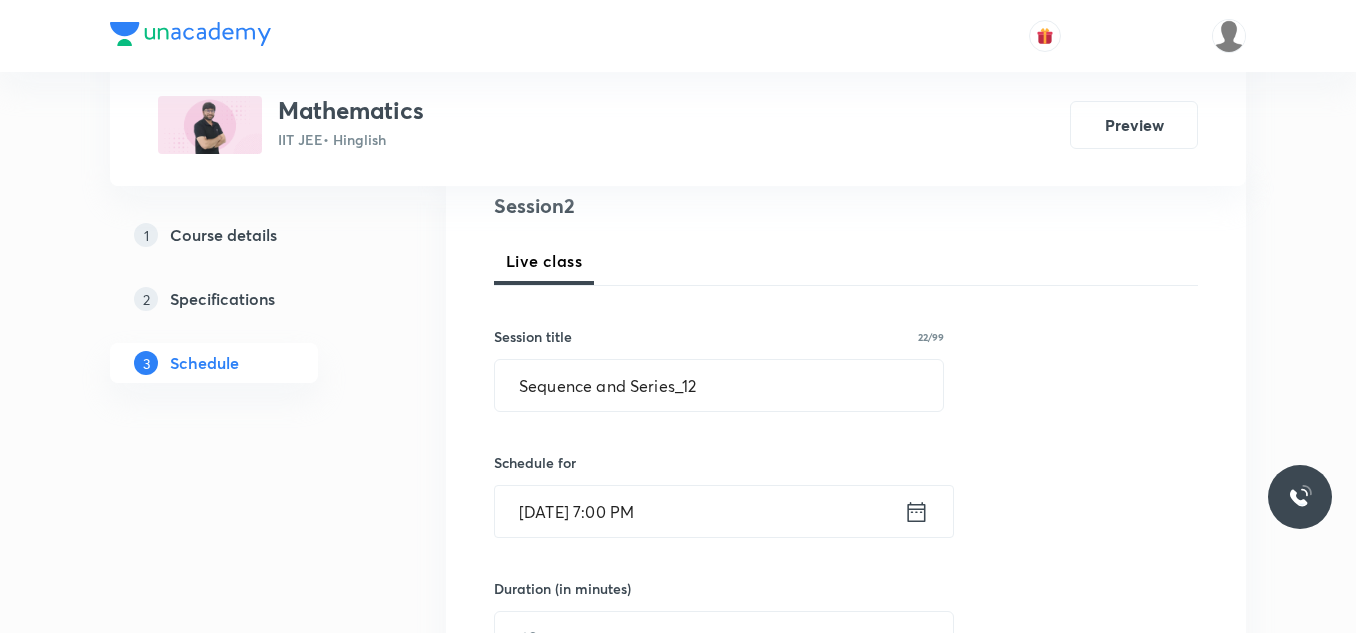 scroll, scrollTop: 327, scrollLeft: 0, axis: vertical 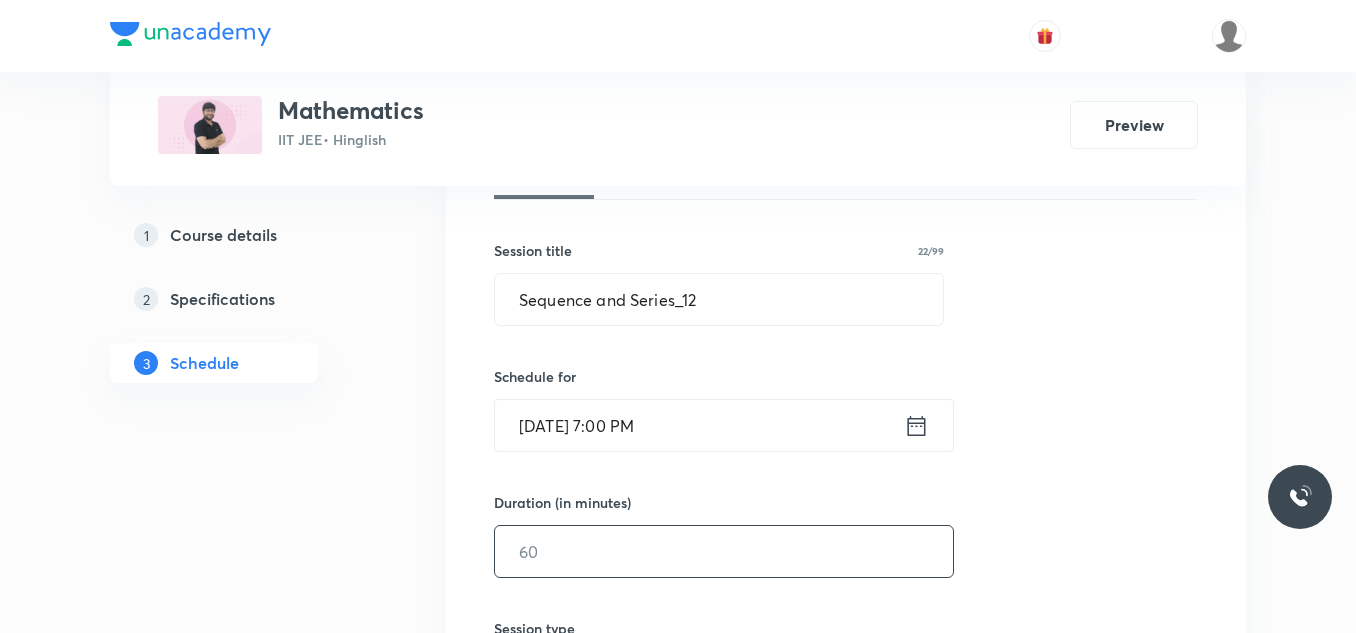 click at bounding box center (724, 551) 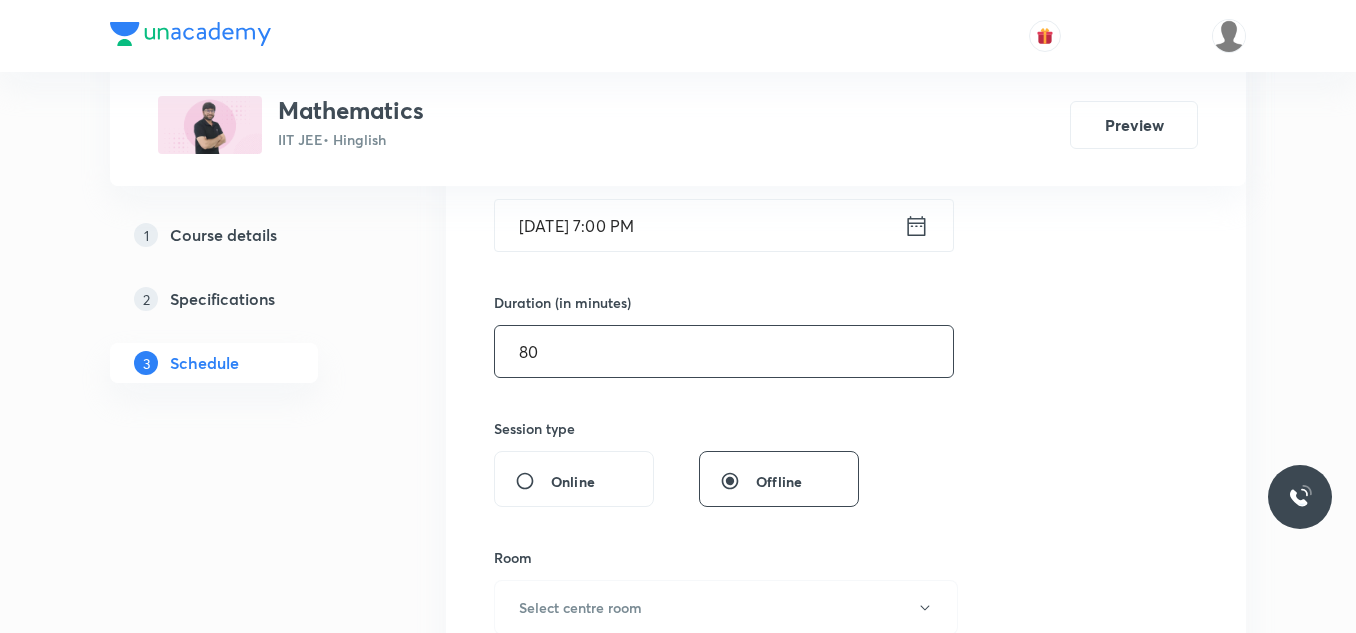 scroll, scrollTop: 627, scrollLeft: 0, axis: vertical 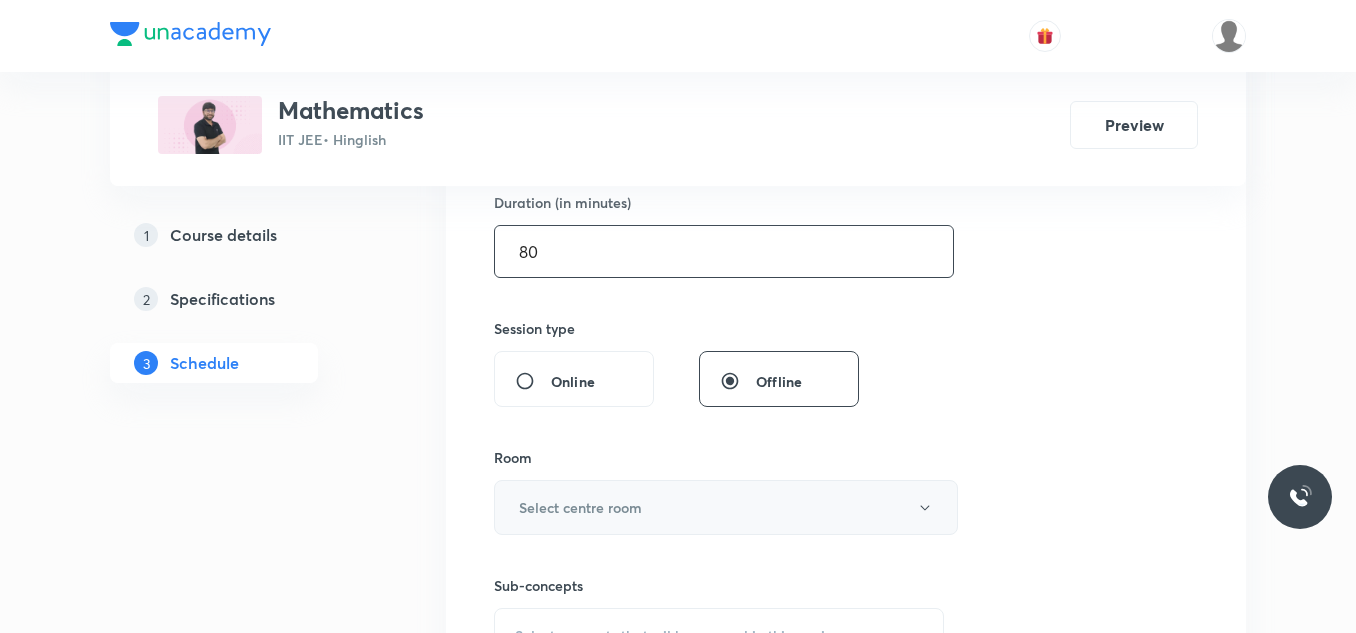 type on "80" 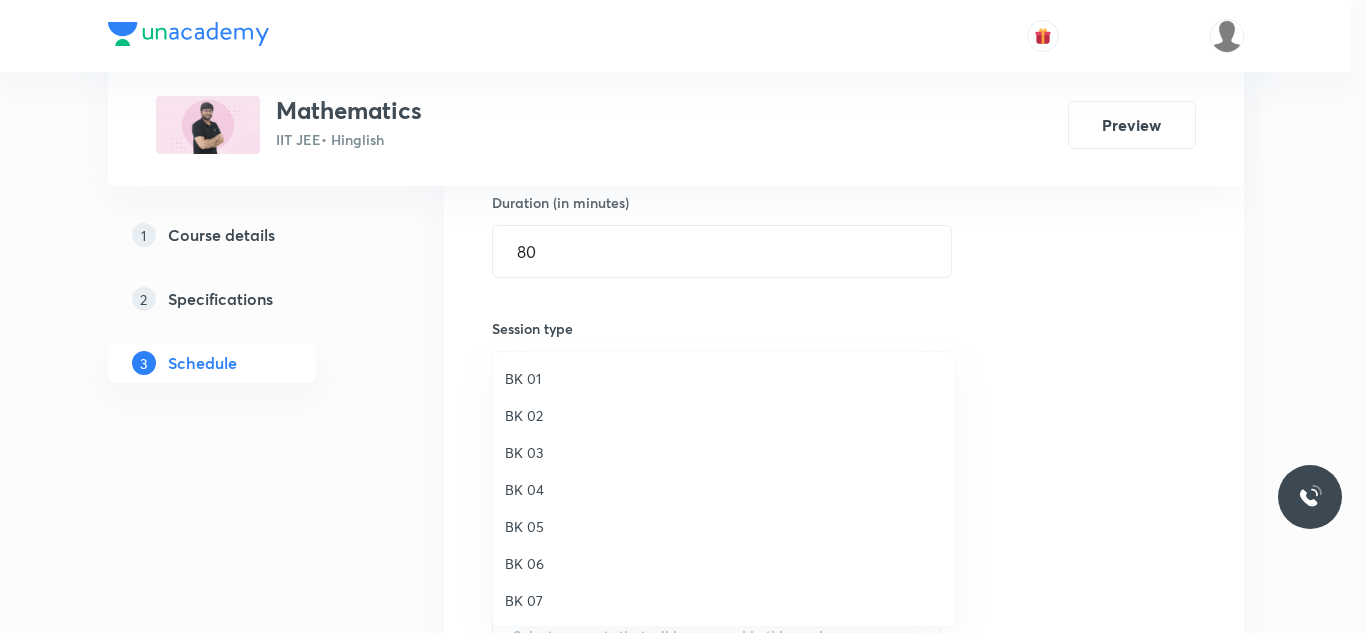 click on "BK 04" at bounding box center (724, 489) 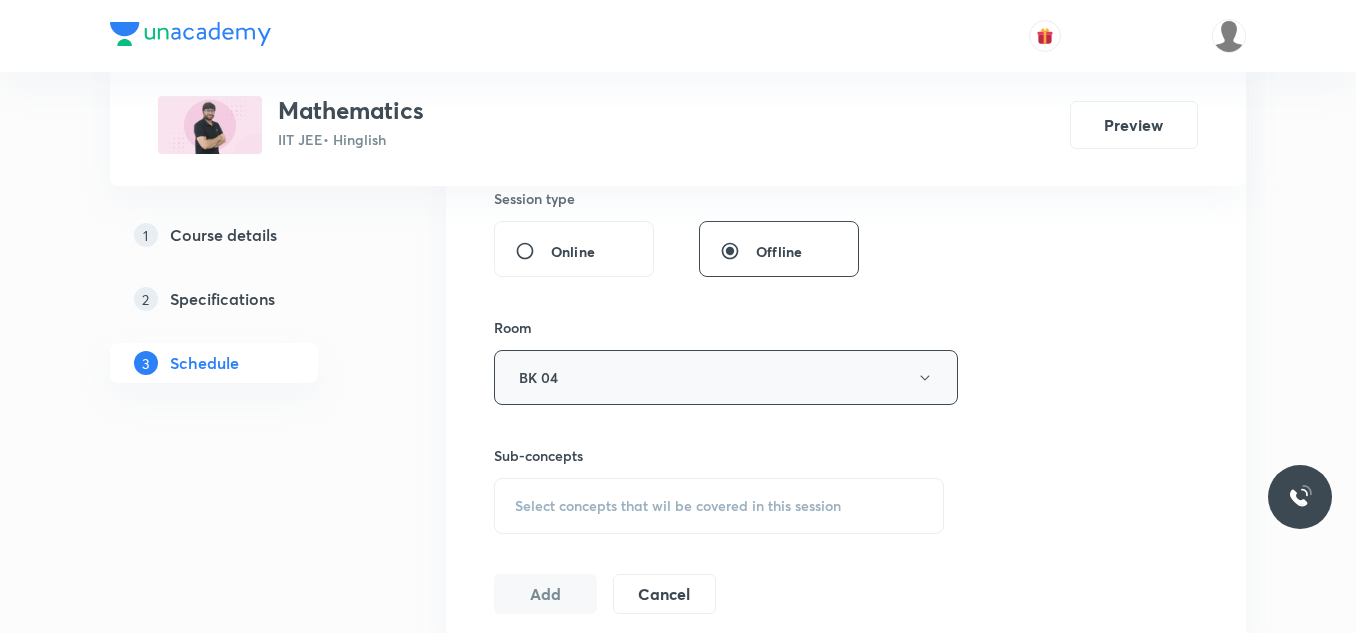 scroll, scrollTop: 827, scrollLeft: 0, axis: vertical 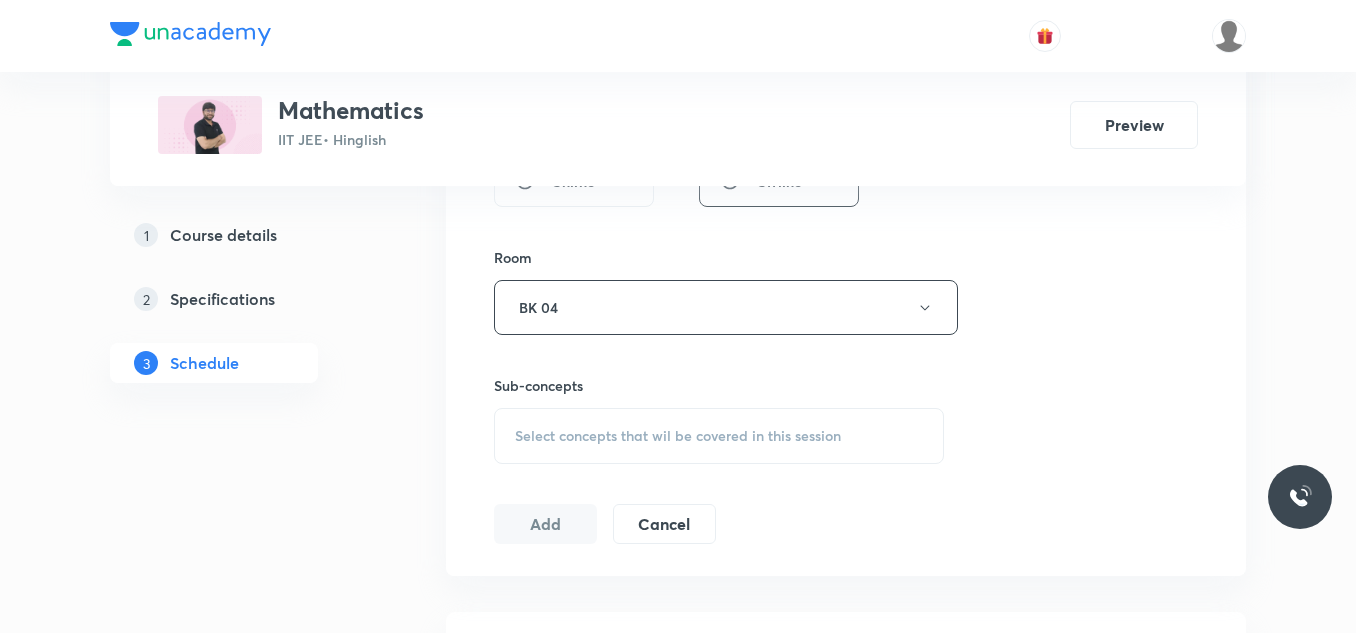 click on "Select concepts that wil be covered in this session" at bounding box center (678, 436) 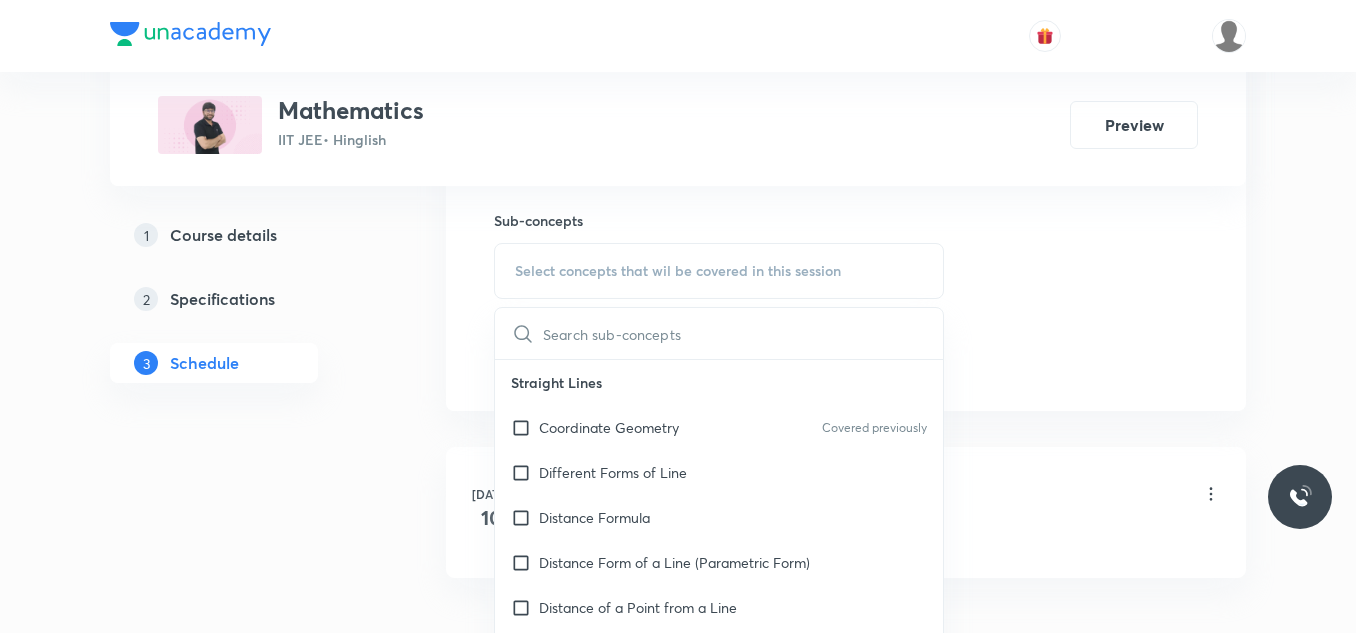 scroll, scrollTop: 1027, scrollLeft: 0, axis: vertical 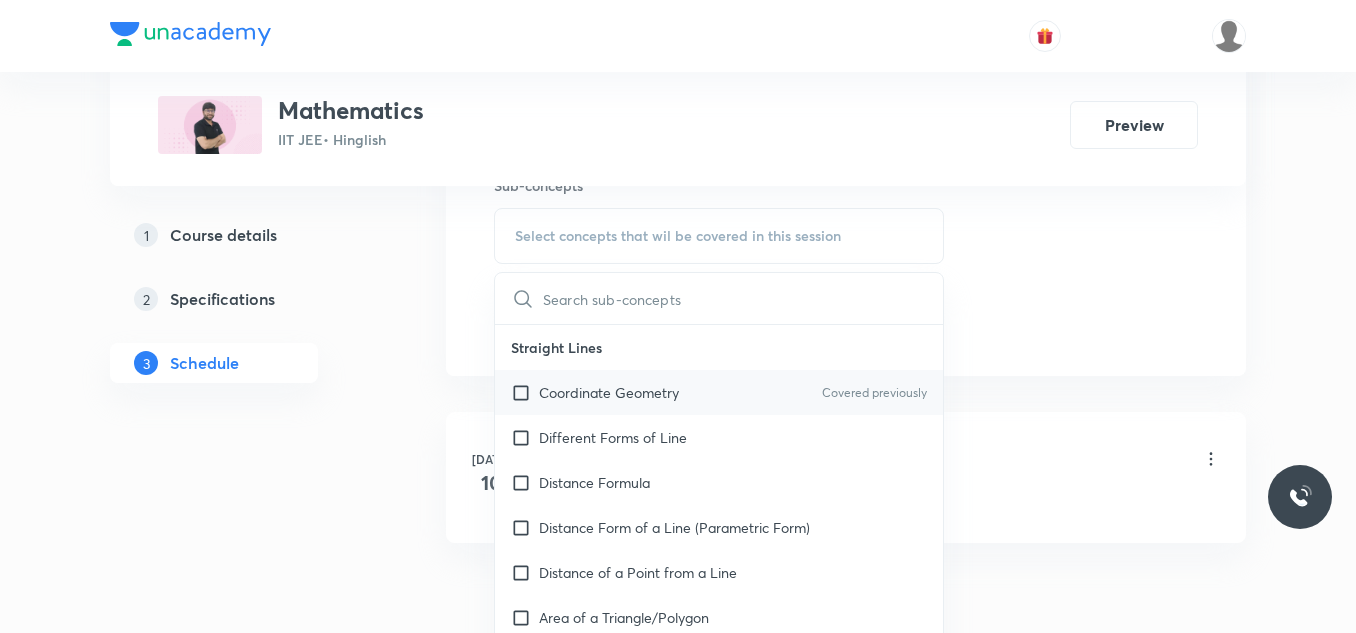 click on "Coordinate Geometry" at bounding box center [609, 392] 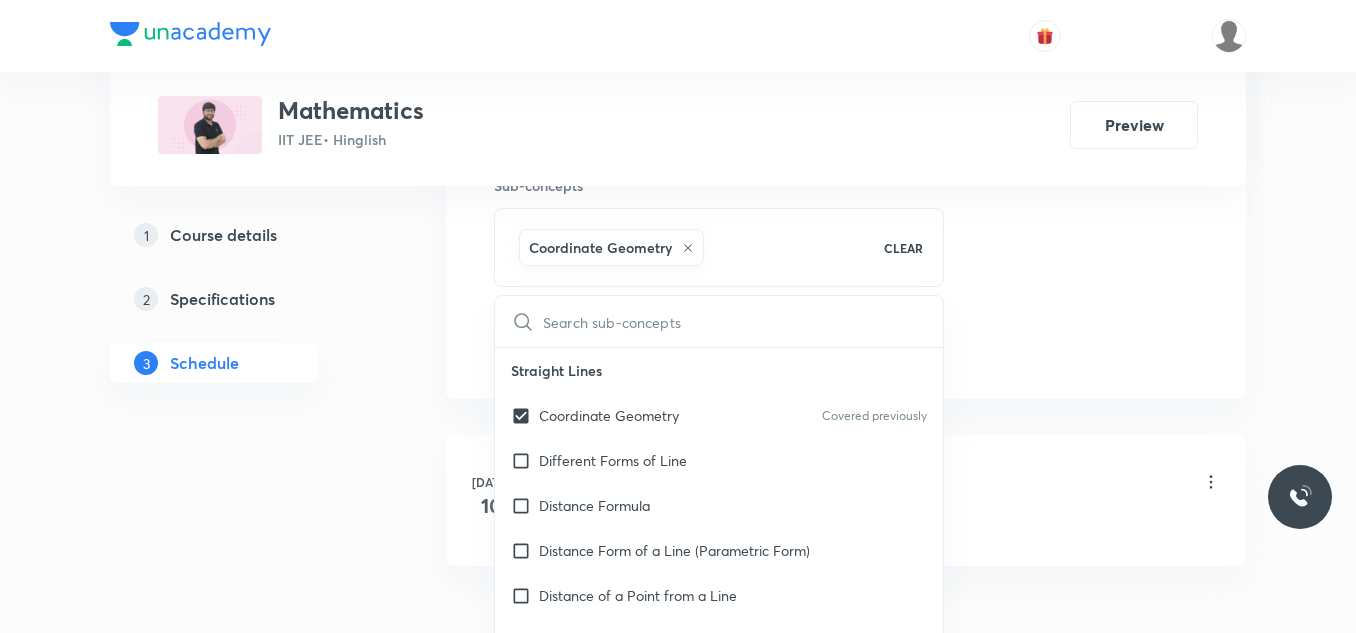 click on "Session  2 Live class Session title 22/99 Sequence and Series_12 ​ Schedule for Jul 11, 2025, 7:00 PM ​ Duration (in minutes) 80 ​   Session type Online Offline Room BK 04 Sub-concepts Coordinate Geometry CLEAR ​ Straight Lines Coordinate Geometry Covered previously Different Forms of Line Distance Formula Distance Form of a Line (Parametric Form) Distance of a Point from a Line Area of a Triangle/Polygon Position of Points Relative to a Line Section Formula Concurrency of Three Lines Coordinates of Different Centers of a Triangle Locus and Equation to a Locus Equations of Bisectors of the Angles between the Lines Polar Coordinates Family of Straight Lines Shifting of Origin General Equation of Second Degree Rotation of Axis Pair of Straight Lines Slope (Gradient) of a Line  Image and Foot of Perpendicular Angle between Two Lines Area in coordinate system Inclination of a Line Perpendicular Bisector Distance between Two Parallel Lines Circles Definition Equation of Circle with Typical Conditions Plane" at bounding box center (846, -114) 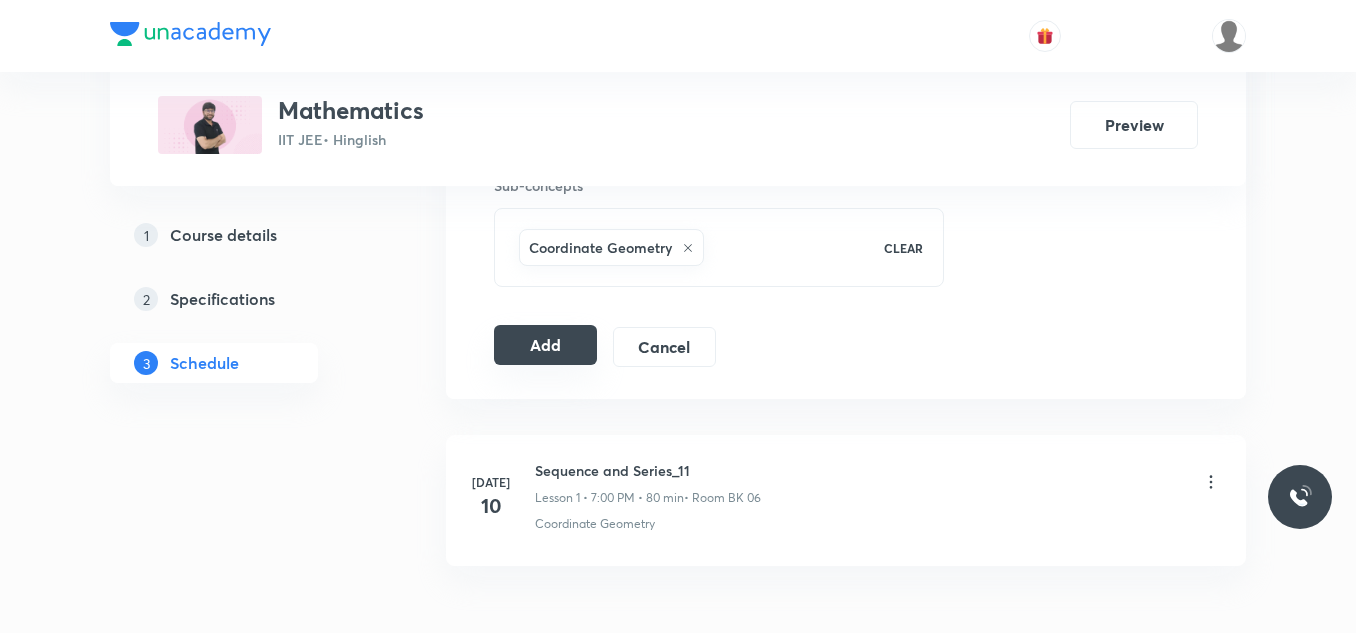 click on "Add" at bounding box center (545, 345) 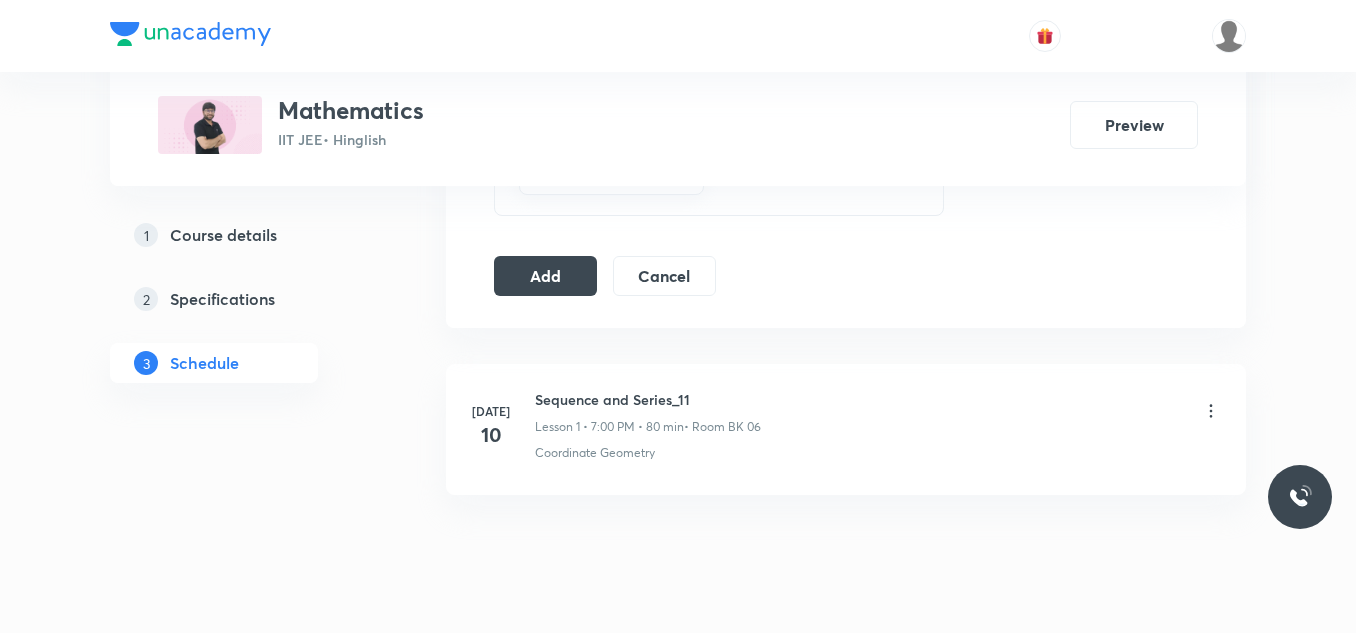 scroll, scrollTop: 1100, scrollLeft: 0, axis: vertical 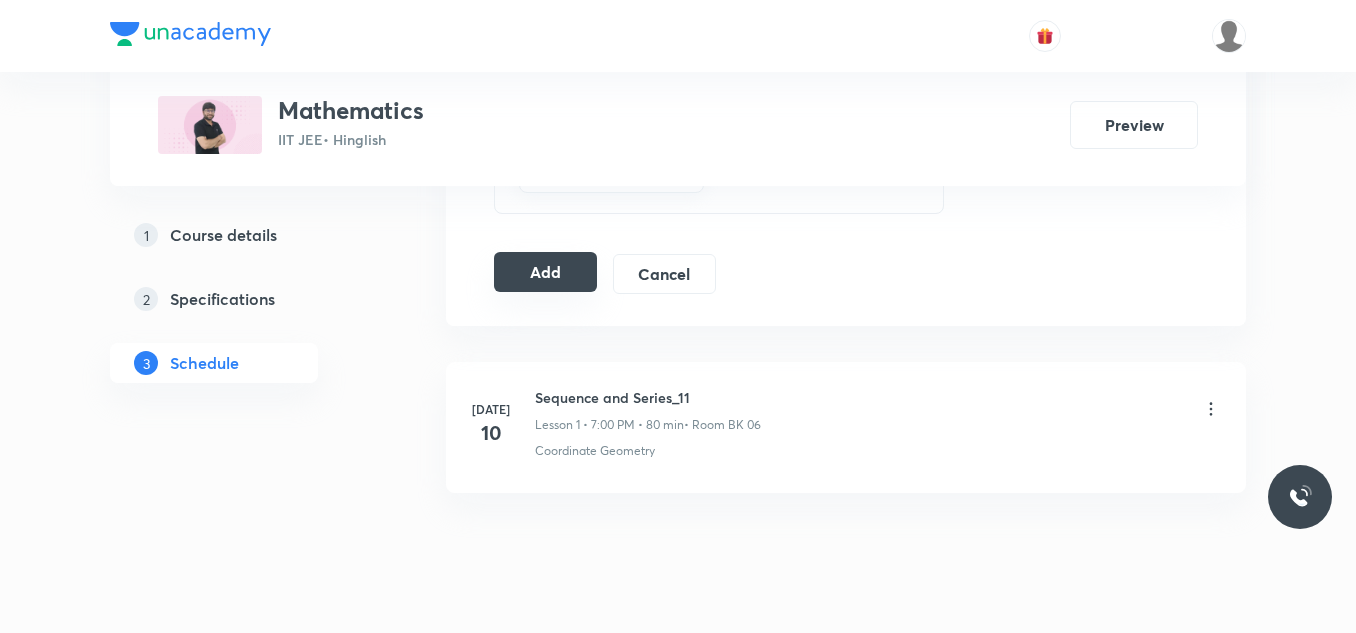 click on "Add" at bounding box center (545, 272) 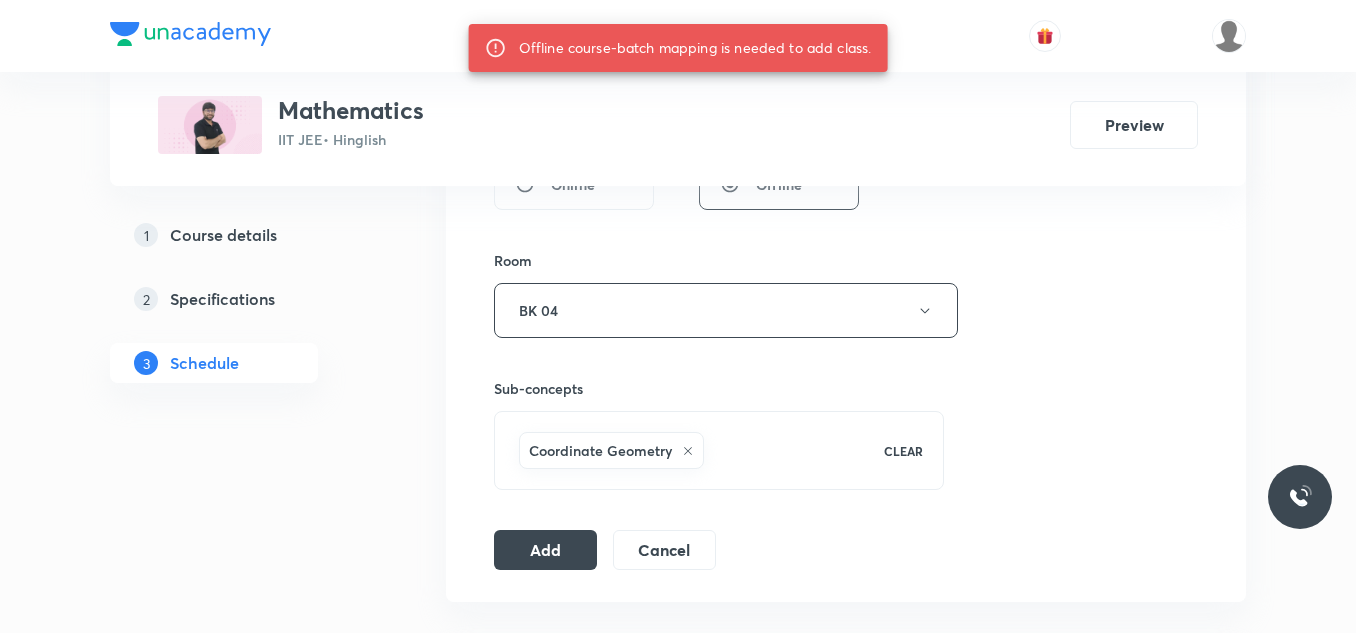 scroll, scrollTop: 748, scrollLeft: 0, axis: vertical 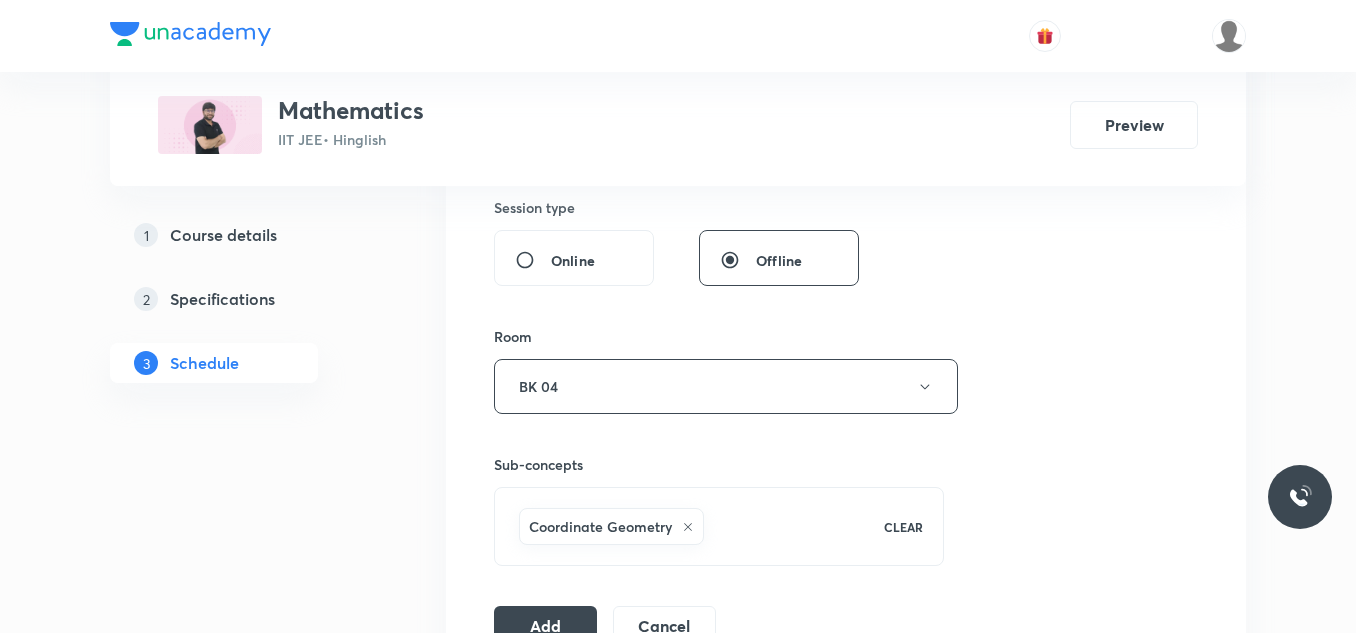 click on "Offline" at bounding box center (779, 258) 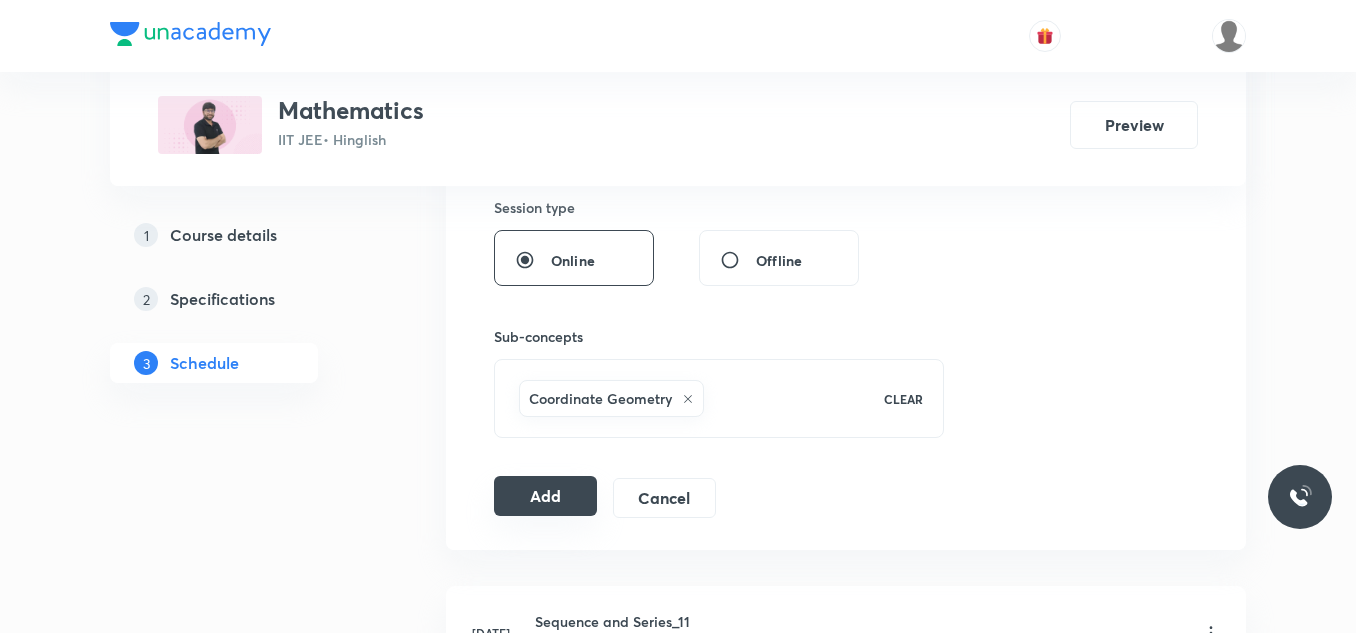 click on "Add" at bounding box center [545, 496] 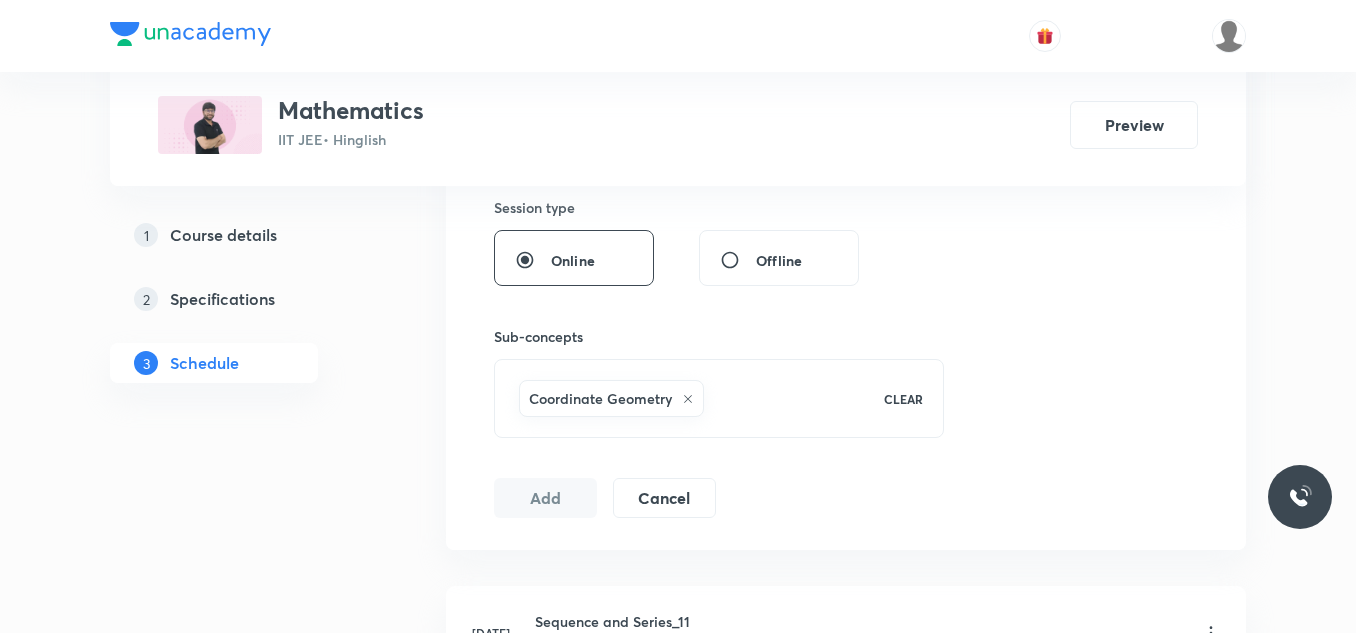 radio on "false" 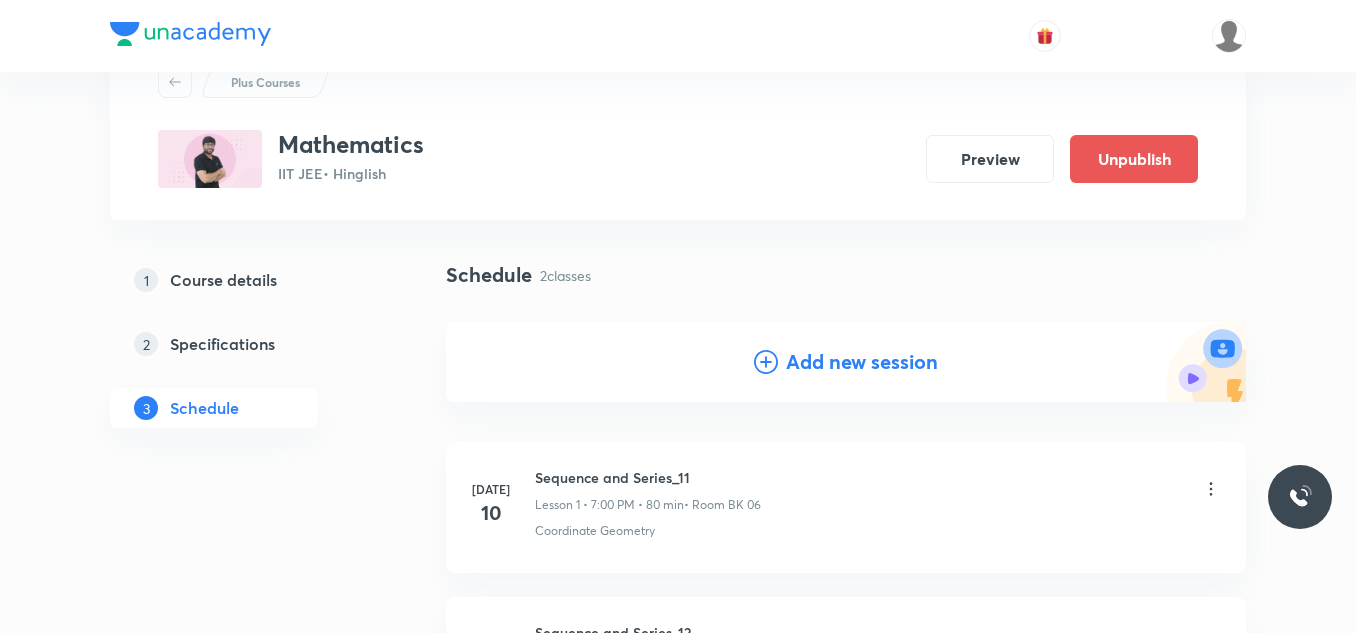 scroll, scrollTop: 361, scrollLeft: 0, axis: vertical 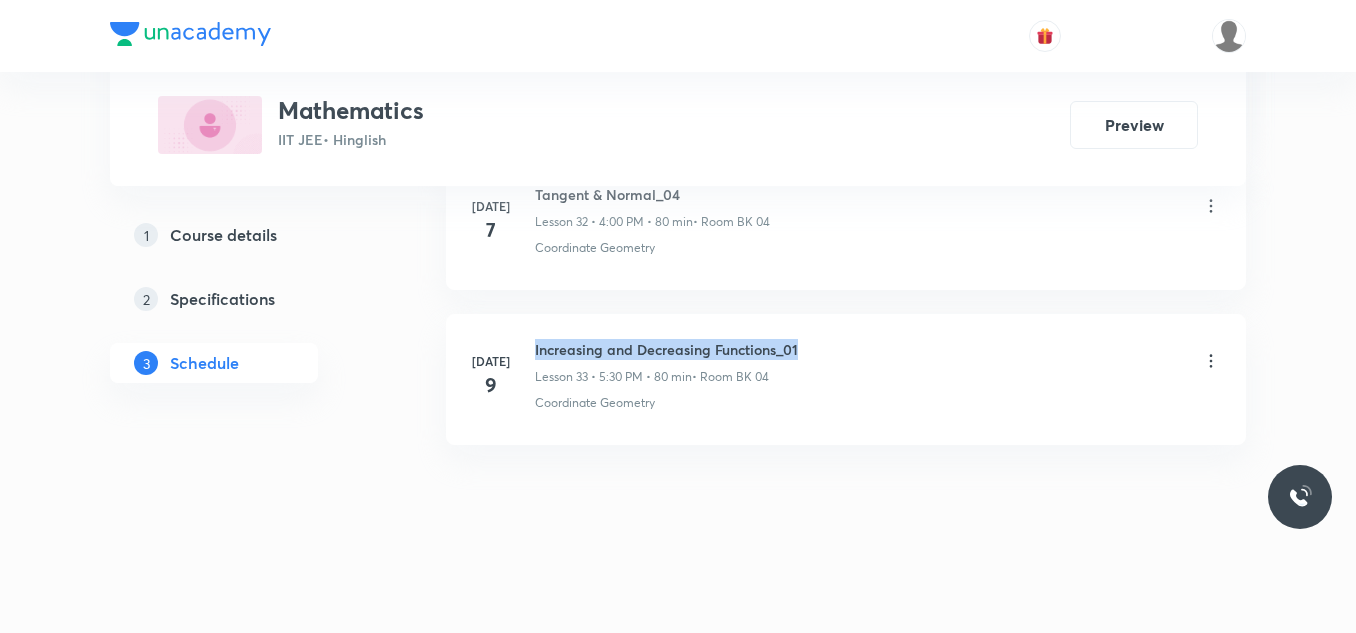 drag, startPoint x: 532, startPoint y: 347, endPoint x: 831, endPoint y: 355, distance: 299.107 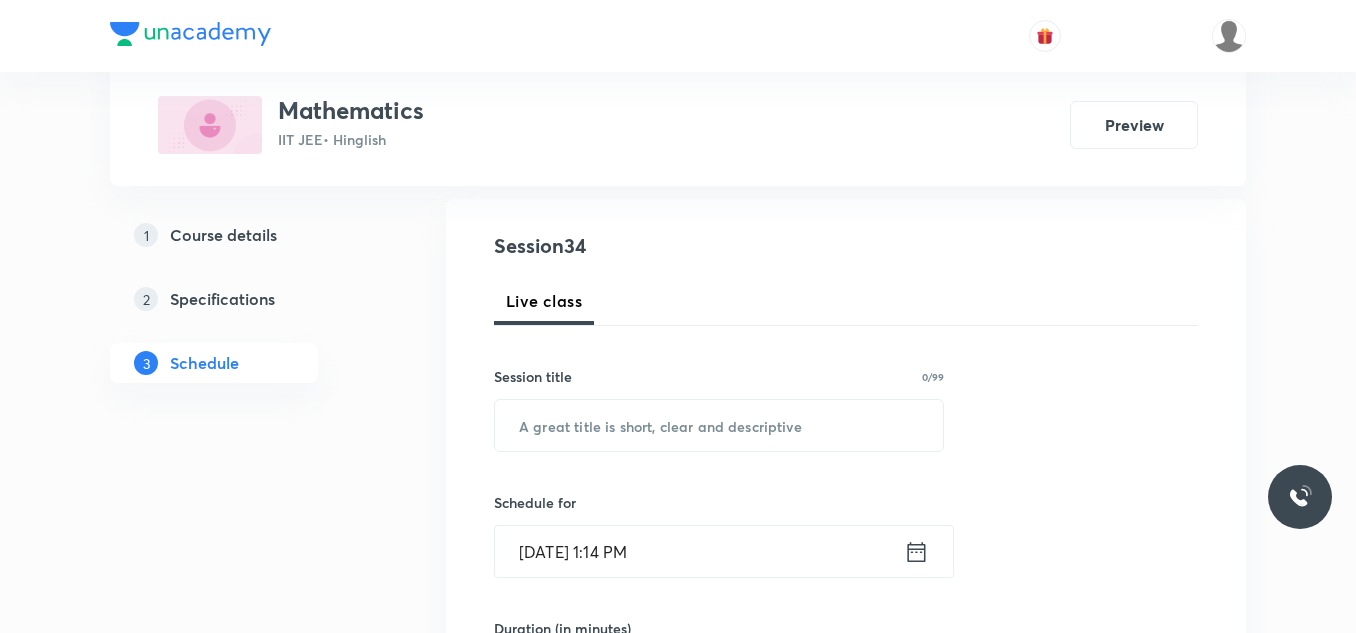 scroll, scrollTop: 232, scrollLeft: 0, axis: vertical 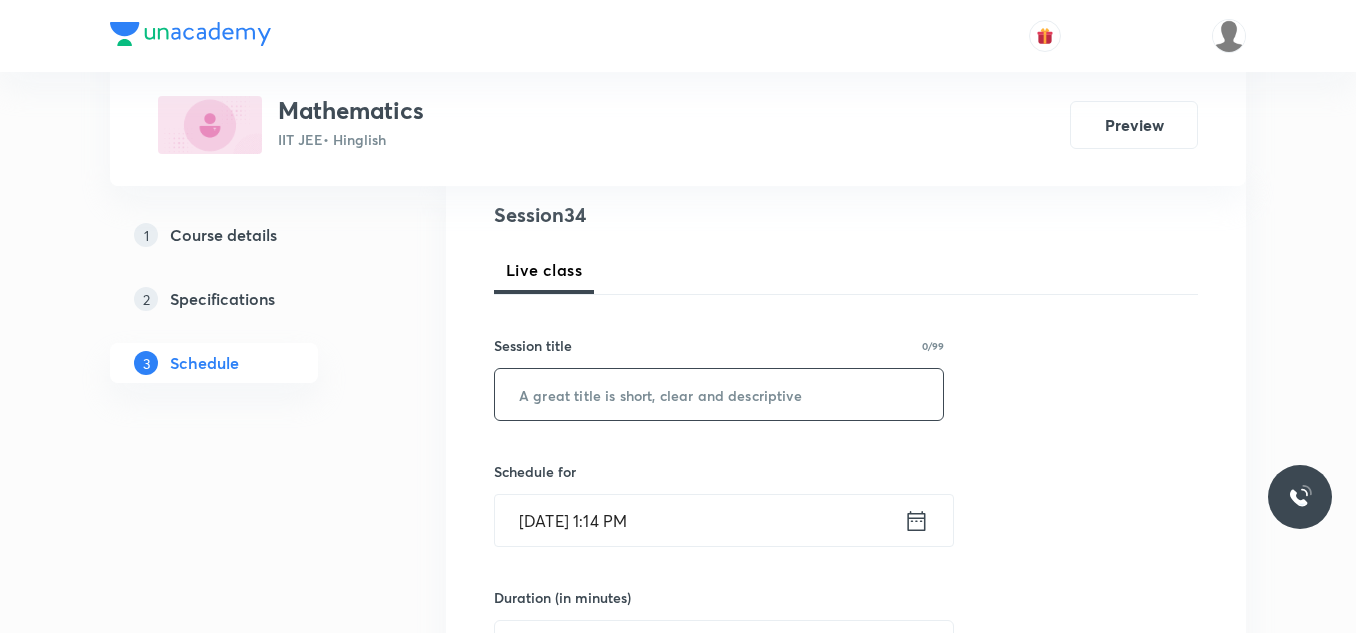 click at bounding box center [719, 394] 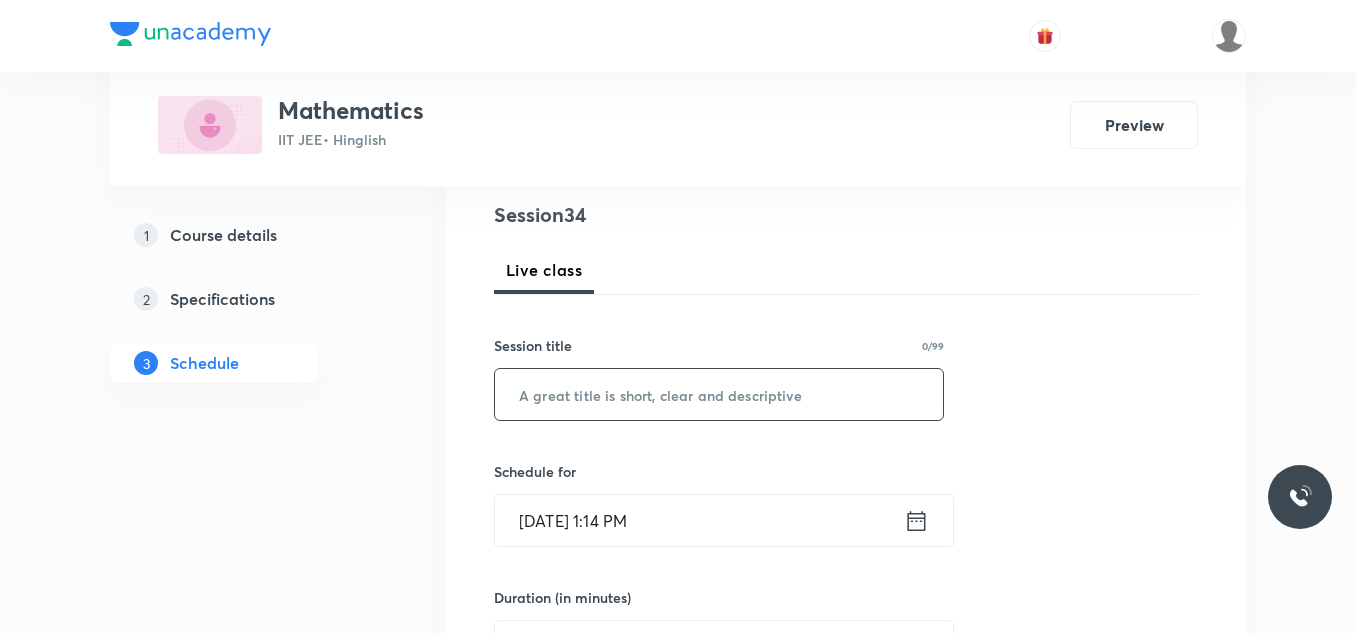 paste on "Increasing and Decreasing Functions_01" 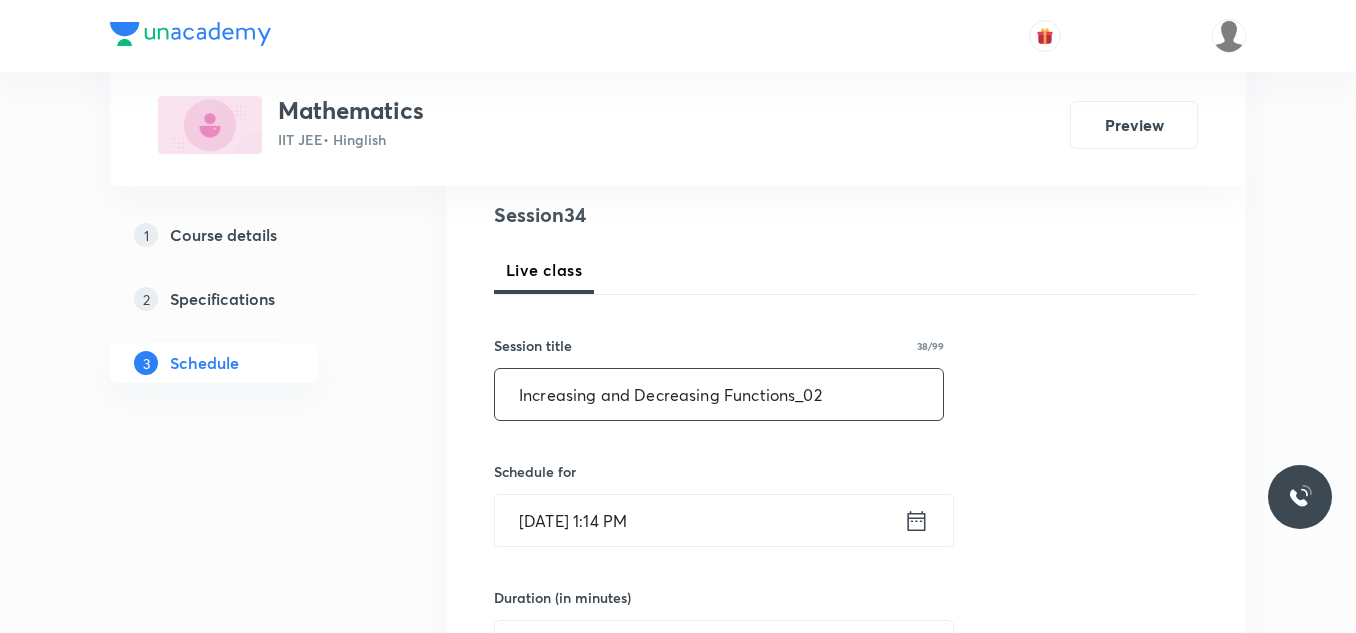 type on "Increasing and Decreasing Functions_02" 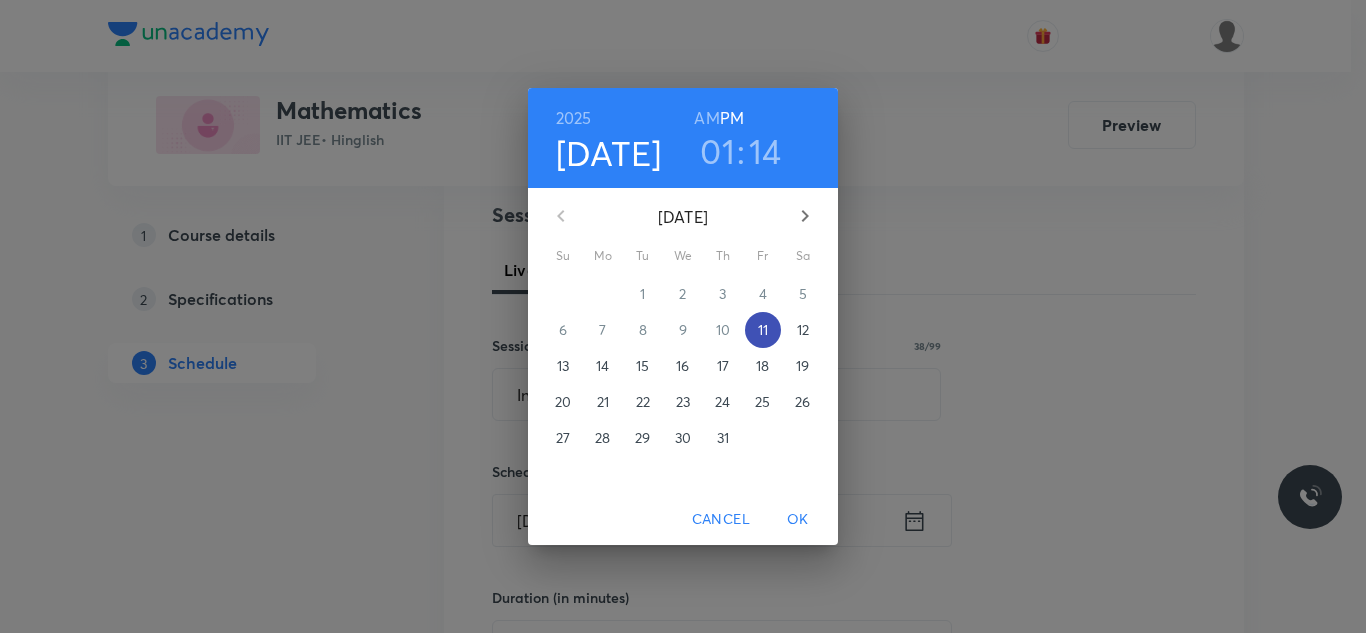 click on "11" at bounding box center [763, 330] 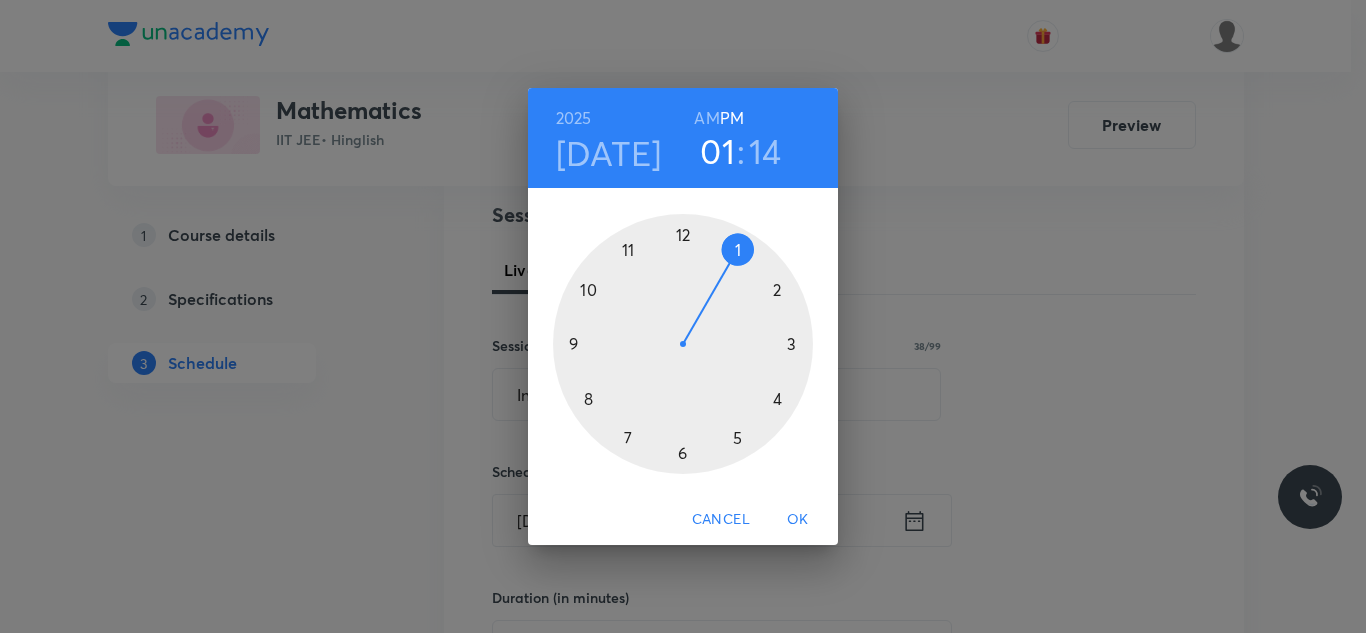 click at bounding box center [683, 344] 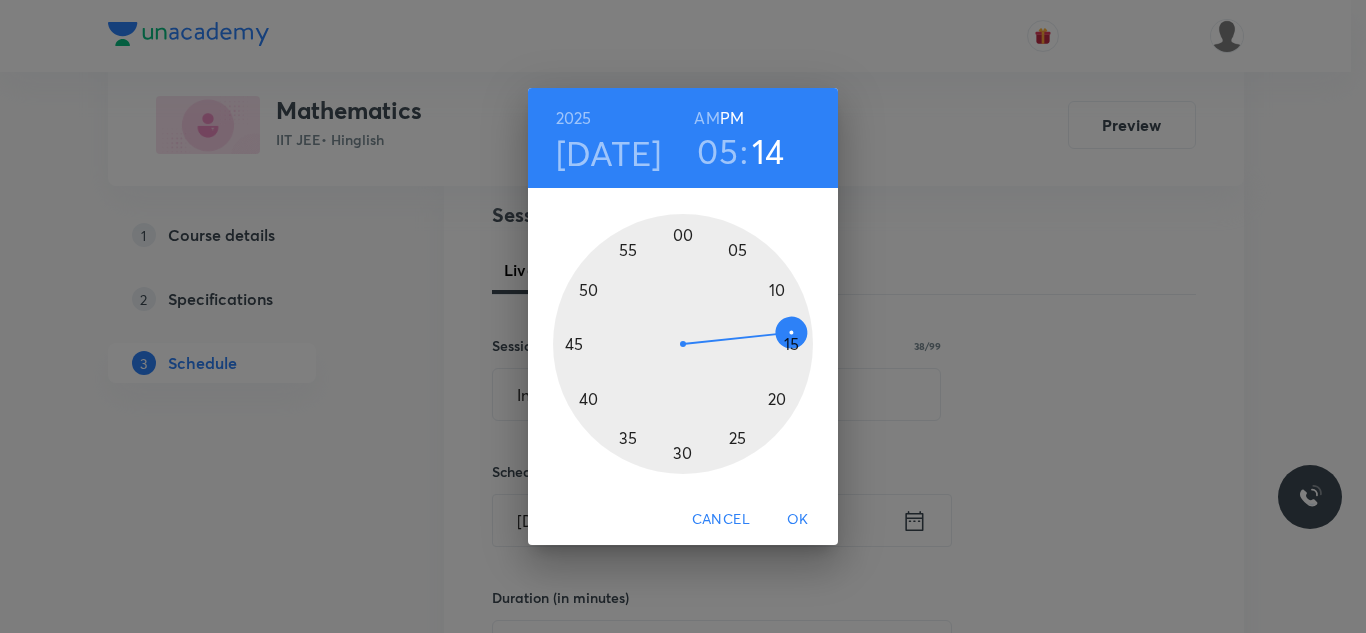 click at bounding box center (683, 344) 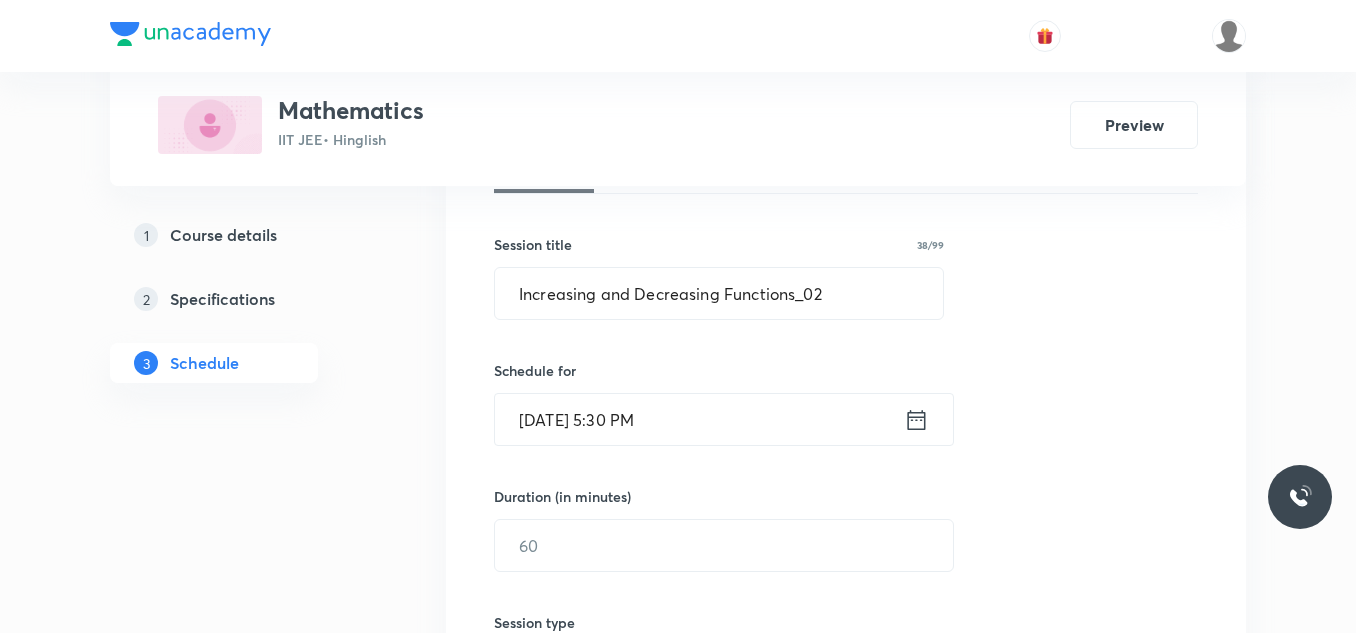 scroll, scrollTop: 432, scrollLeft: 0, axis: vertical 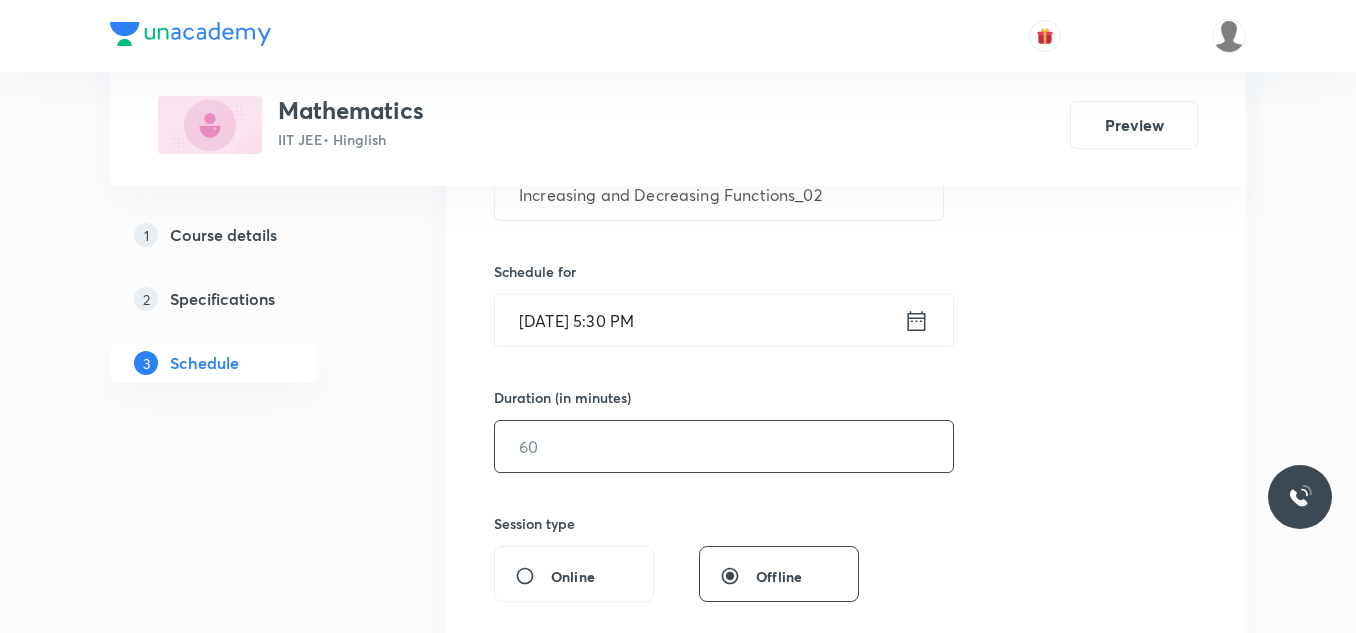 click at bounding box center [724, 446] 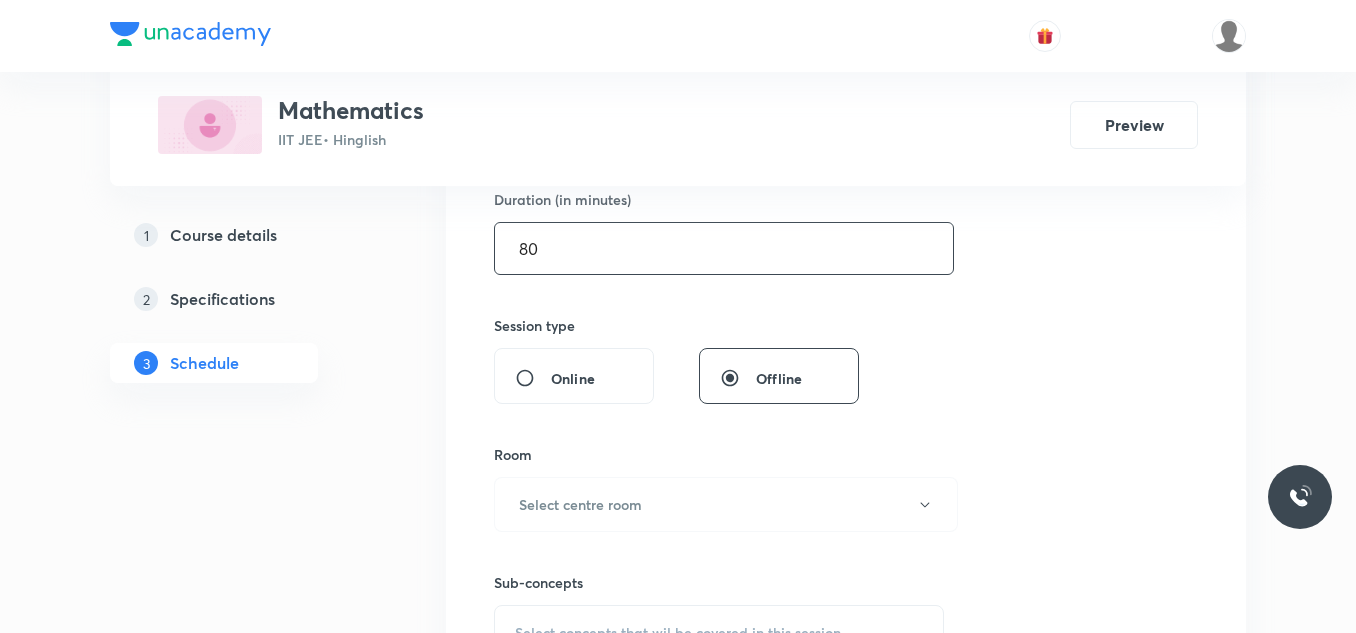 scroll, scrollTop: 632, scrollLeft: 0, axis: vertical 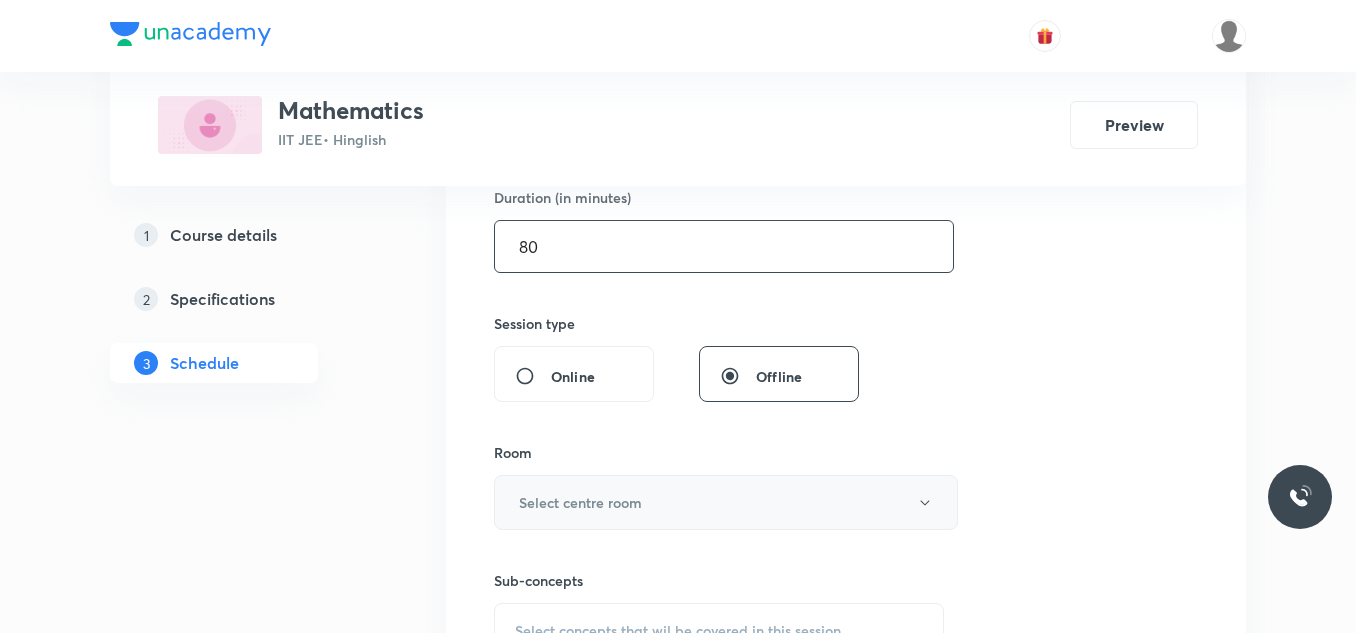 type on "80" 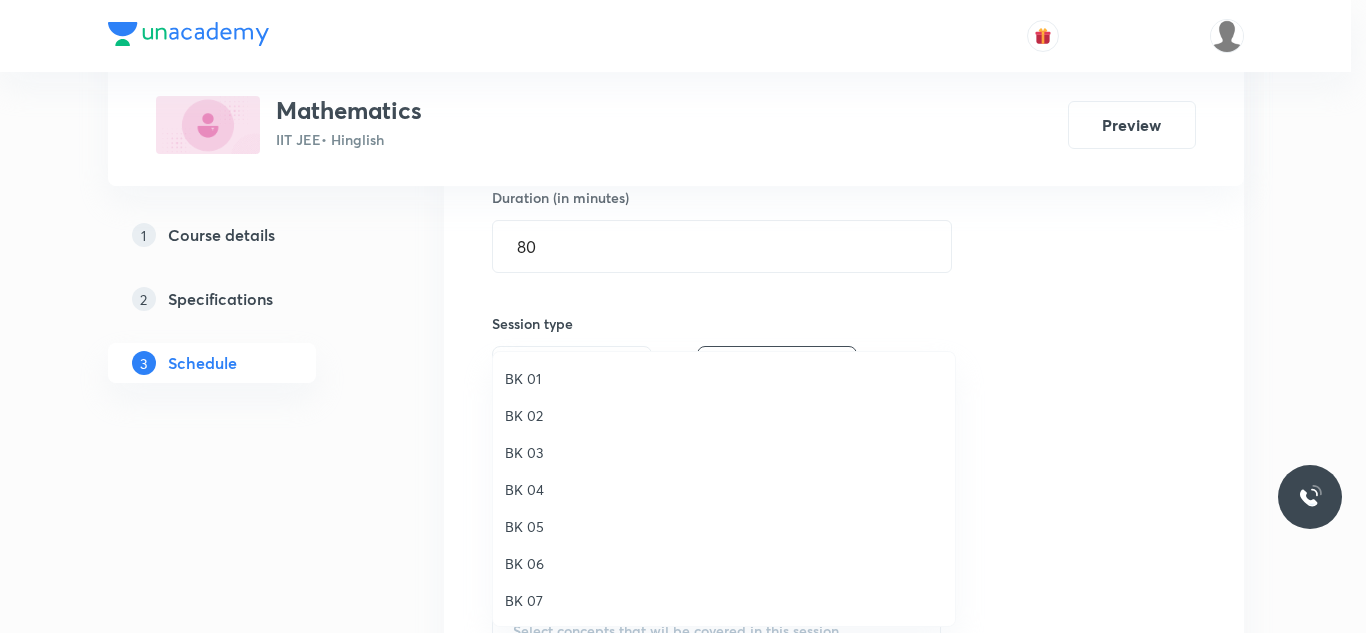 click on "BK 05" at bounding box center [724, 526] 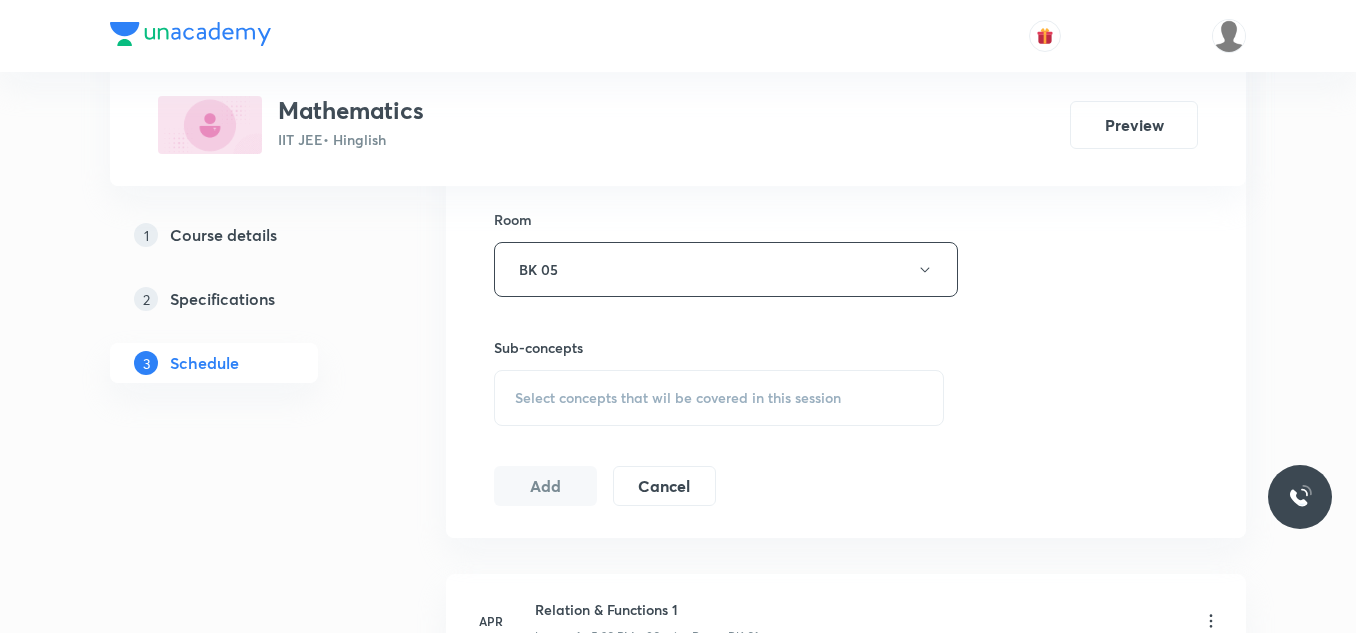 scroll, scrollTop: 932, scrollLeft: 0, axis: vertical 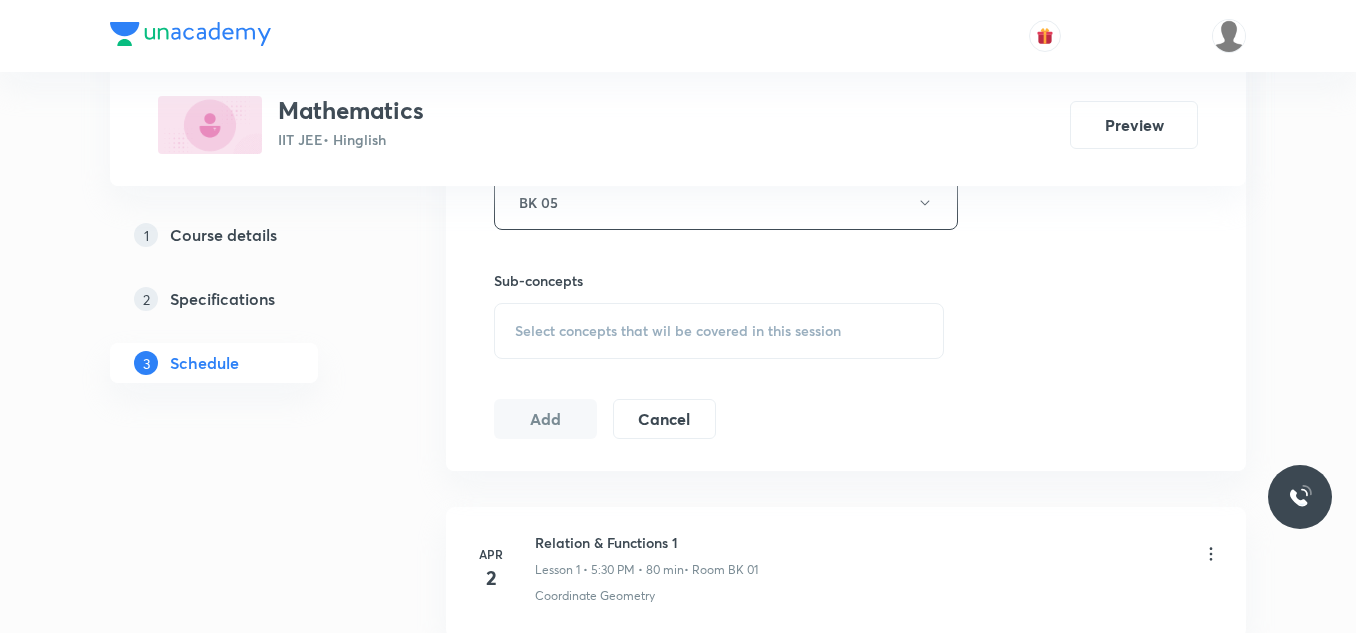 click on "Select concepts that wil be covered in this session" at bounding box center [678, 331] 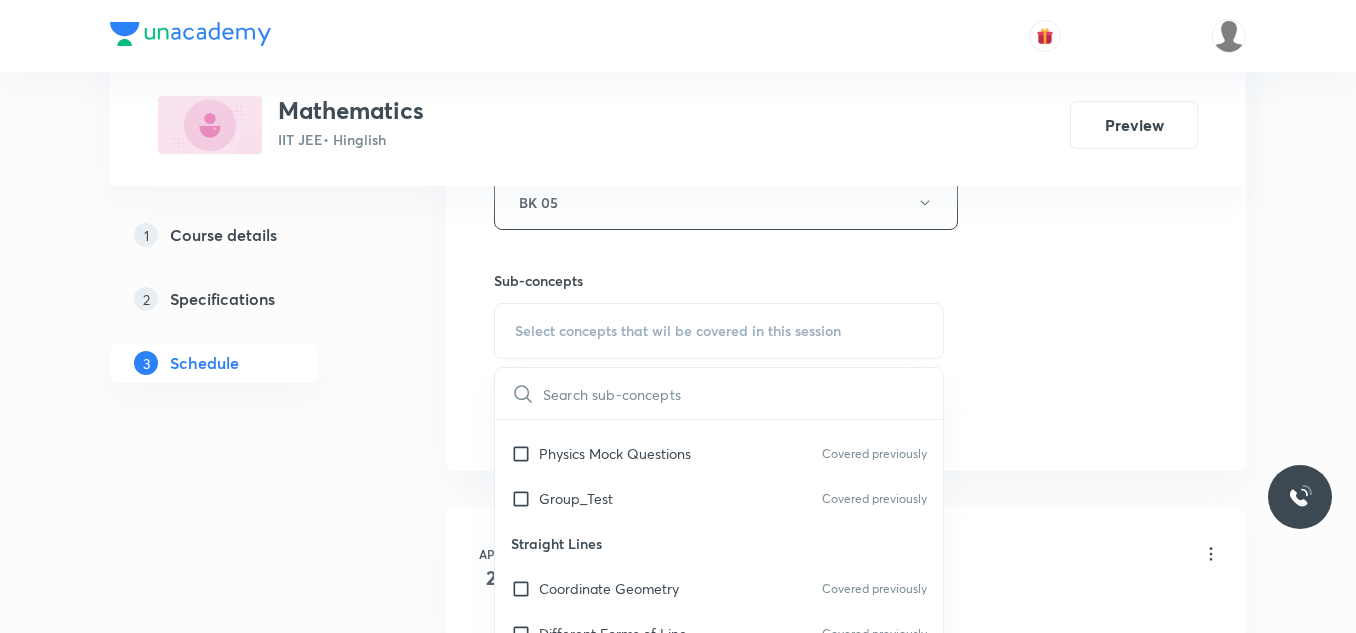 scroll, scrollTop: 0, scrollLeft: 0, axis: both 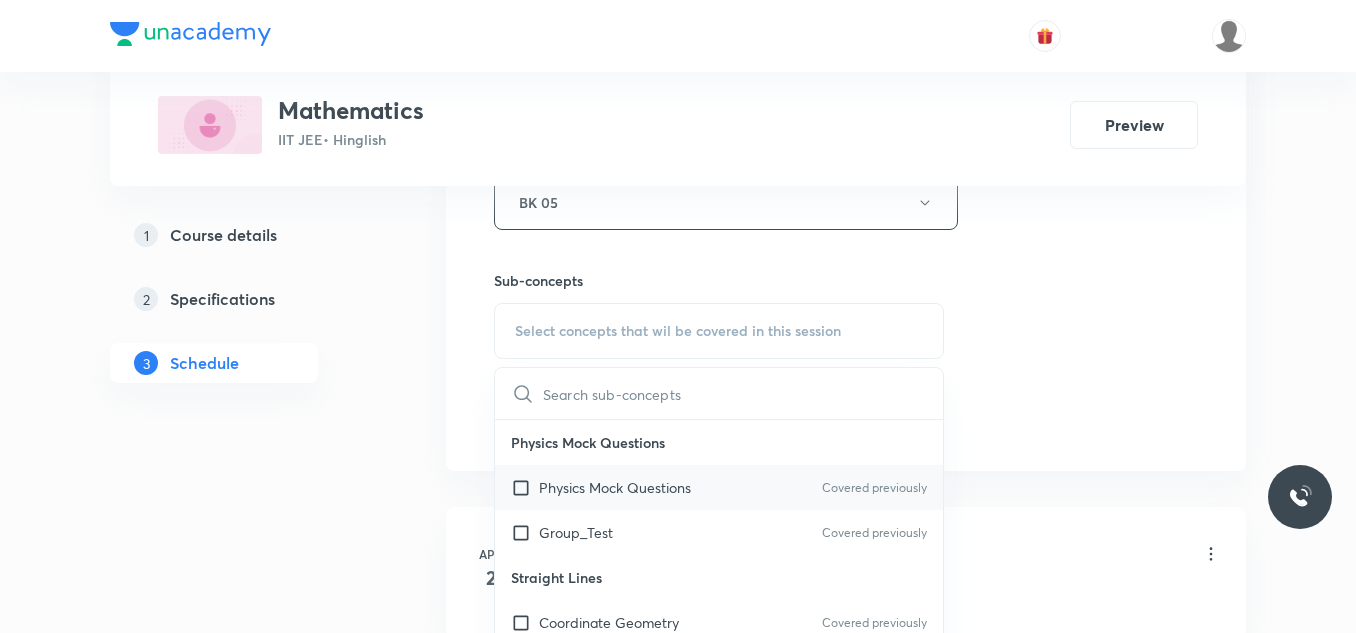 click on "Physics Mock Questions" at bounding box center (615, 487) 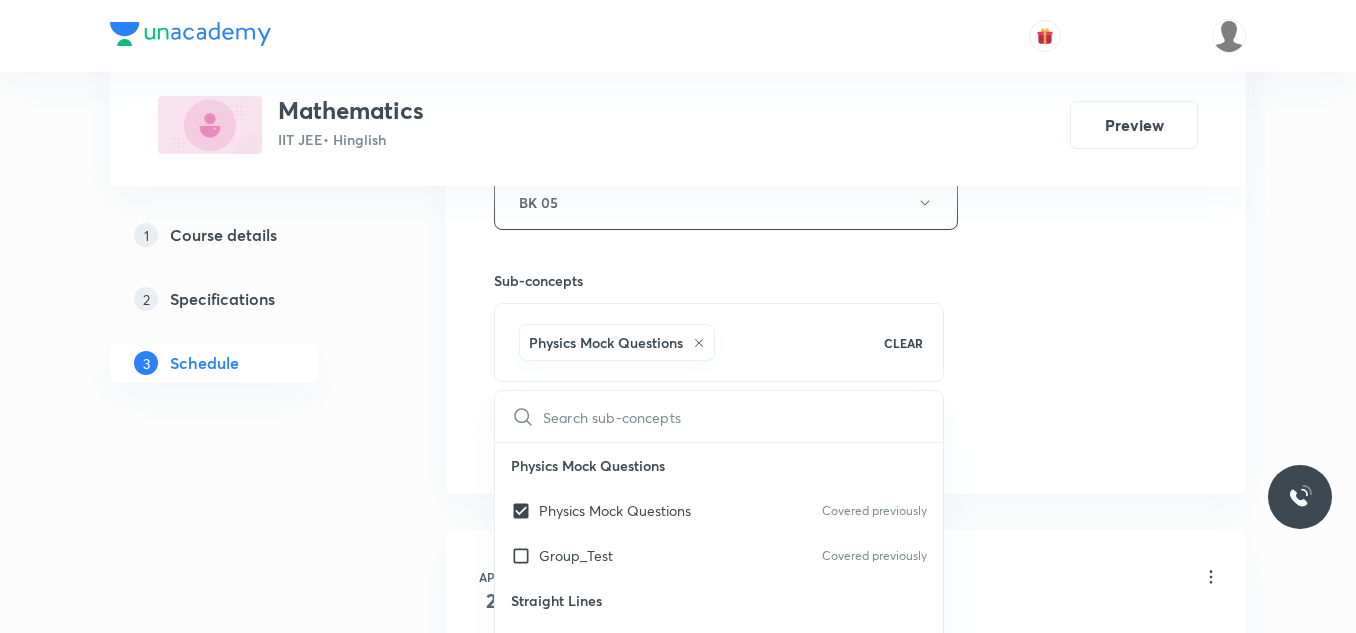 click on "Session  34 Live class Session title 38/99 Increasing and Decreasing Functions_02 ​ Schedule for Jul 11, 2025, 5:30 PM ​ Duration (in minutes) 80 ​   Session type Online Offline Room BK 05 Sub-concepts Physics Mock Questions CLEAR ​ Physics Mock Questions Physics Mock Questions Covered previously Group_Test Covered previously Straight Lines Coordinate Geometry Covered previously Different Forms of Line Covered previously Distance Formula Covered previously Distance Form of a Line (Parametric Form) Covered previously Distance of a Point from a Line Area of a Triangle/Polygon Position of Points Relative to a Line Section Formula Concurrency of Three Lines Coordinates of Different Centers of a Triangle Locus and Equation to a Locus Equations of Bisectors of the Angles between the Lines Polar Coordinates Family of Straight Lines Shifting of Origin General Equation of Second Degree Rotation of Axis Pair of Straight Lines Slope (Gradient) of a Line  Image and Foot of Perpendicular Angle between Two Lines" at bounding box center [846, -19] 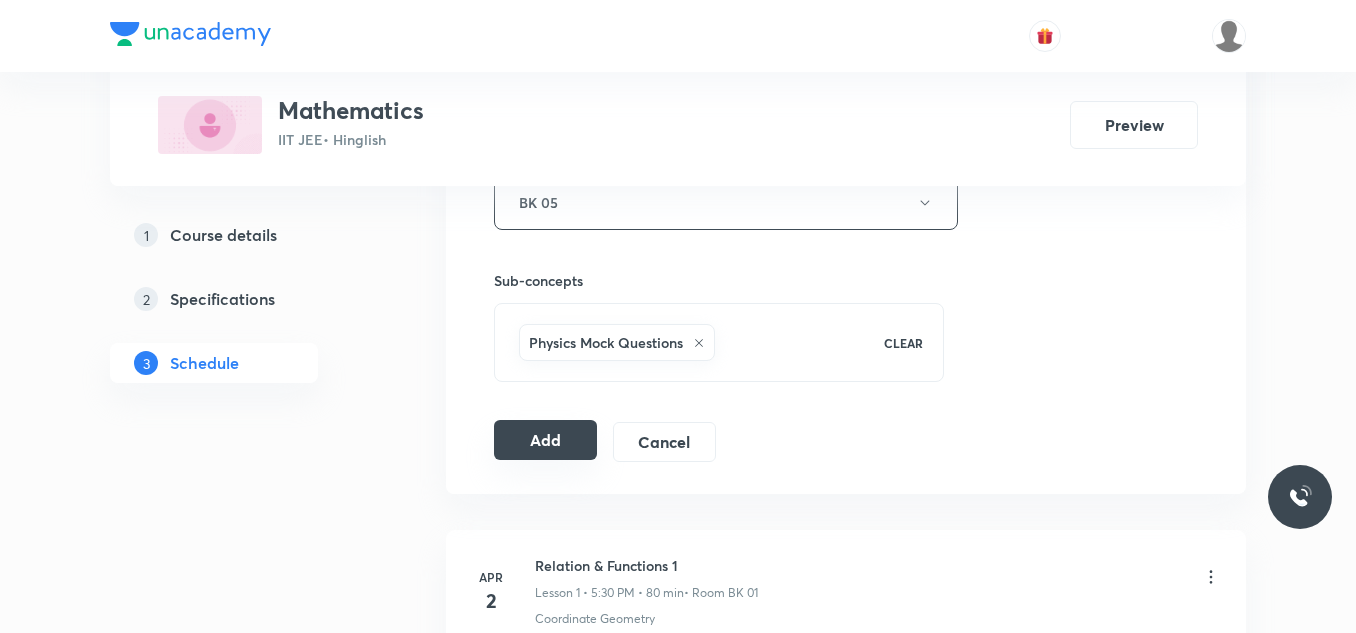 click on "Add" at bounding box center (545, 440) 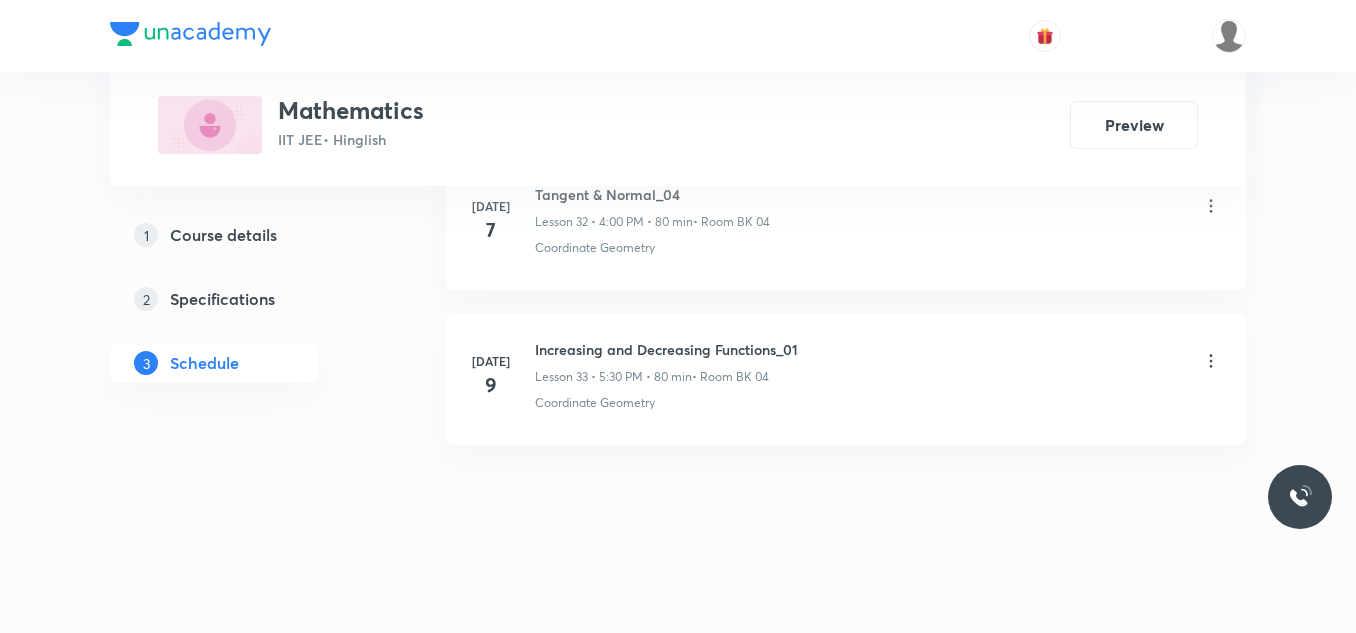 scroll, scrollTop: 5166, scrollLeft: 0, axis: vertical 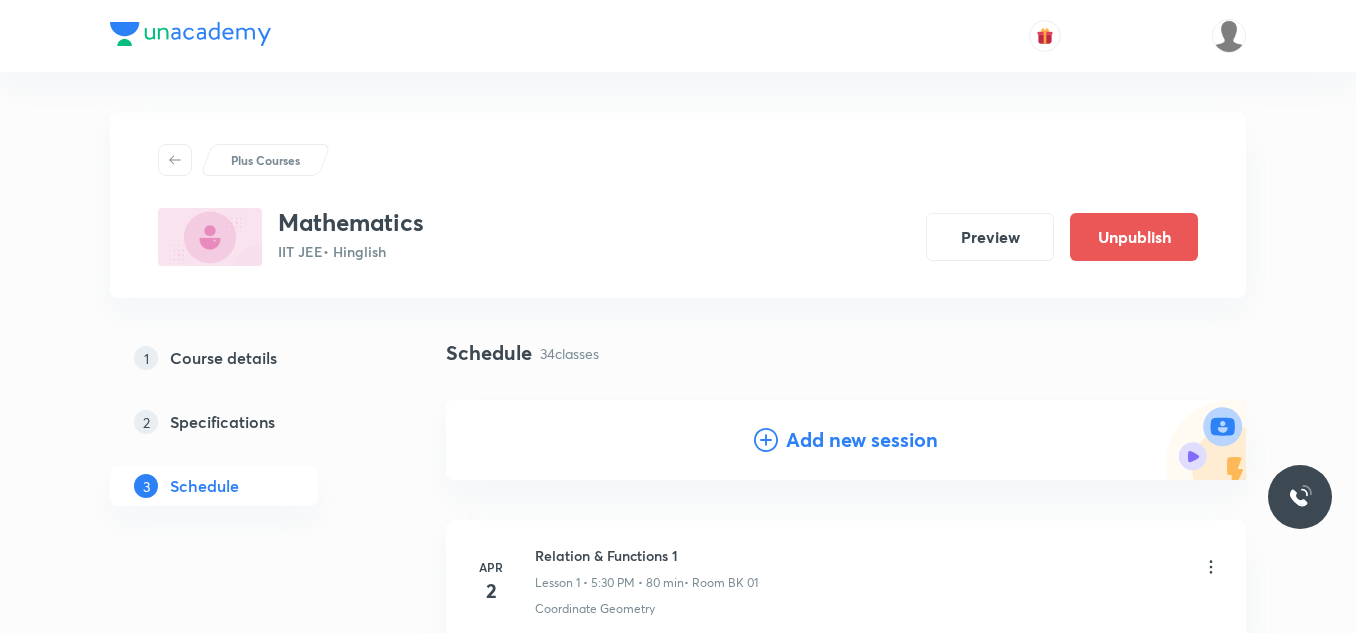 click on "Add new session" at bounding box center (862, 440) 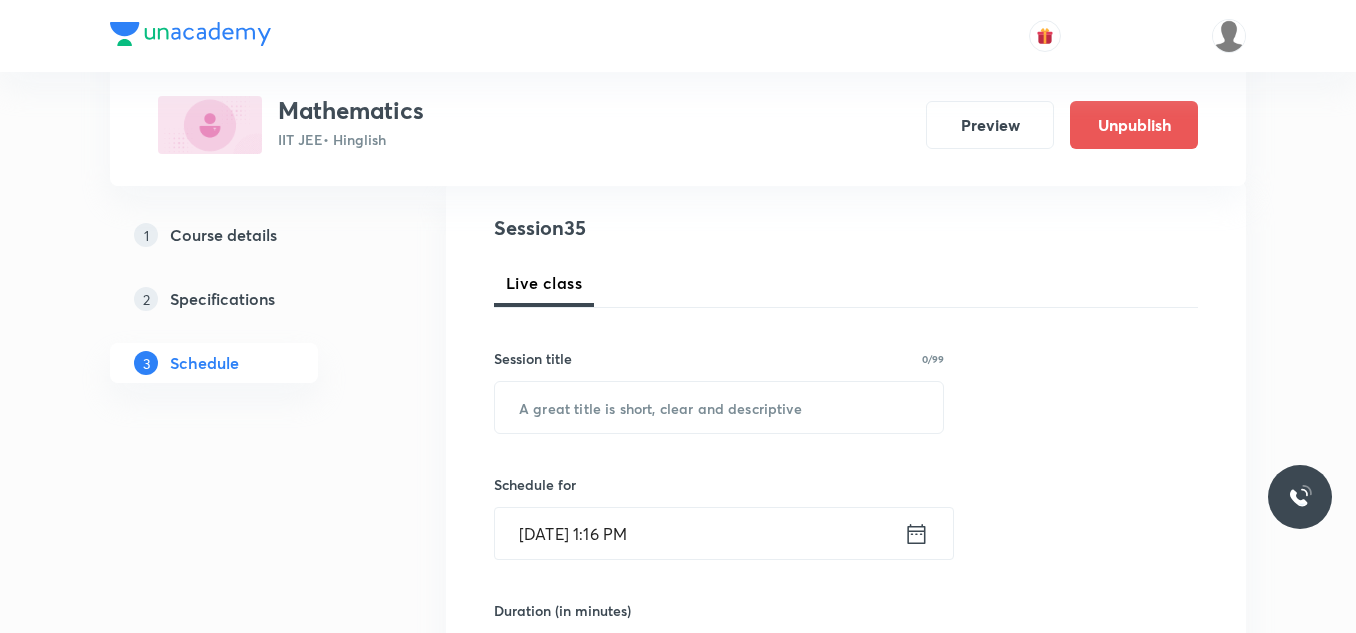 scroll, scrollTop: 300, scrollLeft: 0, axis: vertical 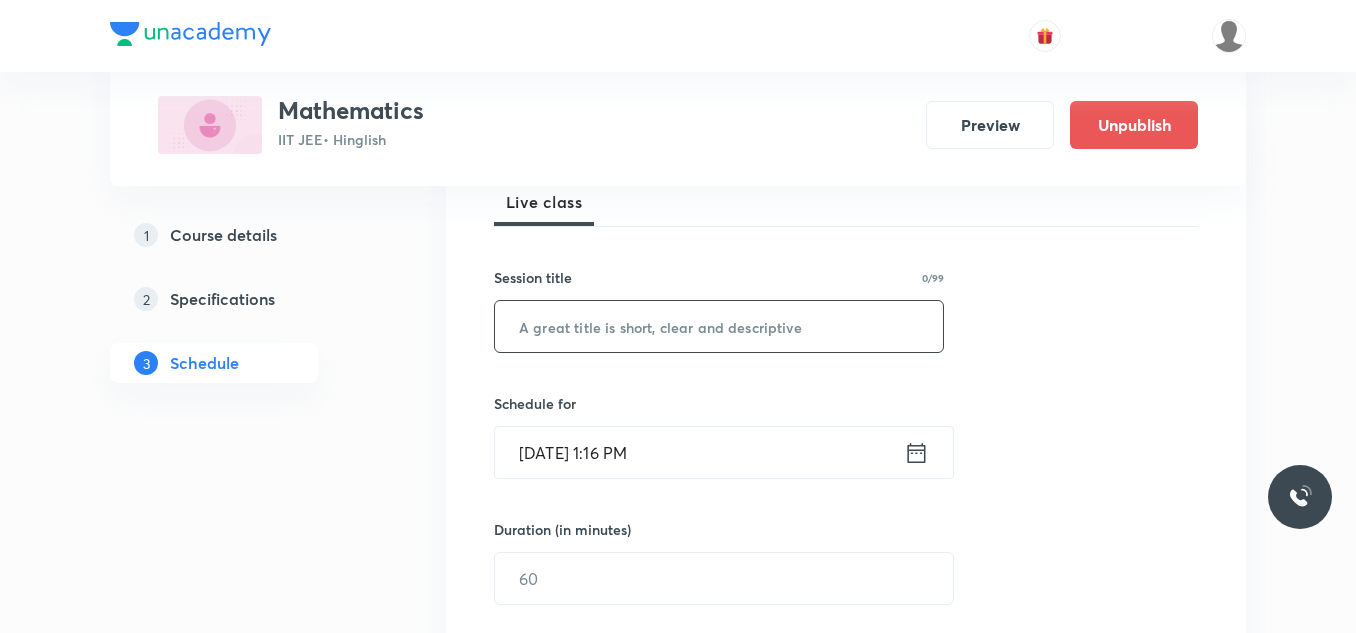 click at bounding box center (719, 326) 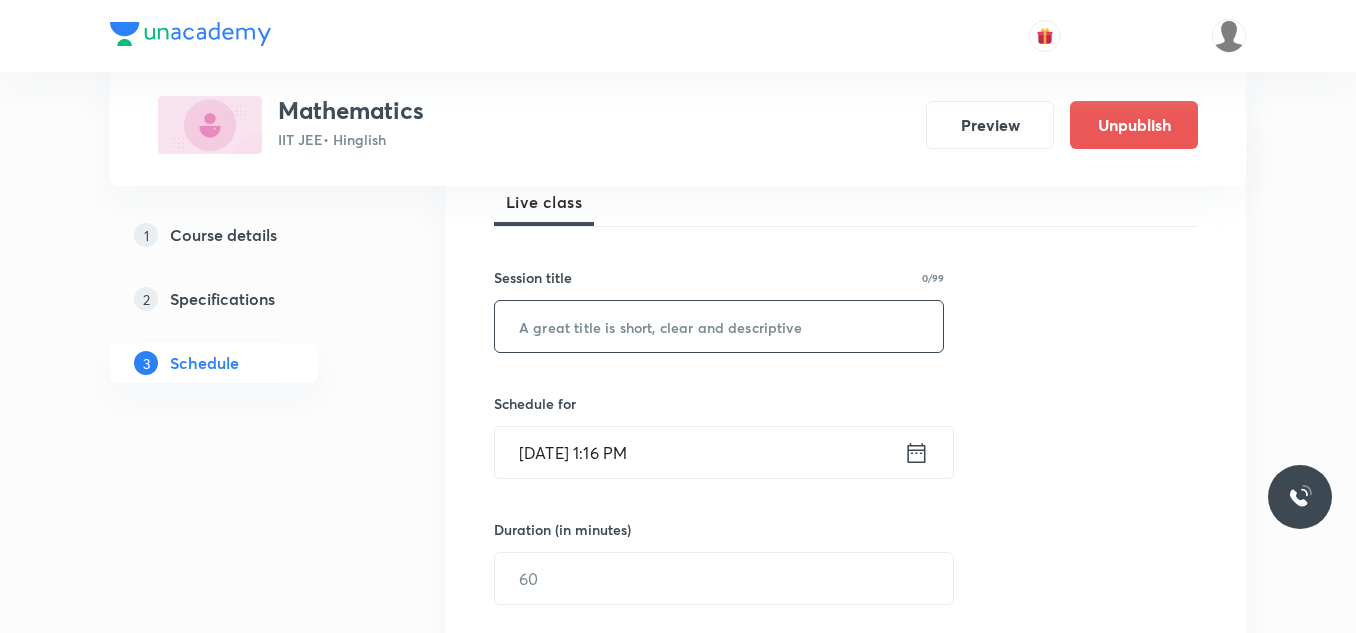 paste on "Increasing and Decreasing Functions_01" 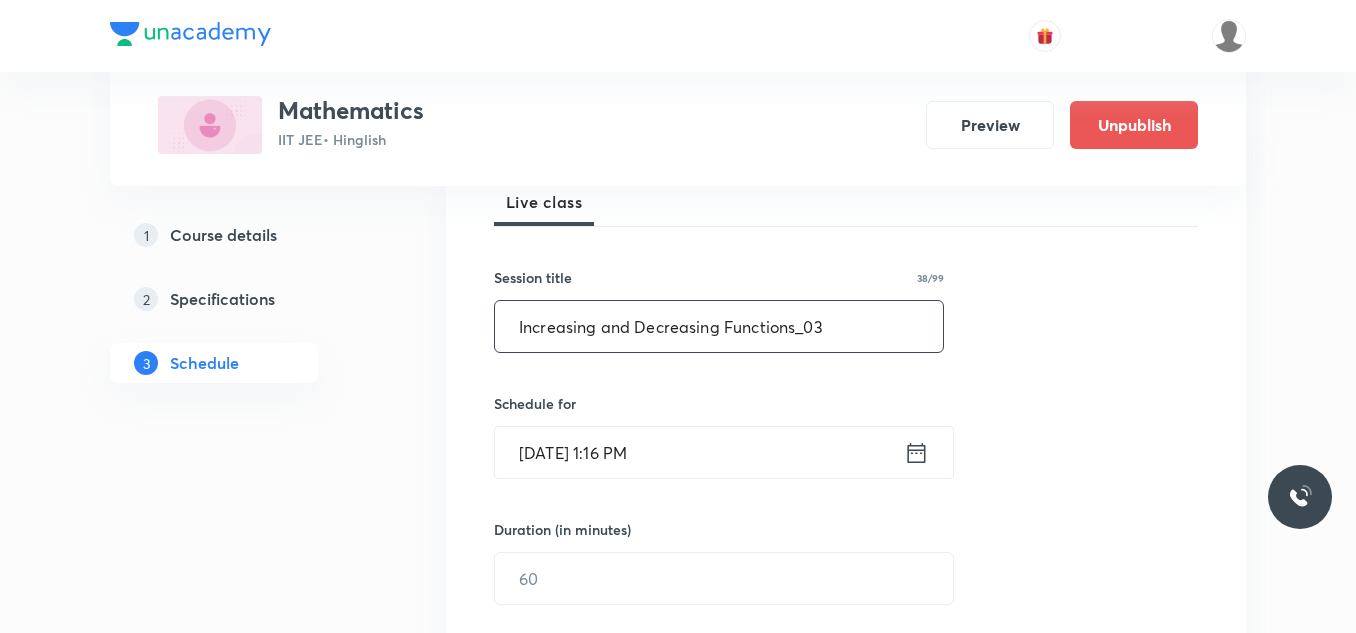 type on "Increasing and Decreasing Functions_03" 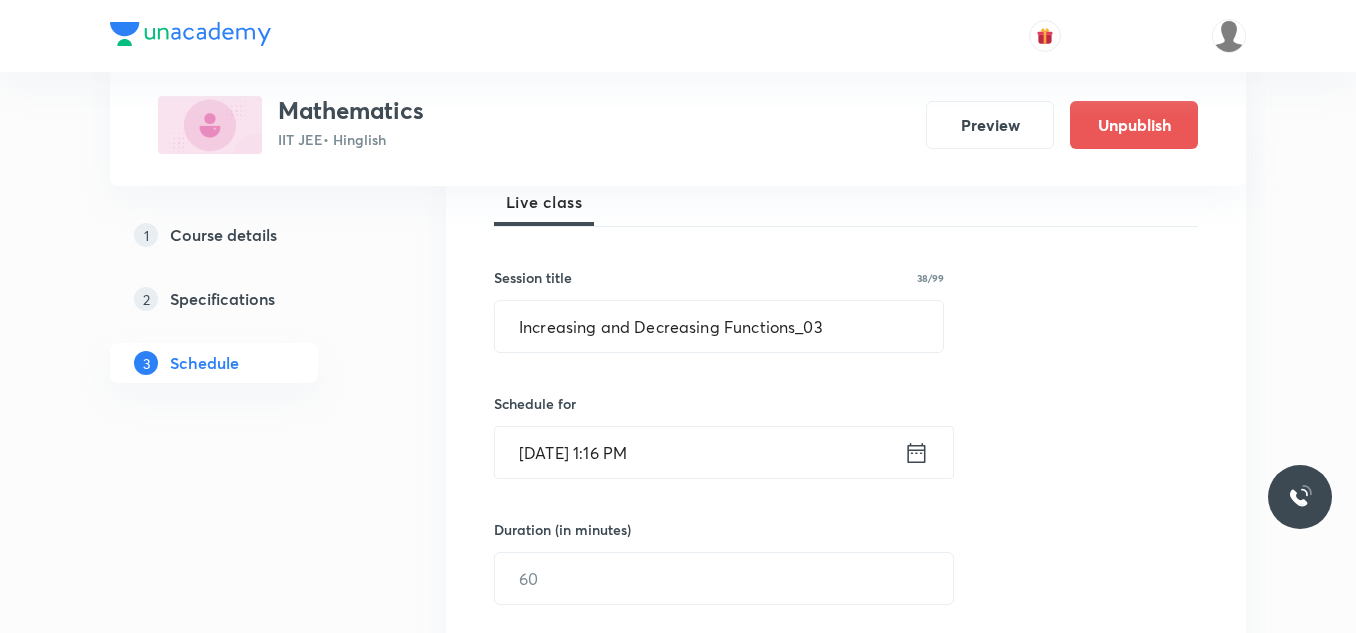 click on "Jul 11, 2025, 1:16 PM" at bounding box center [699, 452] 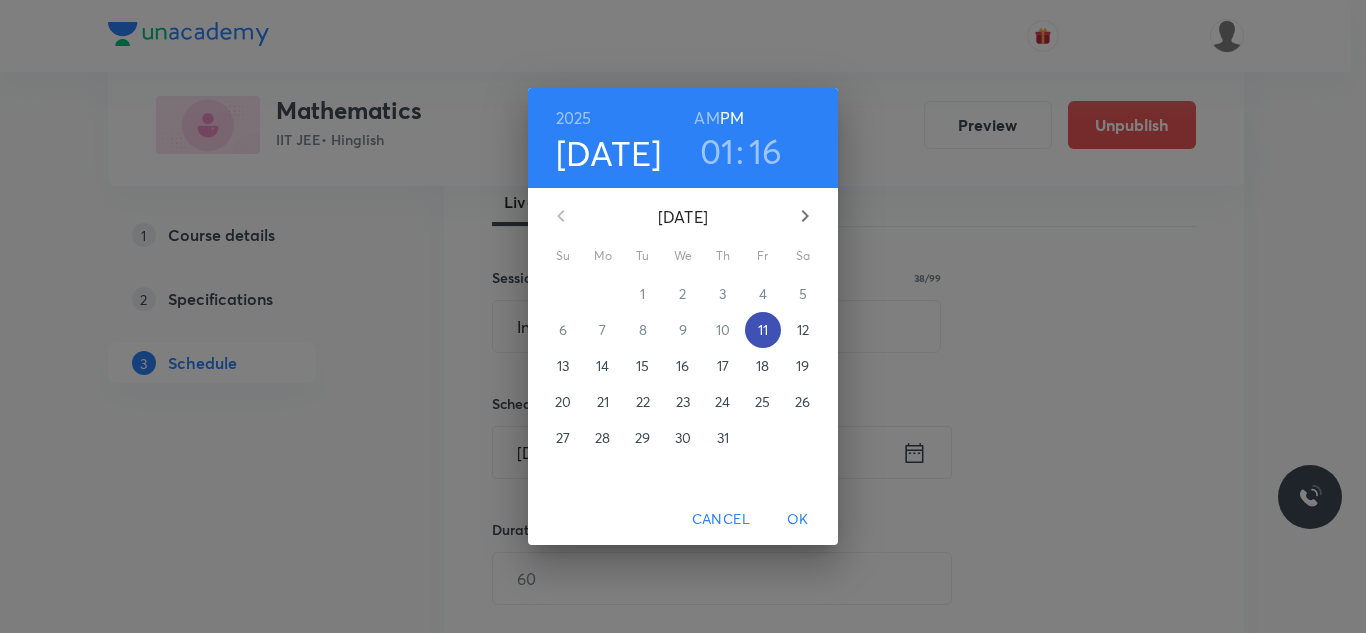 click on "11" at bounding box center (763, 330) 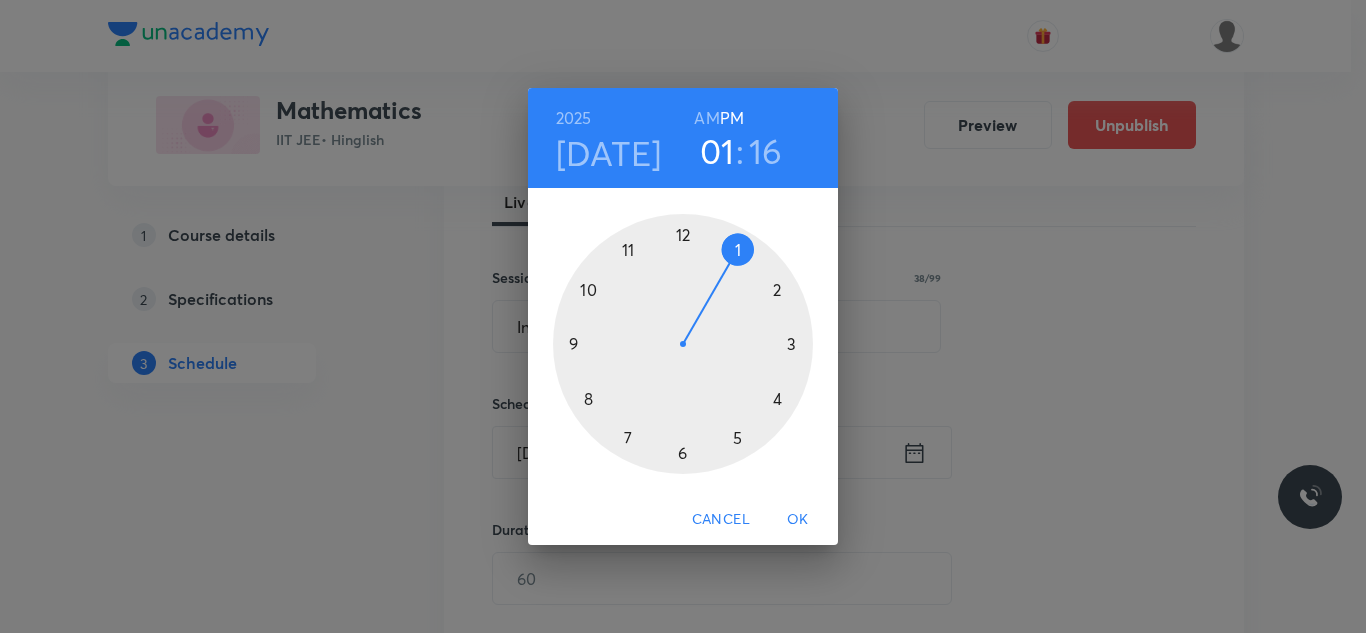 click at bounding box center (683, 344) 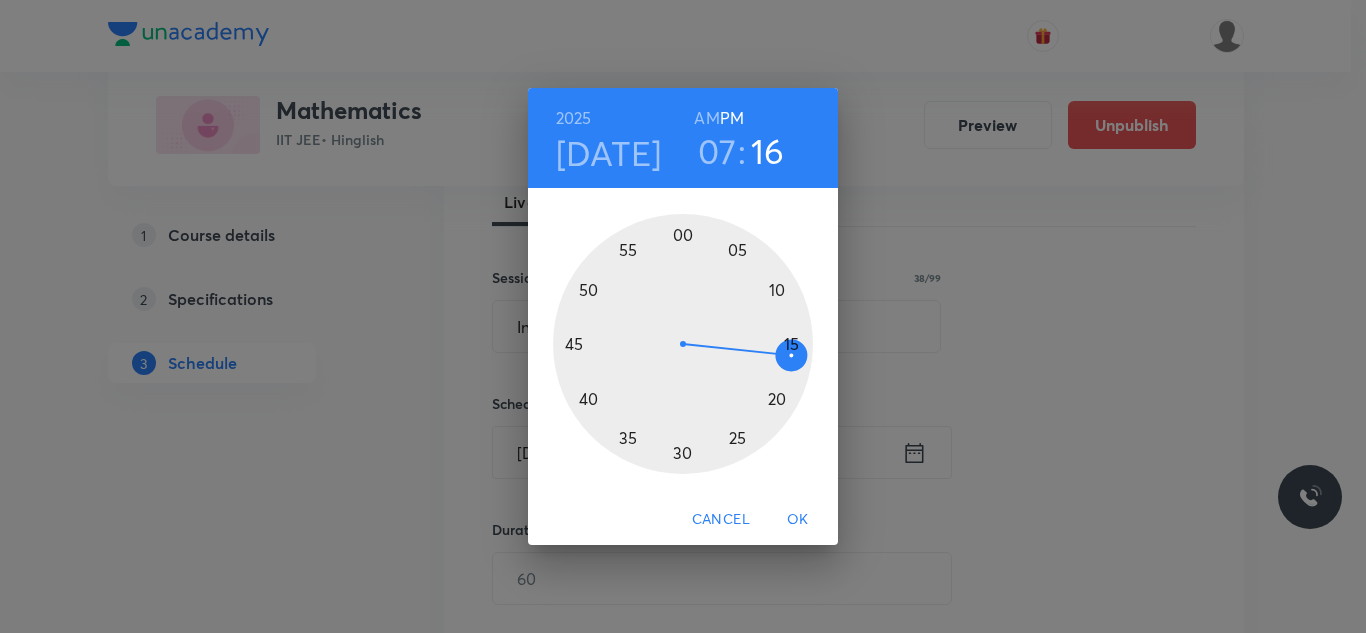 click at bounding box center (683, 344) 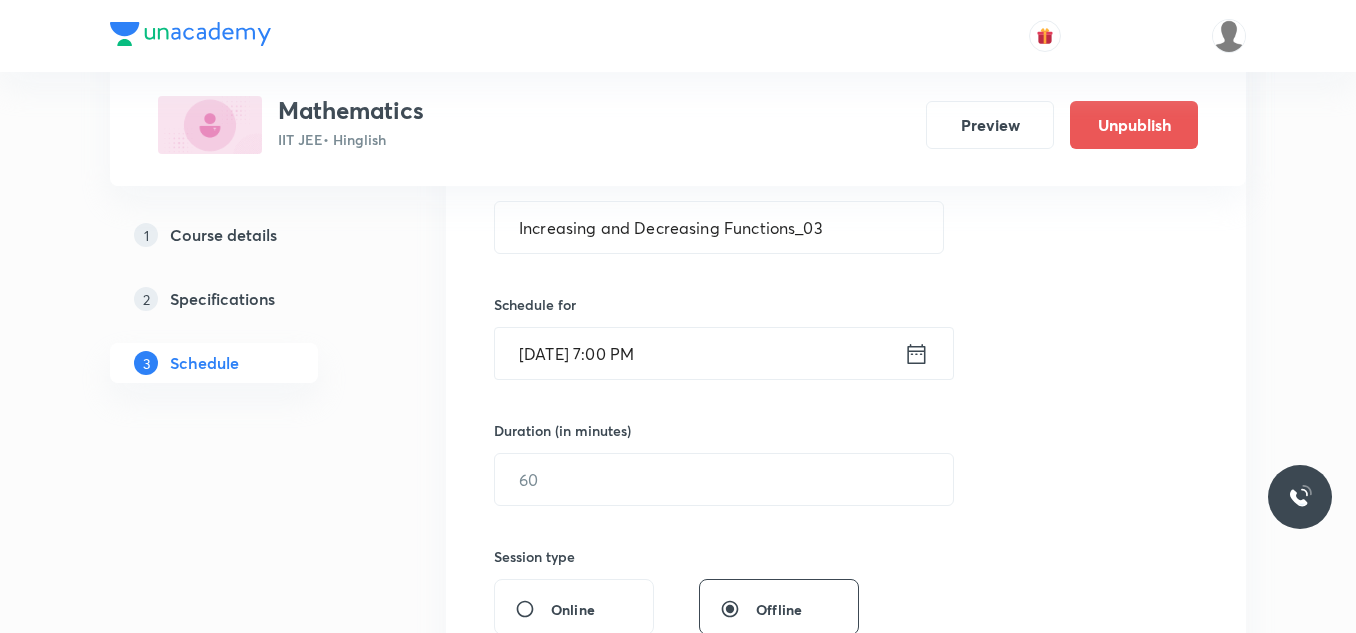 scroll, scrollTop: 400, scrollLeft: 0, axis: vertical 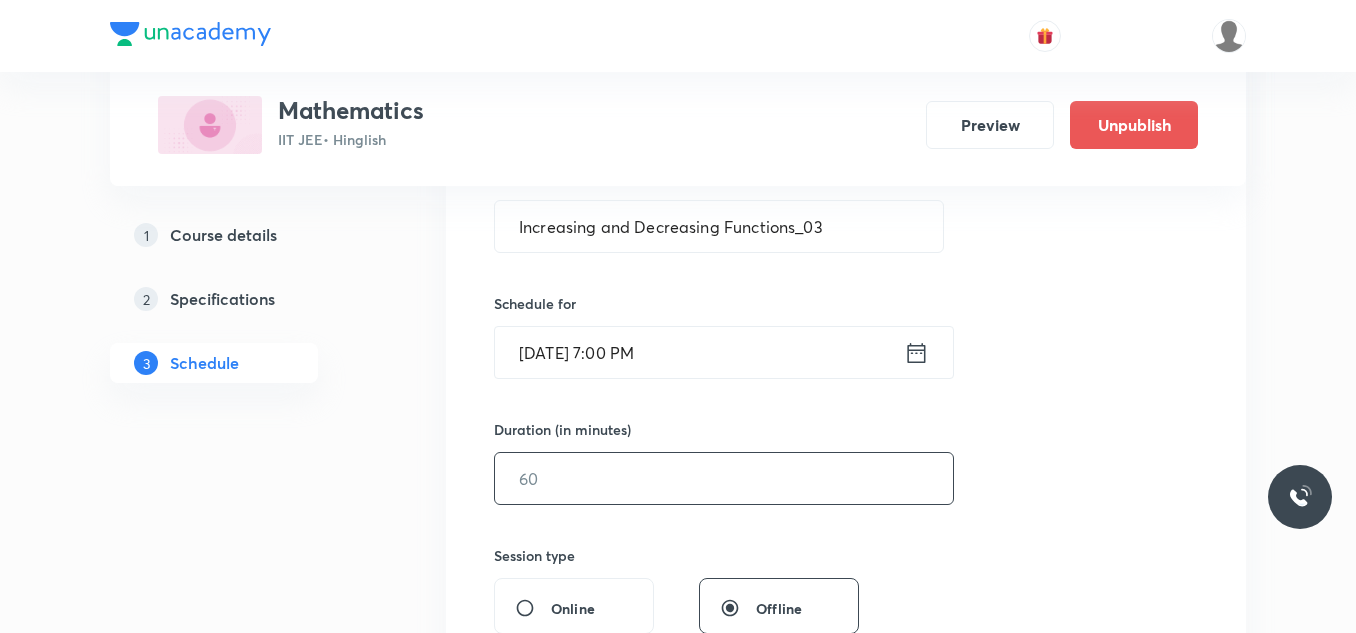 click at bounding box center (724, 478) 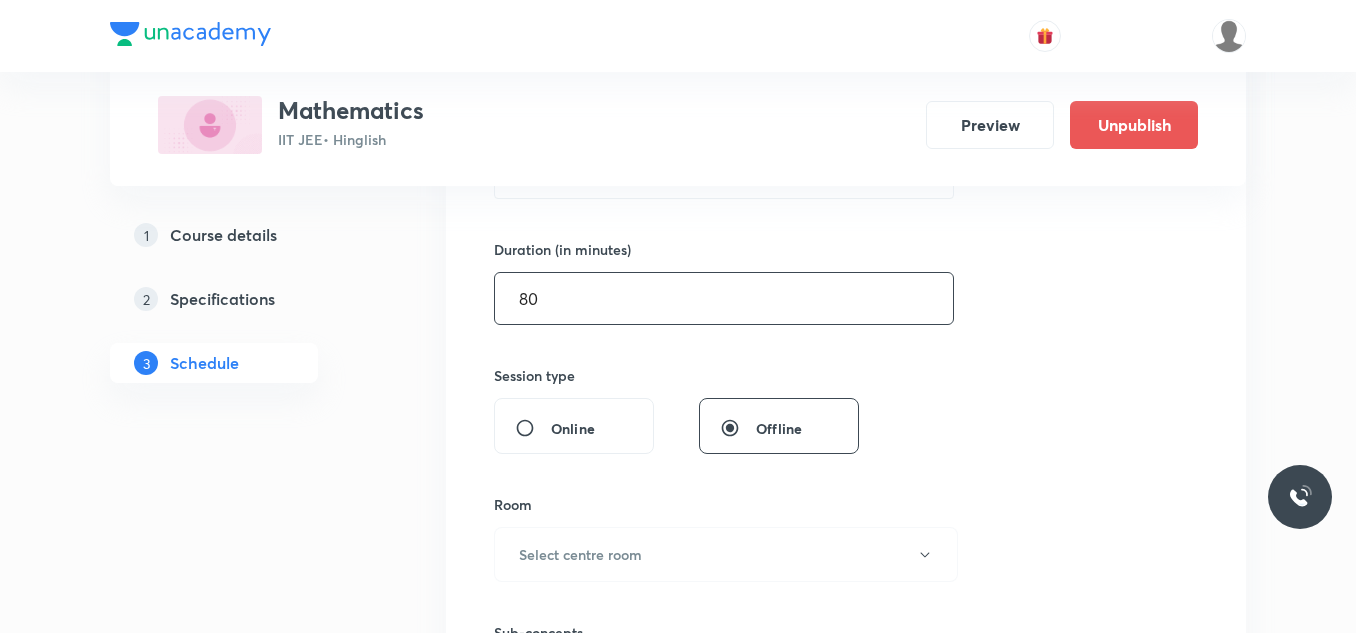 scroll, scrollTop: 600, scrollLeft: 0, axis: vertical 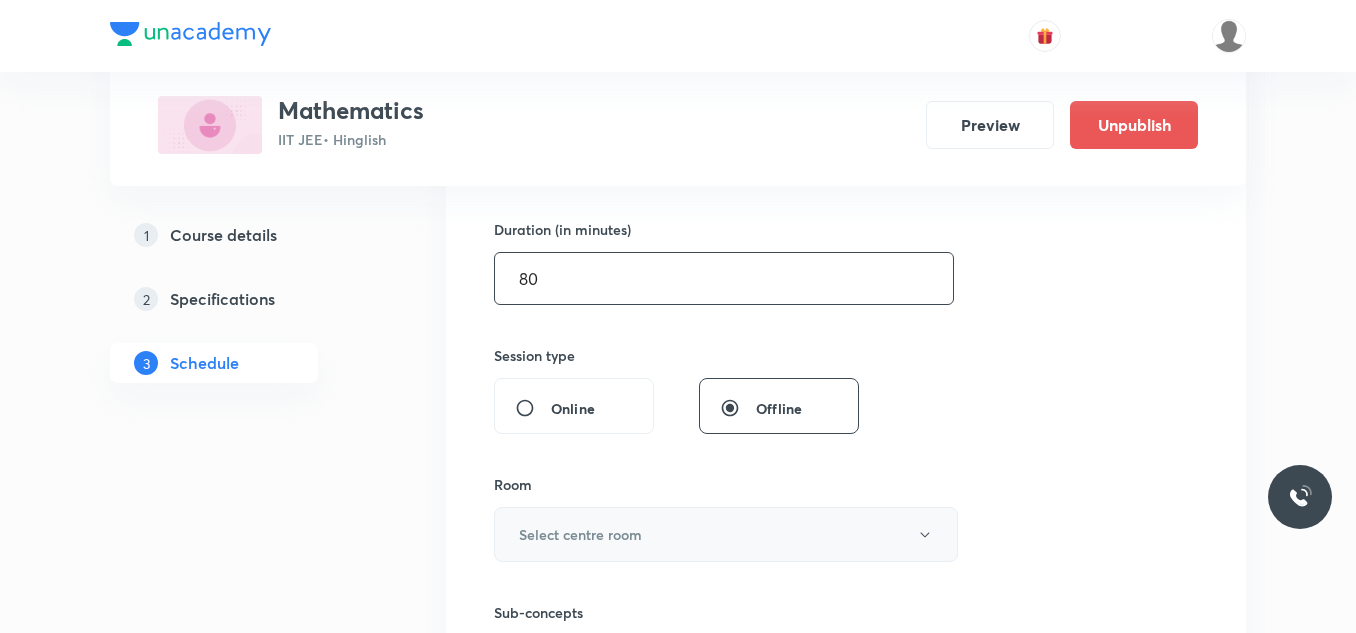 type on "80" 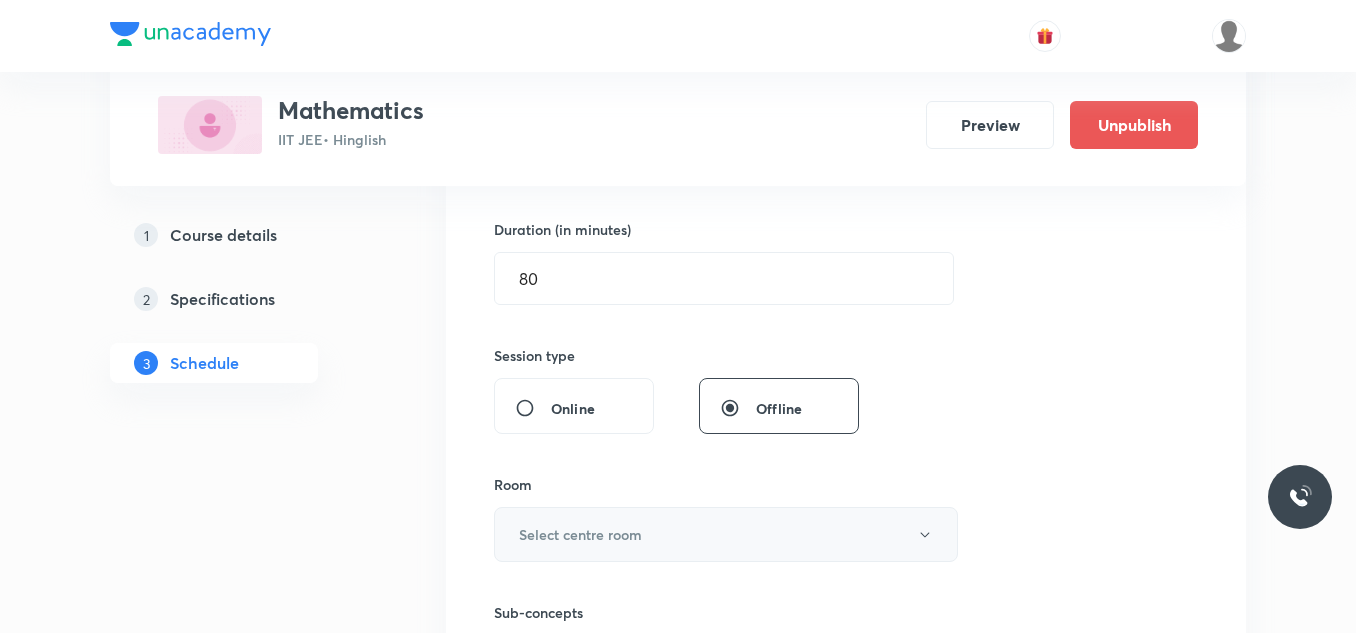 click on "Select centre room" at bounding box center (580, 534) 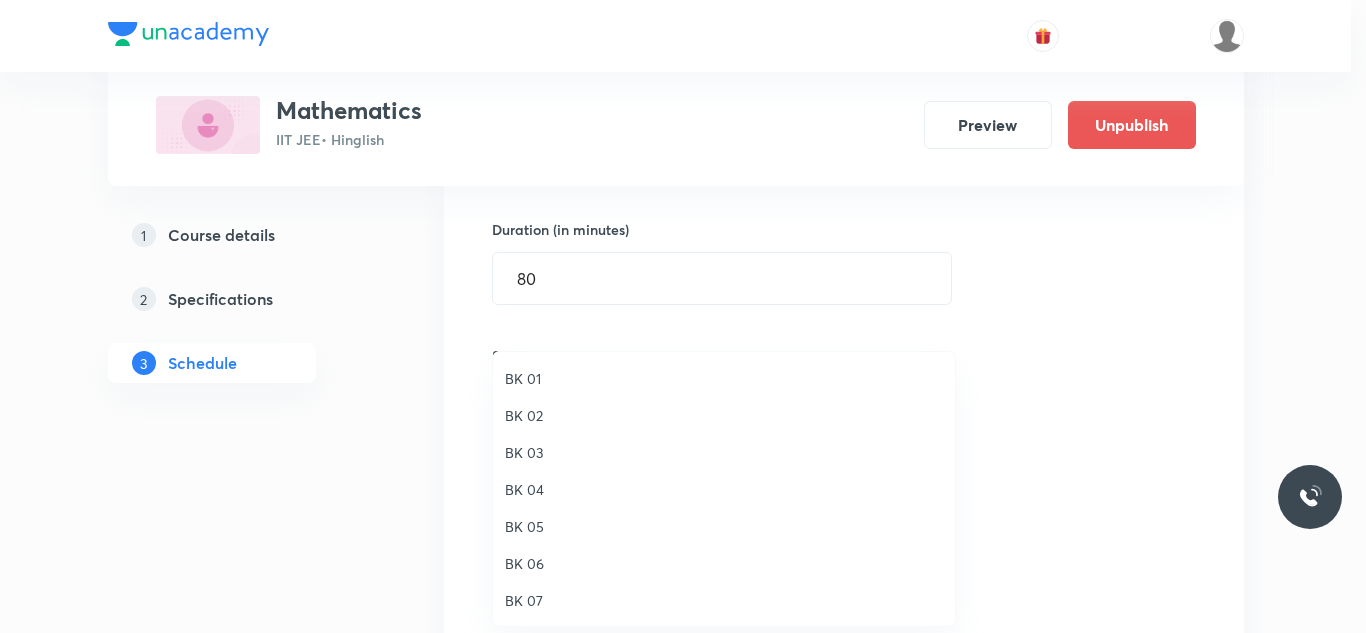 click on "BK 05" at bounding box center (724, 526) 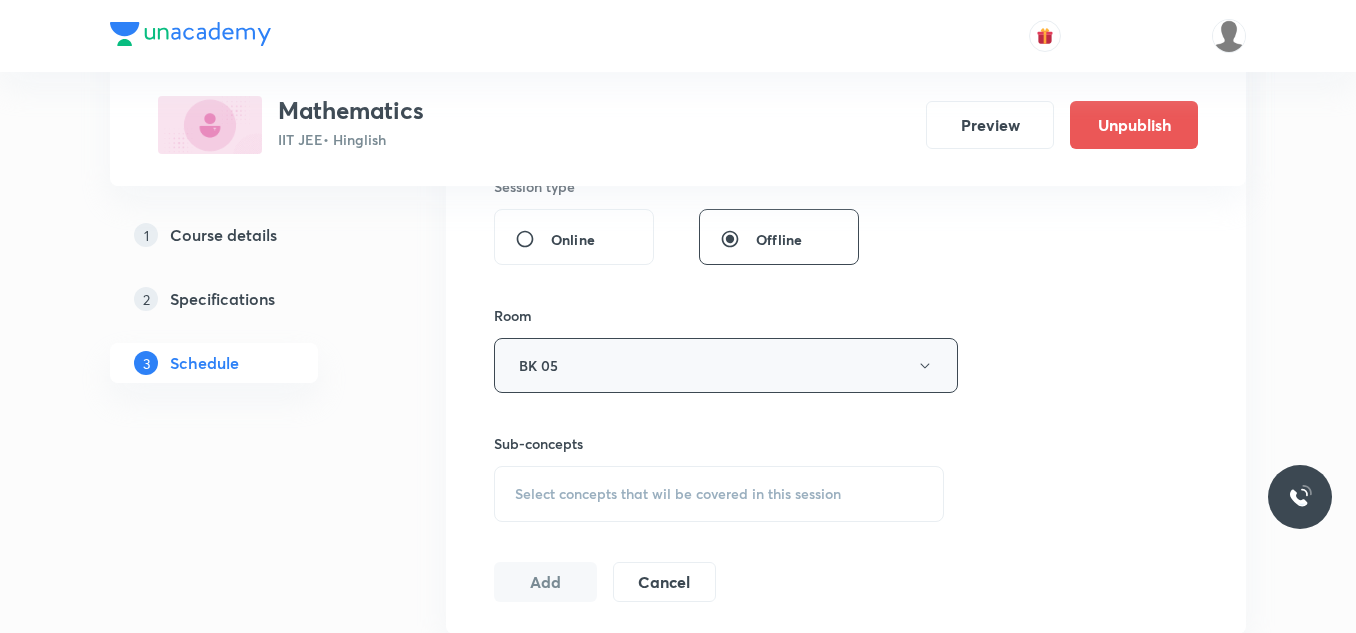 scroll, scrollTop: 800, scrollLeft: 0, axis: vertical 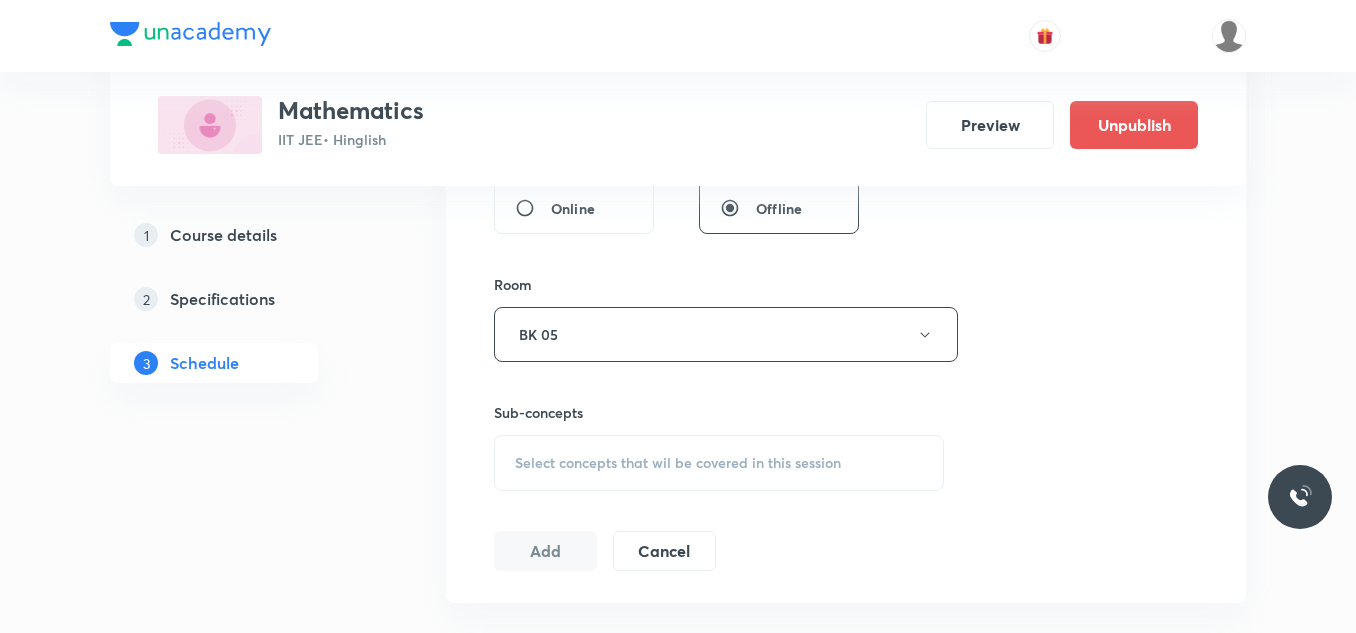 click on "Select concepts that wil be covered in this session" at bounding box center (719, 463) 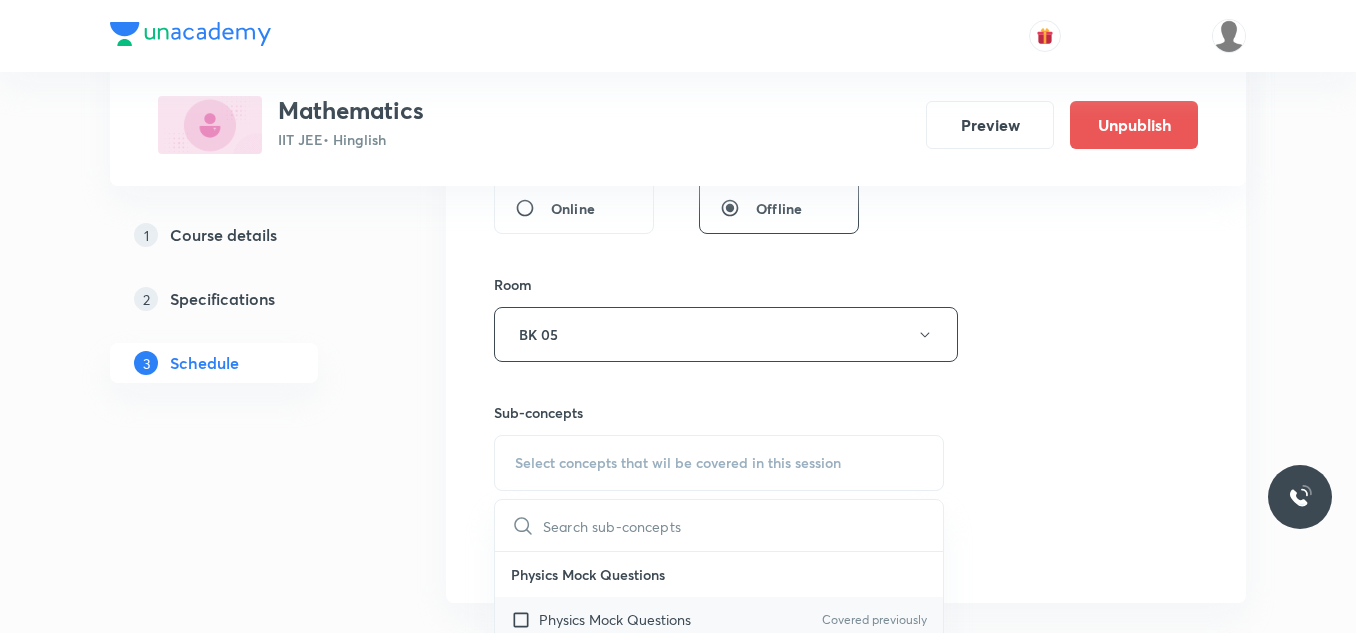 click on "Physics Mock Questions" at bounding box center [615, 619] 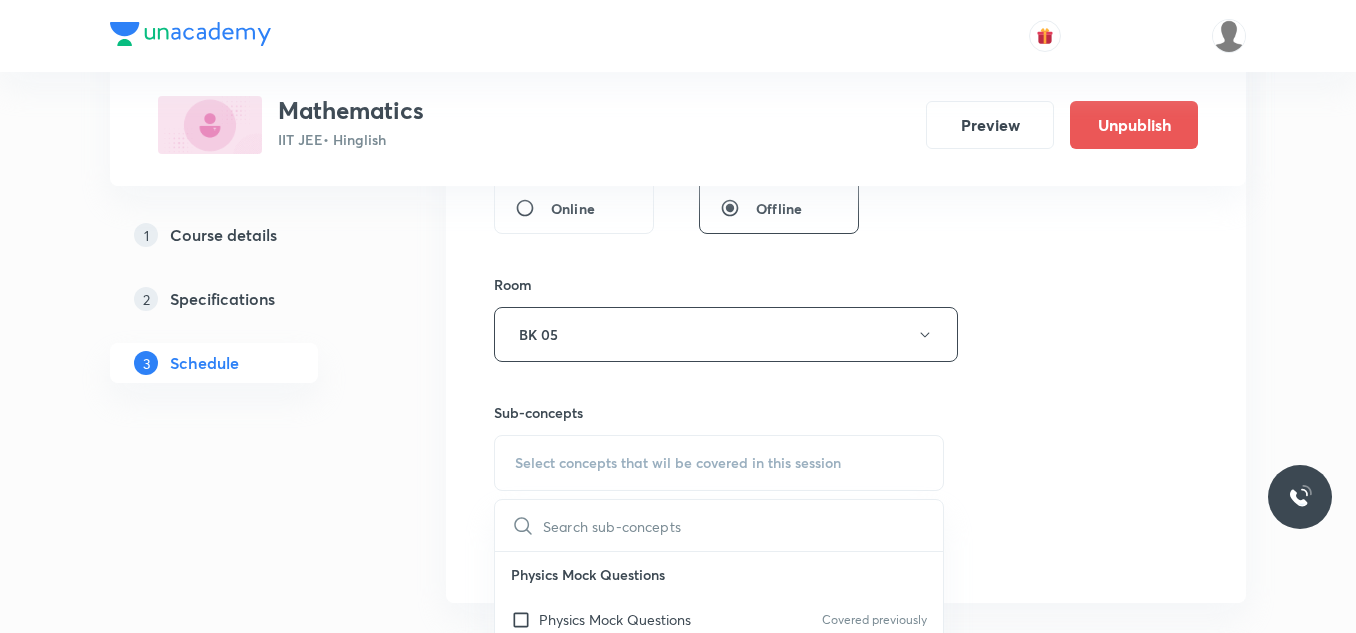 checkbox on "true" 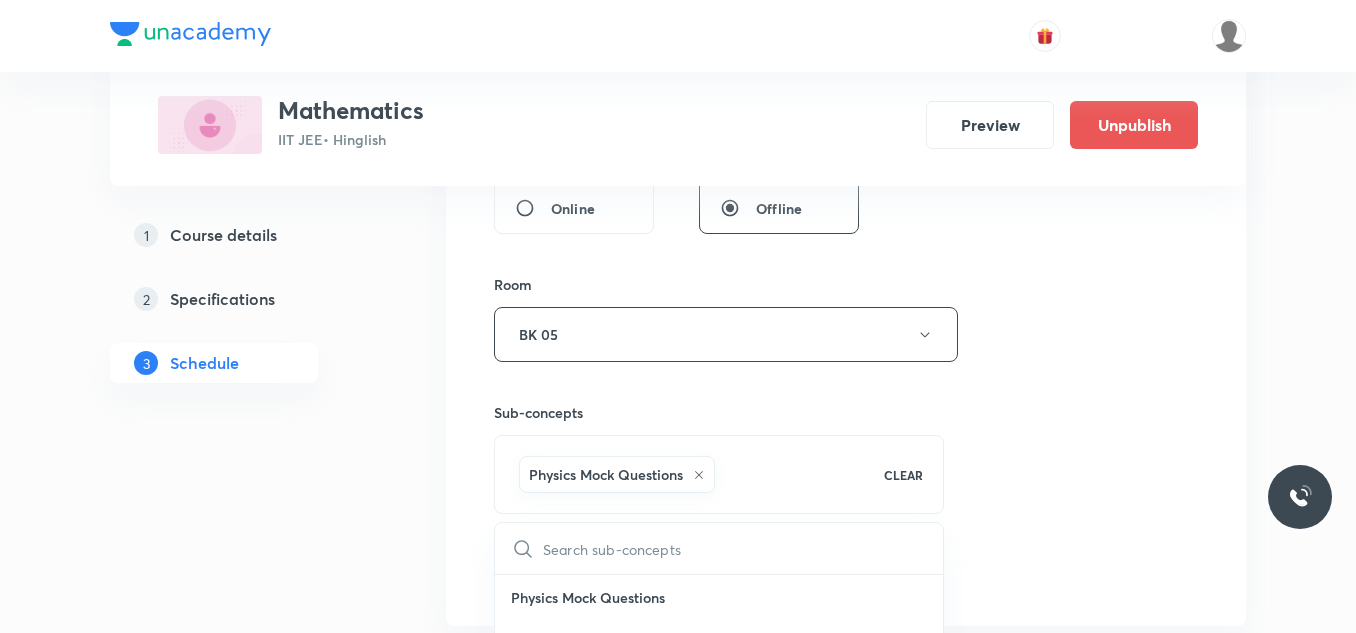 click on "Session  35 Live class Session title 38/99 Increasing and Decreasing Functions_03 ​ Schedule for Jul 11, 2025, 7:00 PM ​ Duration (in minutes) 80 ​   Session type Online Offline Room BK 05 Sub-concepts Physics Mock Questions CLEAR ​ Physics Mock Questions Physics Mock Questions Covered previously Group_Test Covered previously Straight Lines Coordinate Geometry Covered previously Different Forms of Line Covered previously Distance Formula Covered previously Distance Form of a Line (Parametric Form) Covered previously Distance of a Point from a Line Area of a Triangle/Polygon Position of Points Relative to a Line Section Formula Concurrency of Three Lines Coordinates of Different Centers of a Triangle Locus and Equation to a Locus Equations of Bisectors of the Angles between the Lines Polar Coordinates Family of Straight Lines Shifting of Origin General Equation of Second Degree Rotation of Axis Pair of Straight Lines Slope (Gradient) of a Line  Image and Foot of Perpendicular Angle between Two Lines" at bounding box center (846, 113) 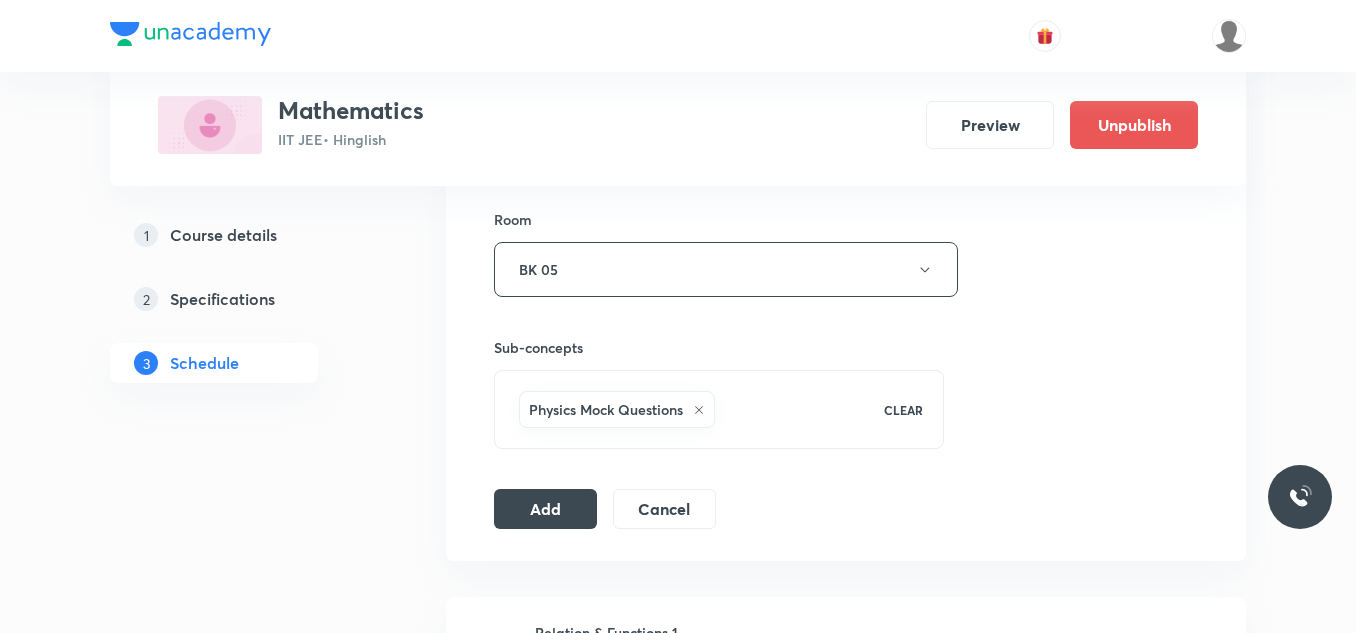scroll, scrollTop: 900, scrollLeft: 0, axis: vertical 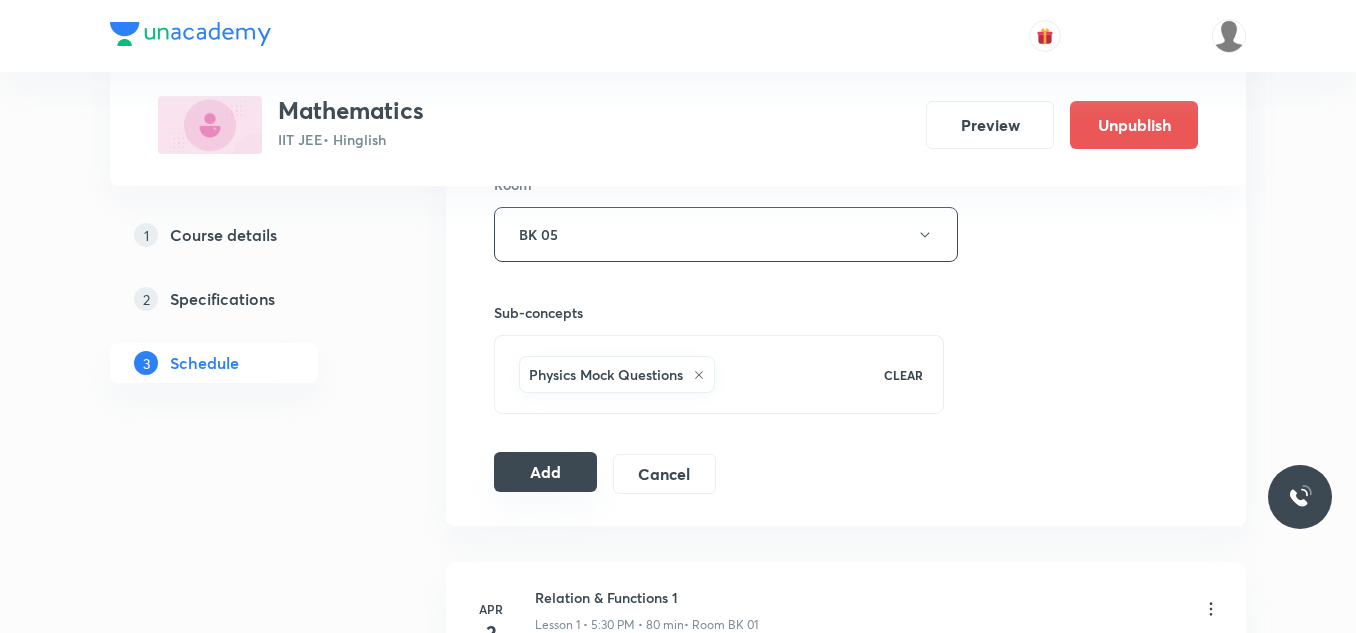 click on "Add" at bounding box center [545, 472] 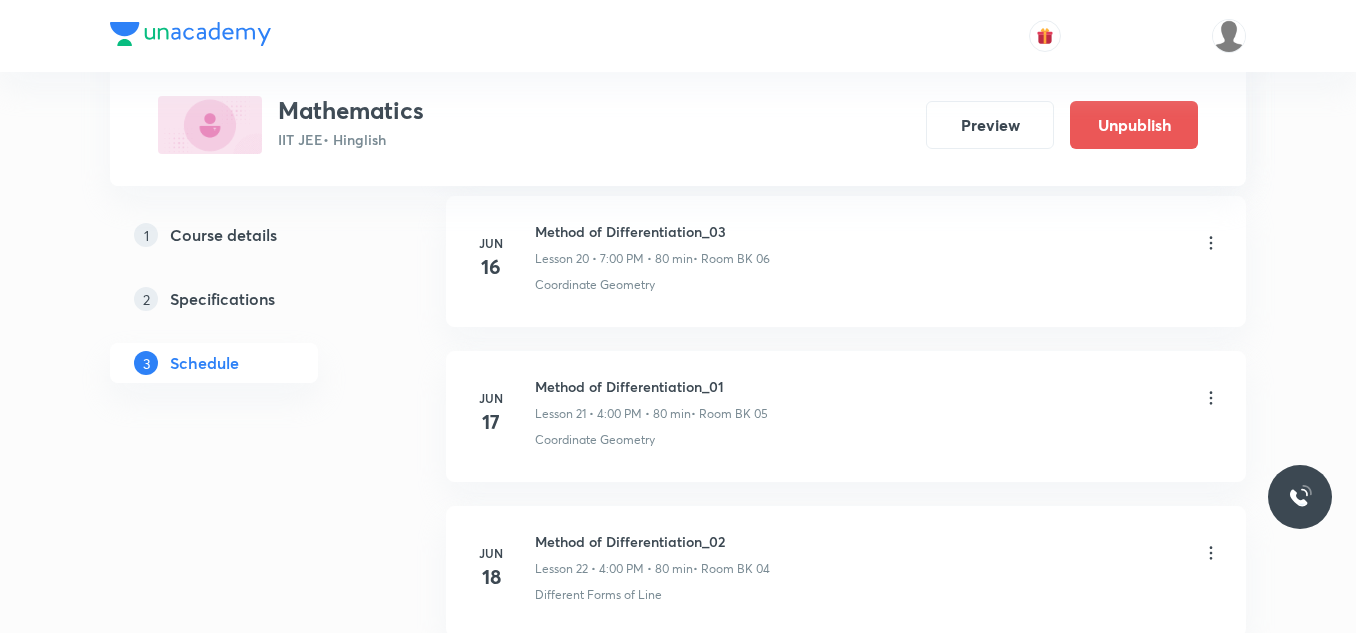 scroll, scrollTop: 3261, scrollLeft: 0, axis: vertical 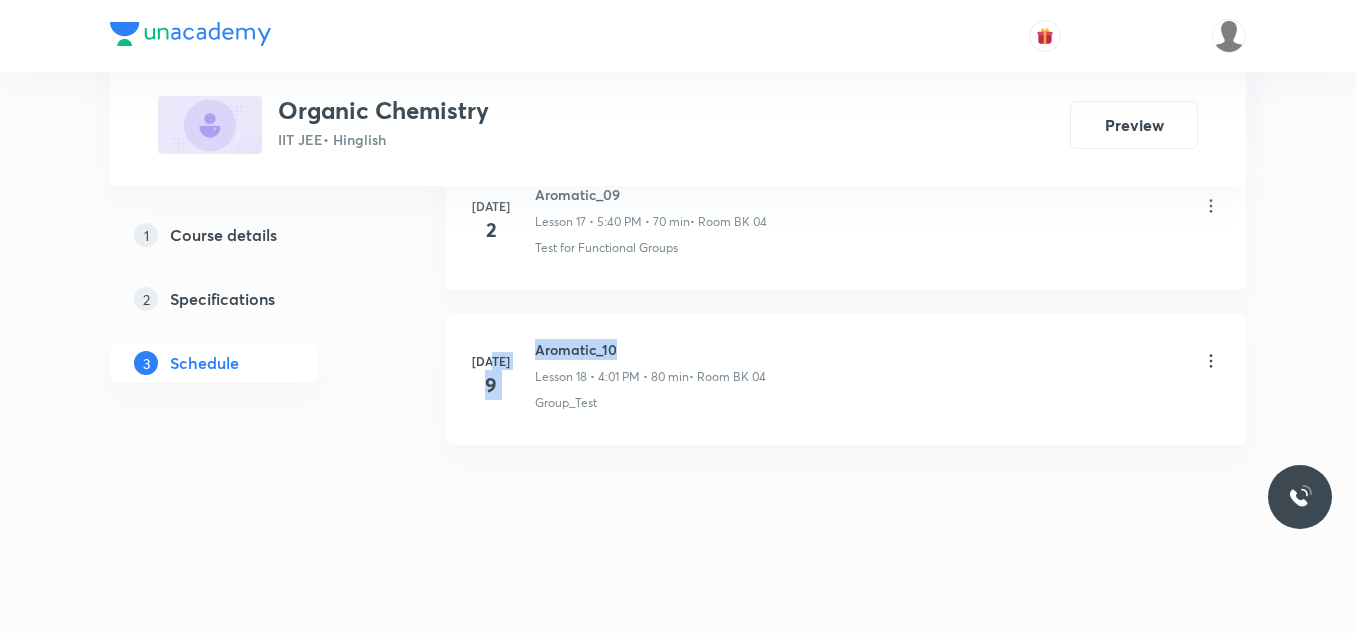 drag, startPoint x: 529, startPoint y: 346, endPoint x: 673, endPoint y: 330, distance: 144.88617 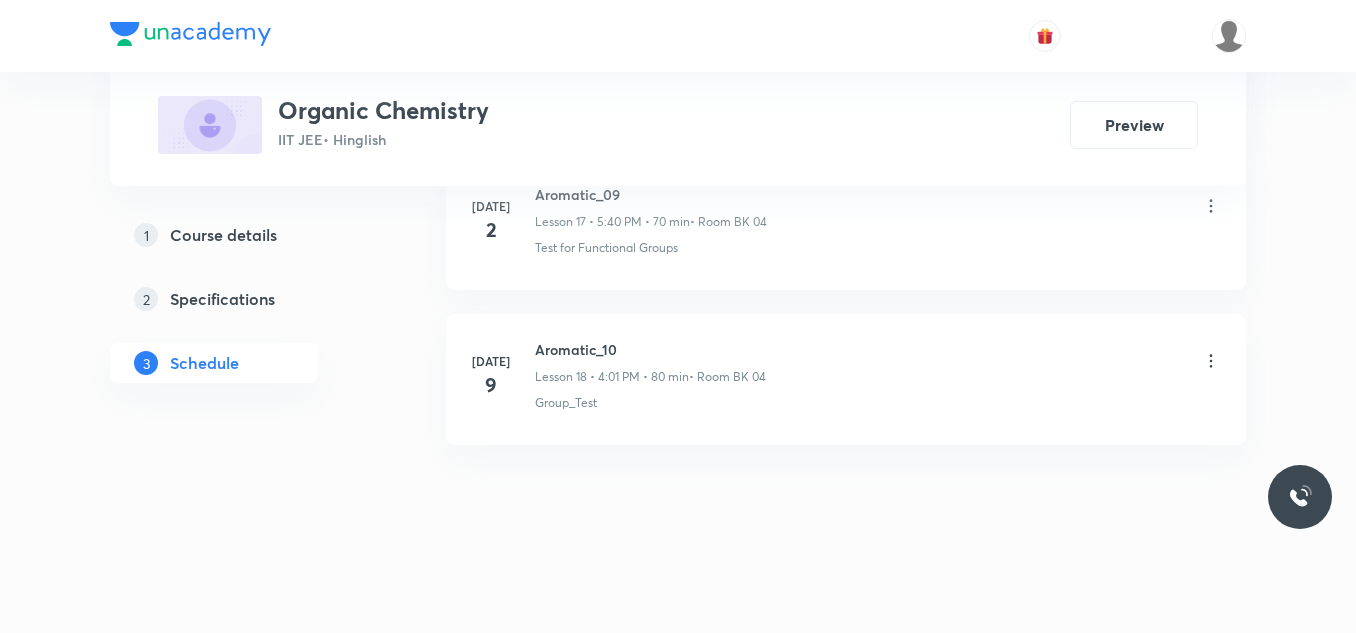 click on "[DATE] Aromatic_10 Lesson 18 • 4:01 PM • 80 min  • Room BK 04 Group_Test" at bounding box center [846, 375] 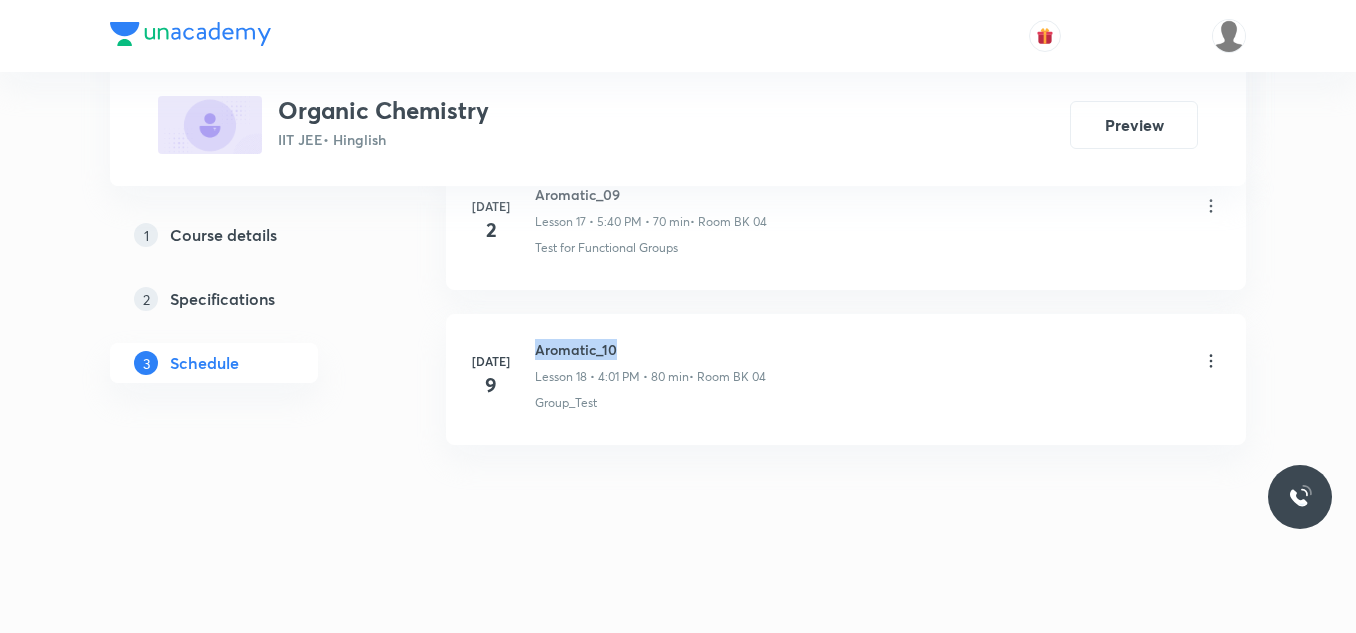 drag, startPoint x: 535, startPoint y: 350, endPoint x: 624, endPoint y: 347, distance: 89.050545 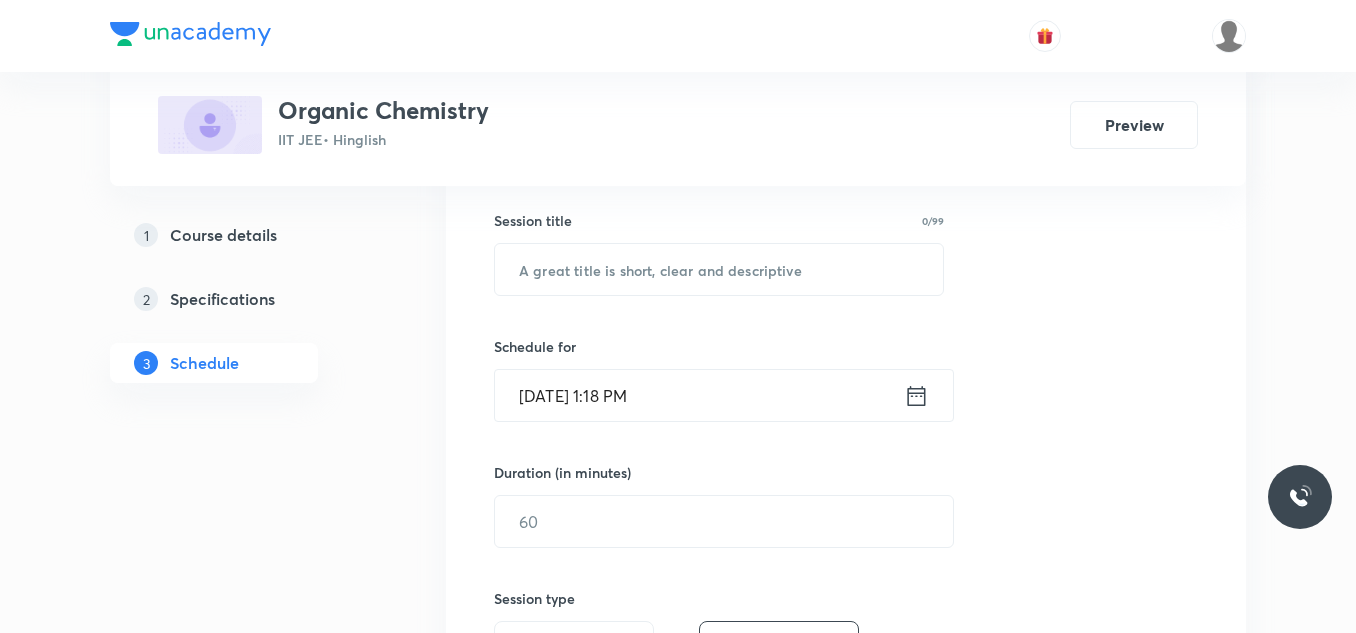 scroll, scrollTop: 321, scrollLeft: 0, axis: vertical 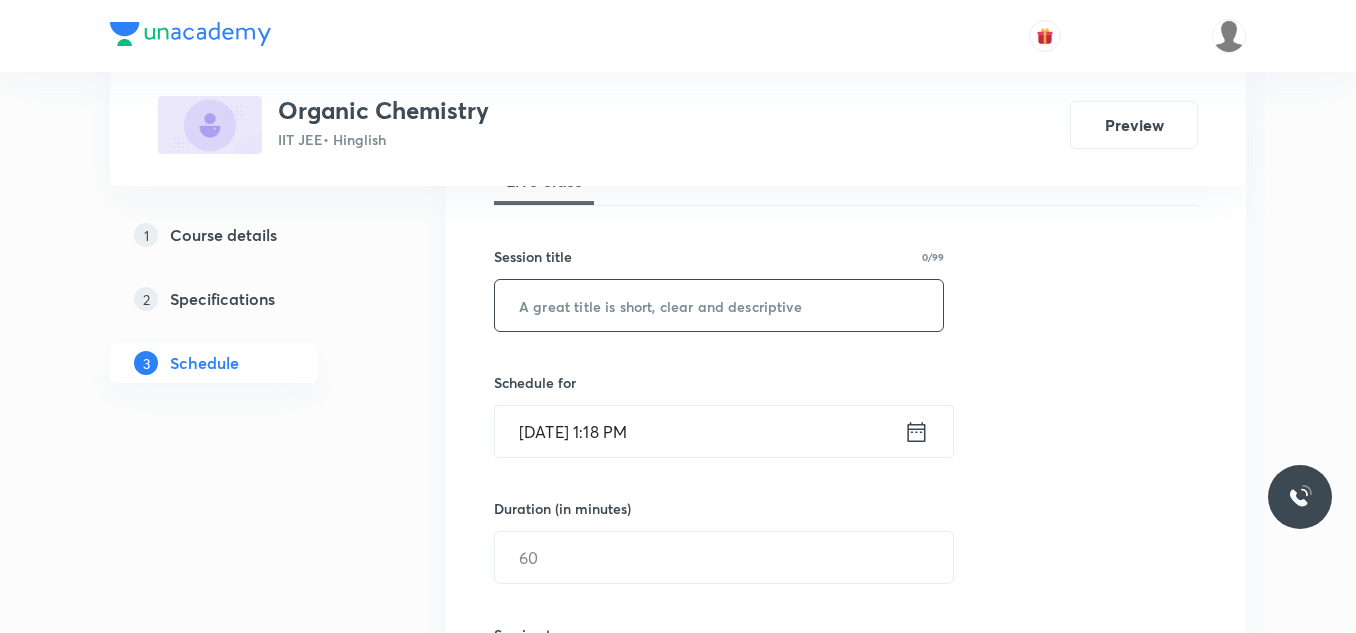 click at bounding box center (719, 305) 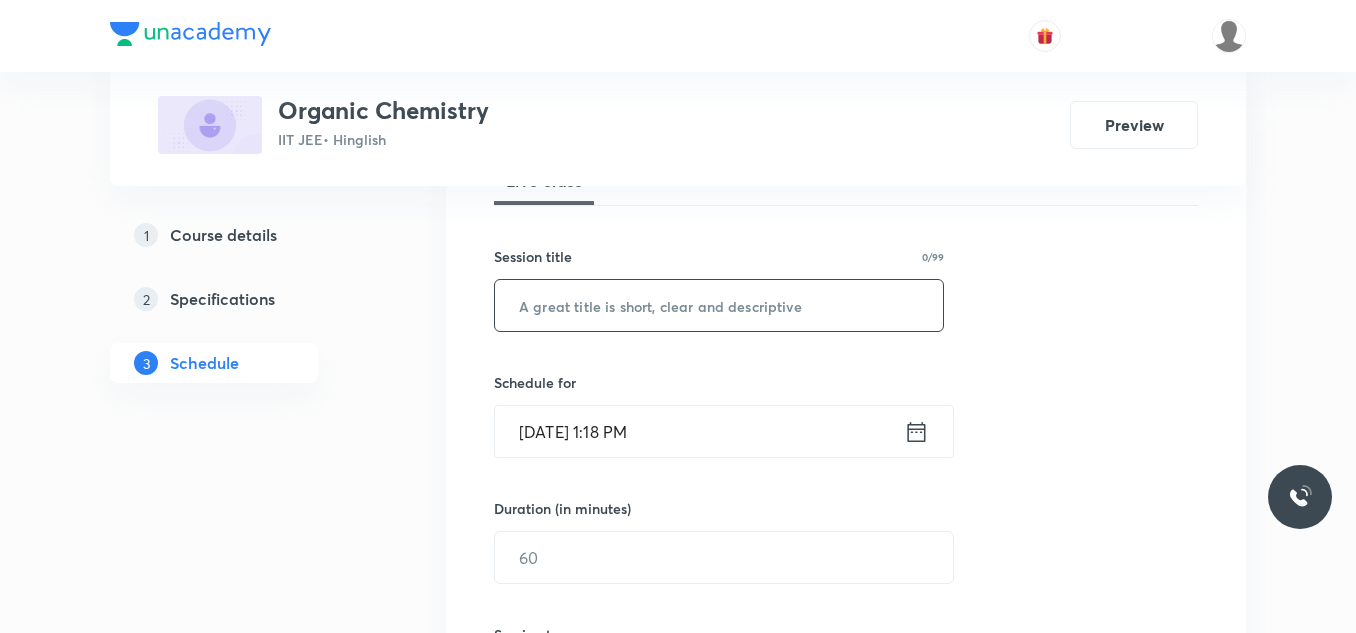 paste on "Aromatic_10" 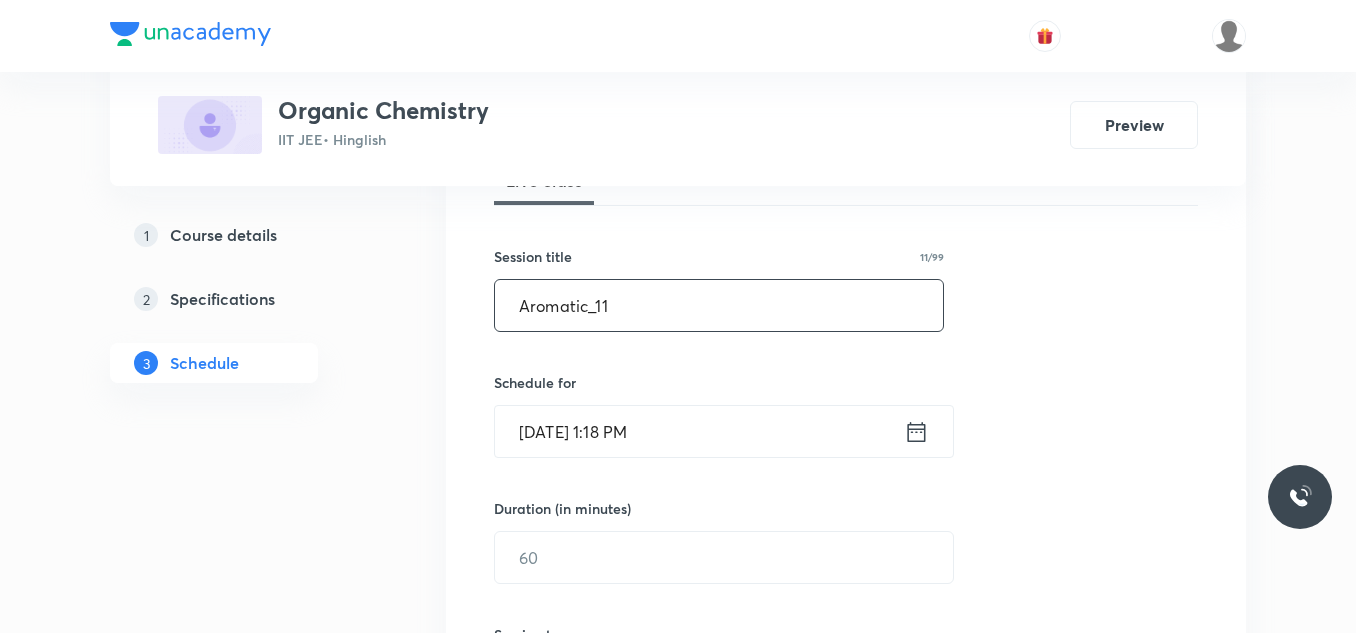 type on "Aromatic_11" 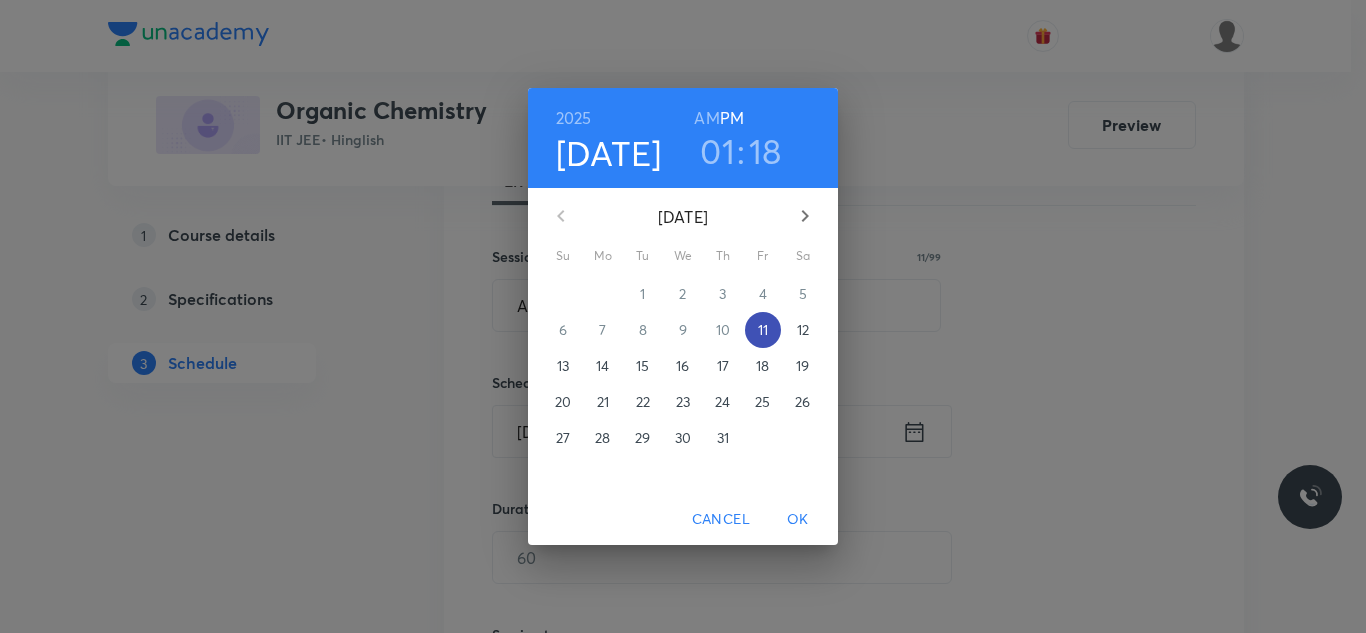 click on "11" at bounding box center [763, 330] 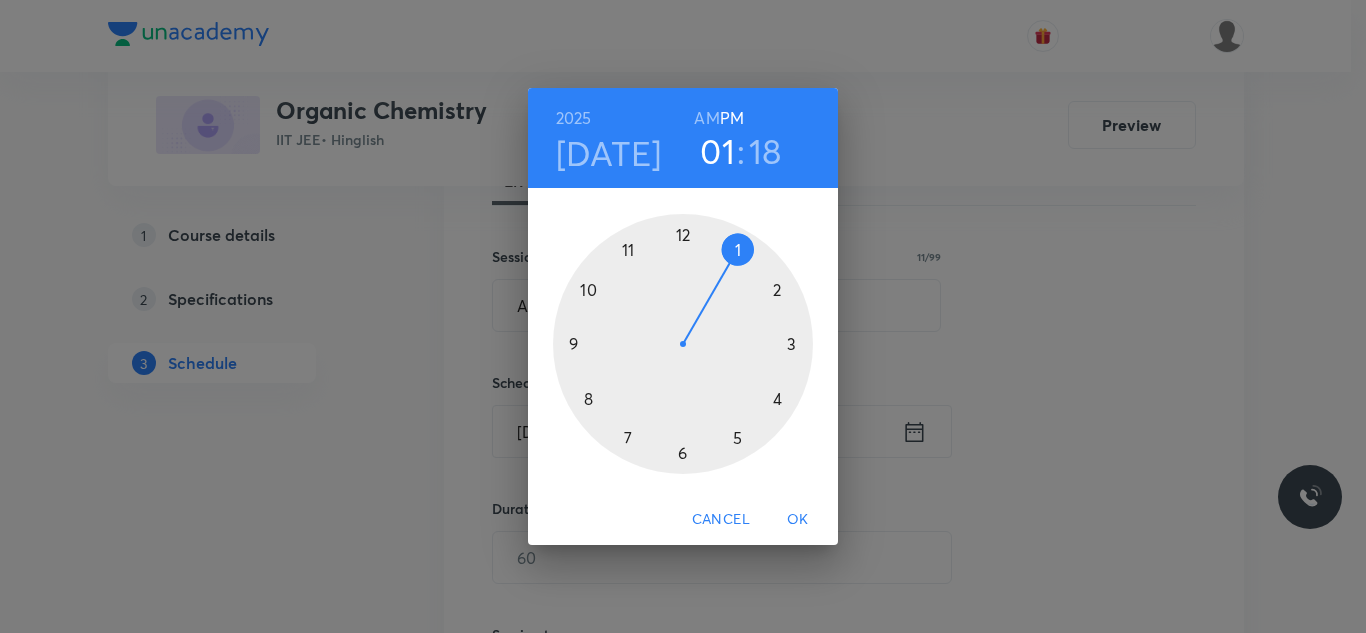 click at bounding box center (683, 344) 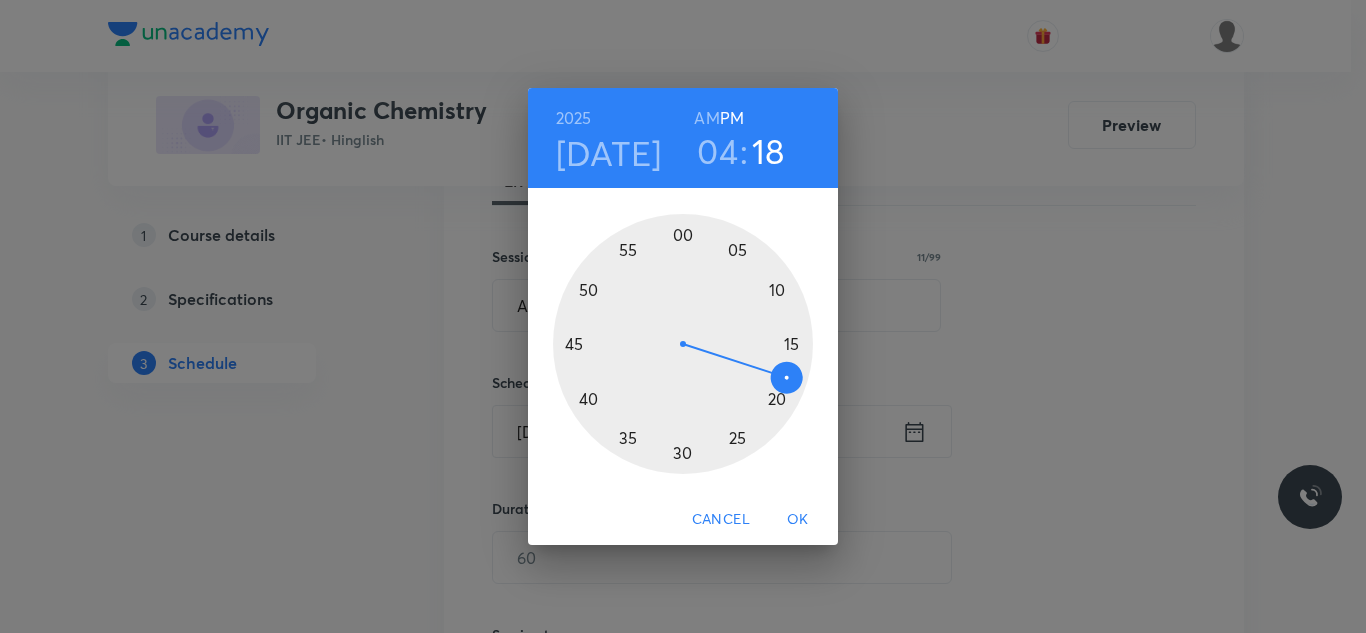 click at bounding box center [683, 344] 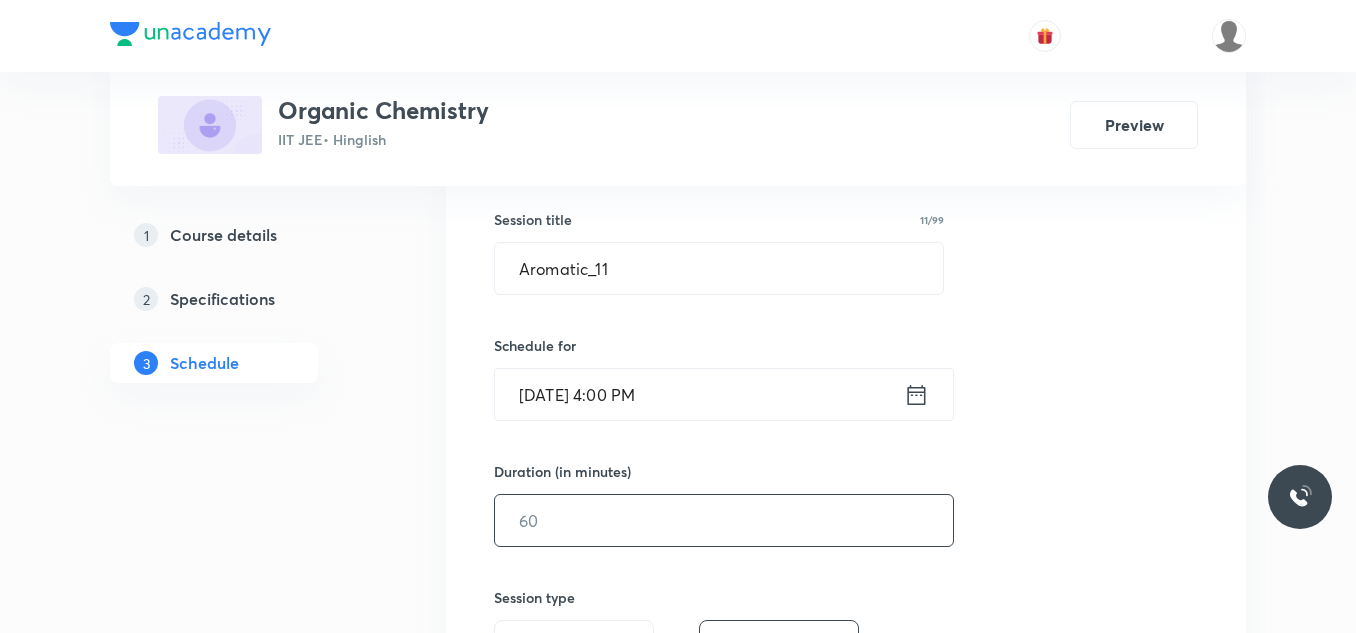 scroll, scrollTop: 421, scrollLeft: 0, axis: vertical 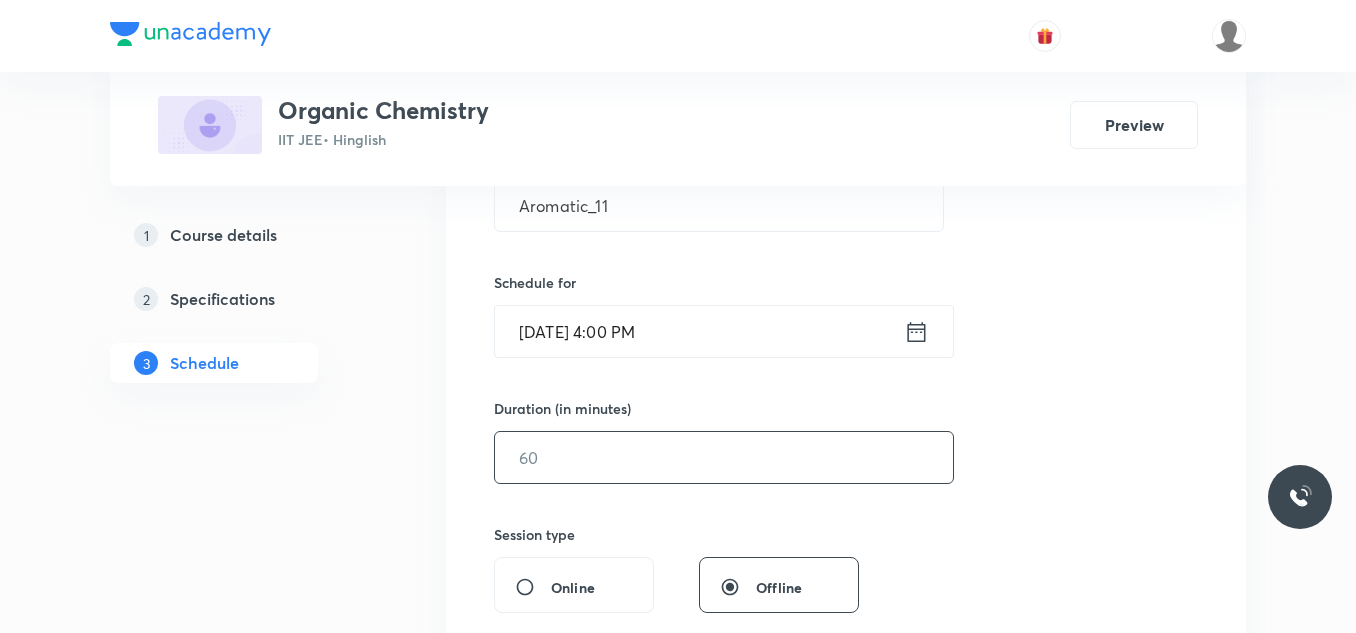 click at bounding box center (724, 457) 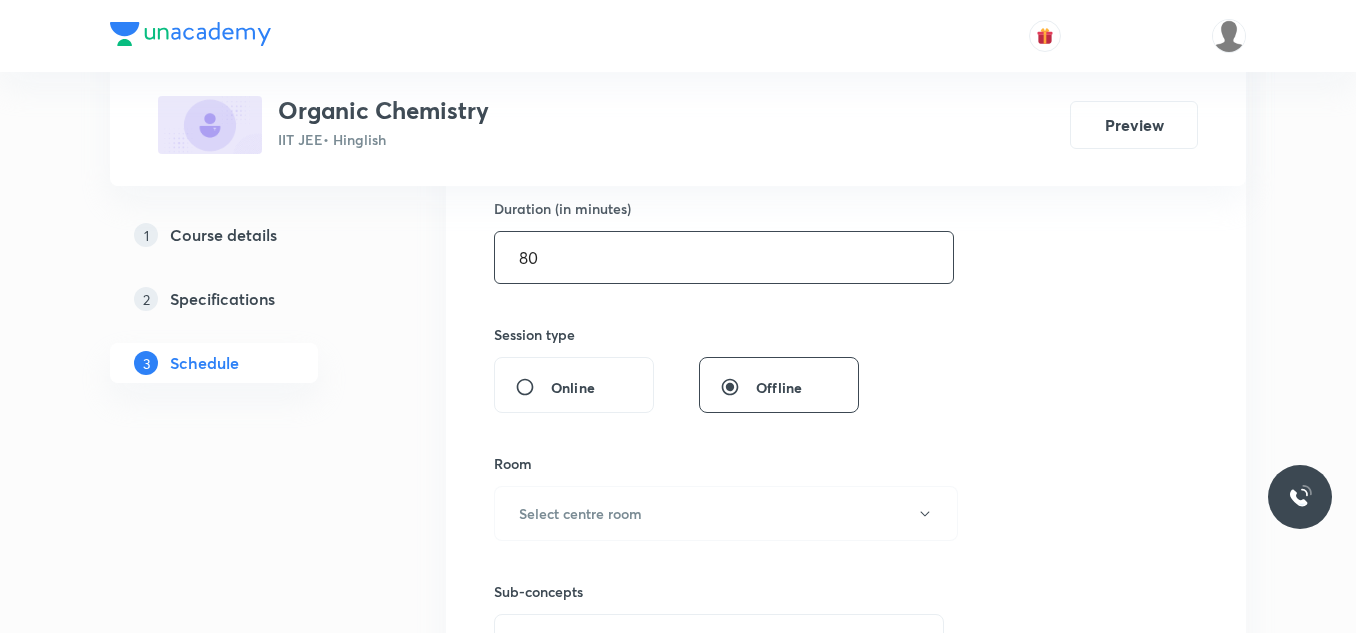 scroll, scrollTop: 721, scrollLeft: 0, axis: vertical 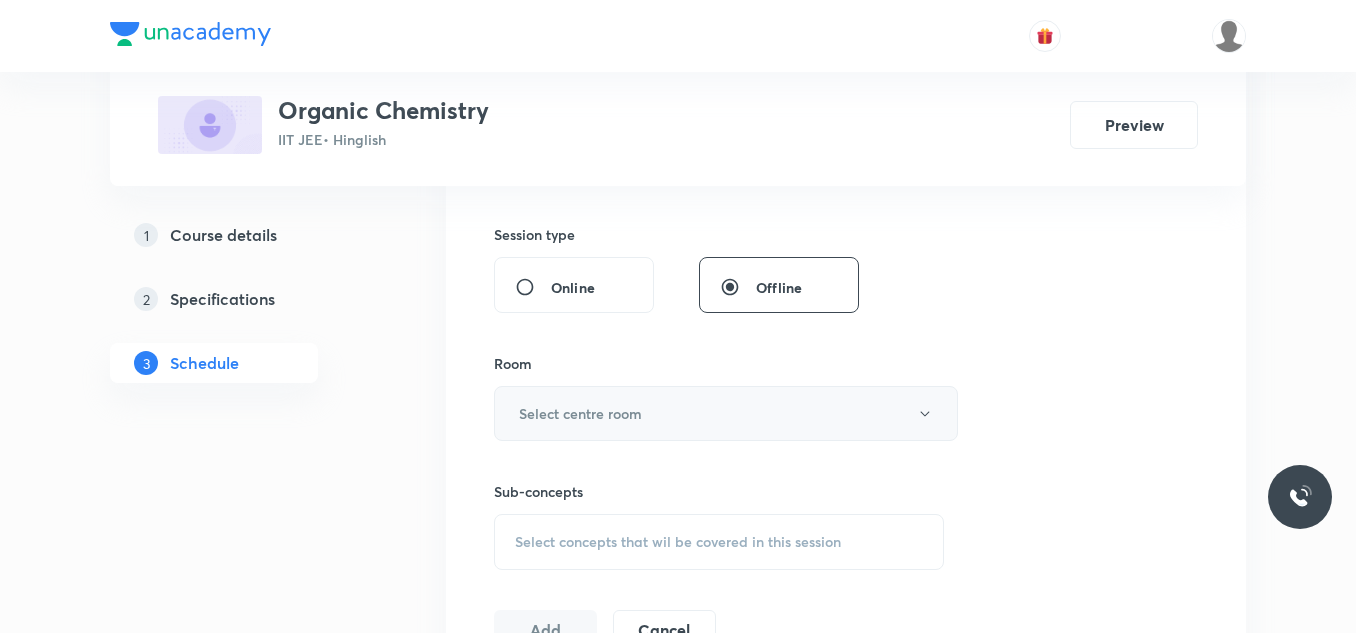 type on "80" 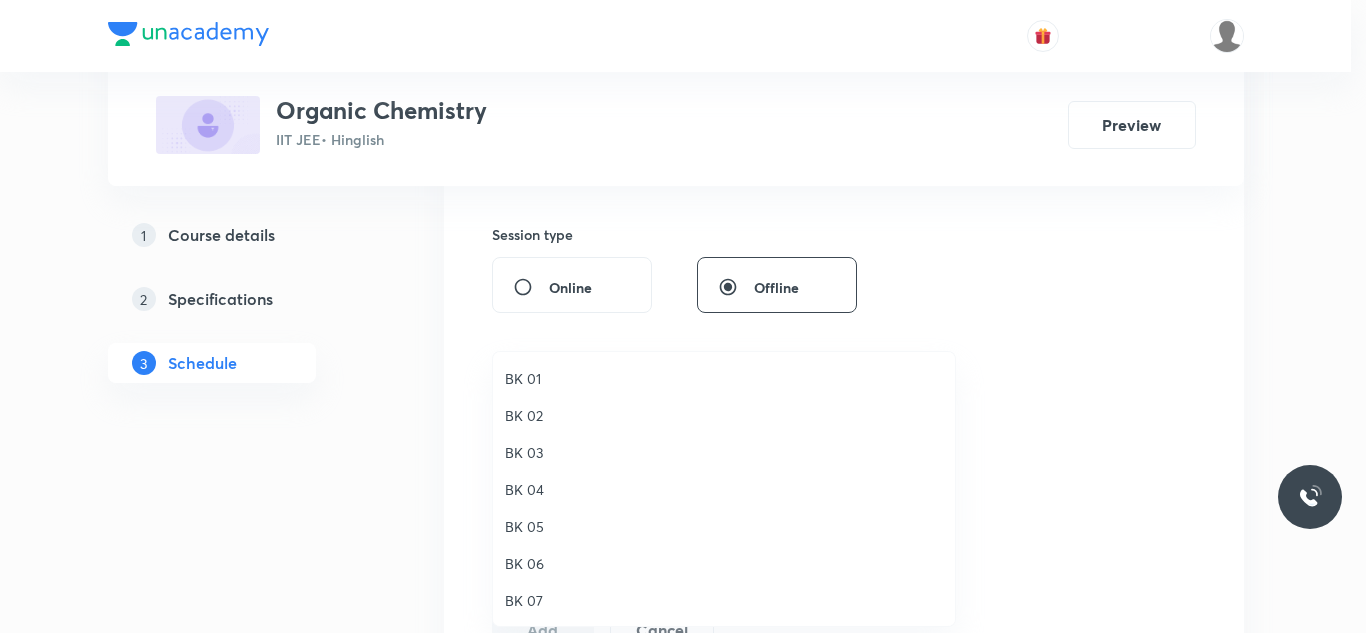 click on "BK 05" at bounding box center [724, 526] 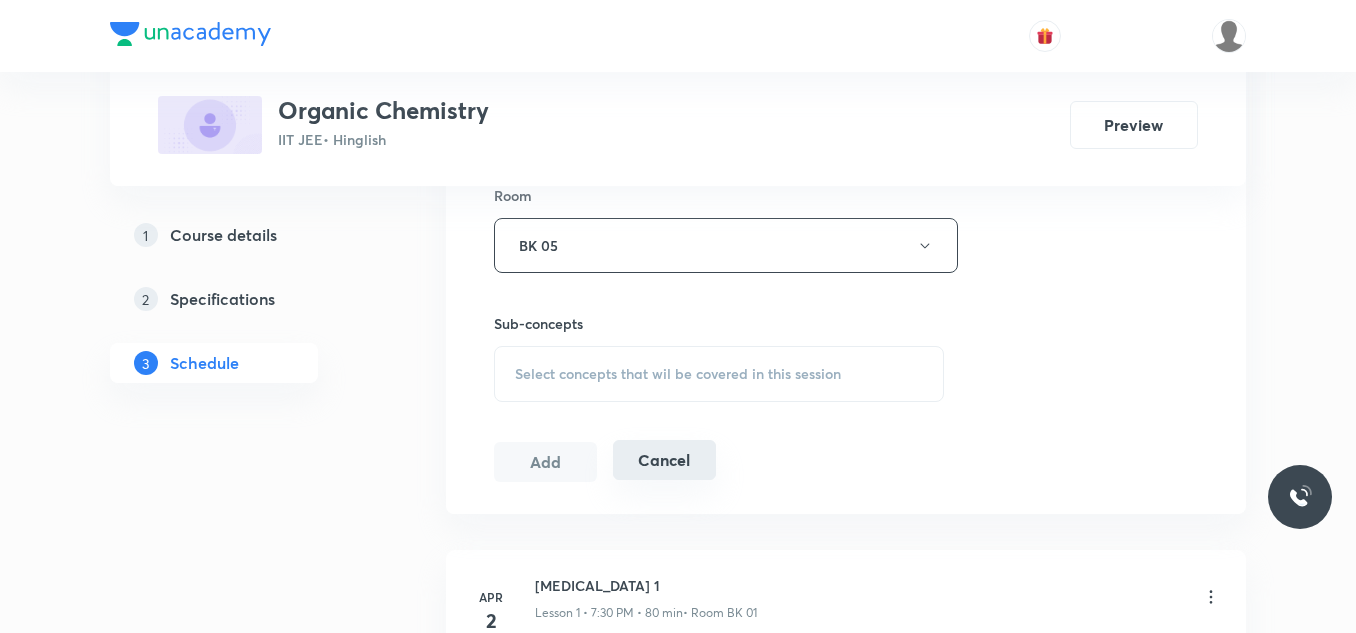 scroll, scrollTop: 921, scrollLeft: 0, axis: vertical 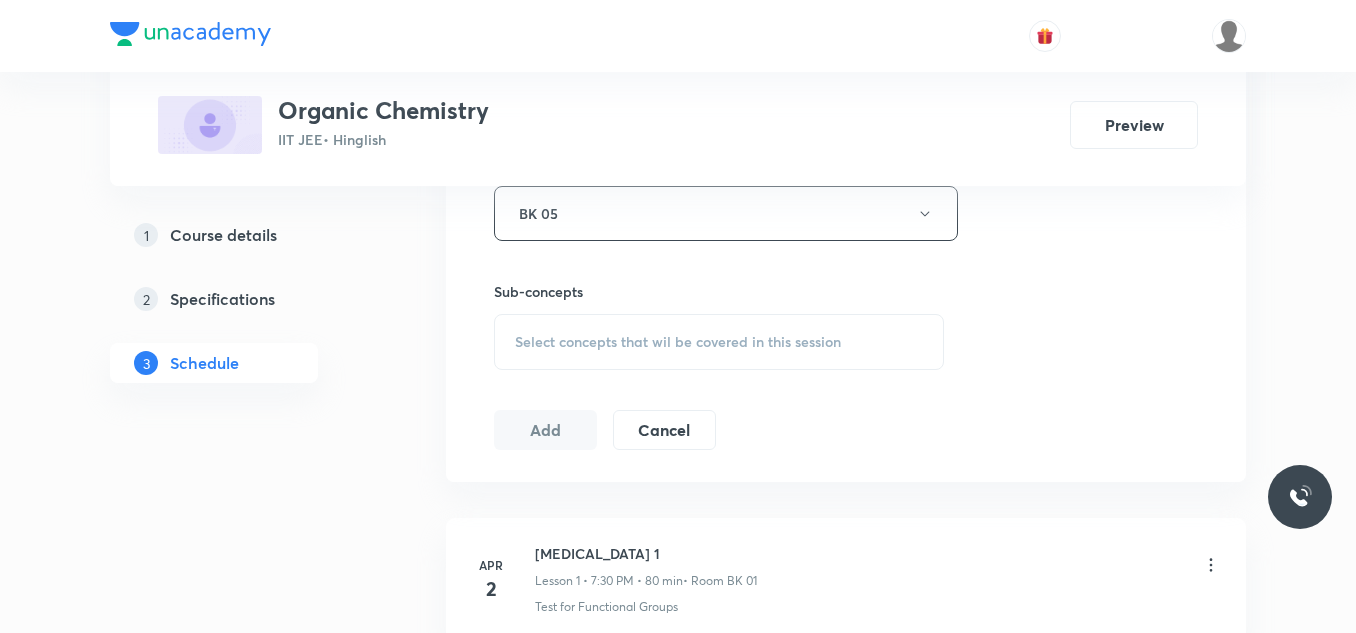 click on "Select concepts that wil be covered in this session" at bounding box center (678, 342) 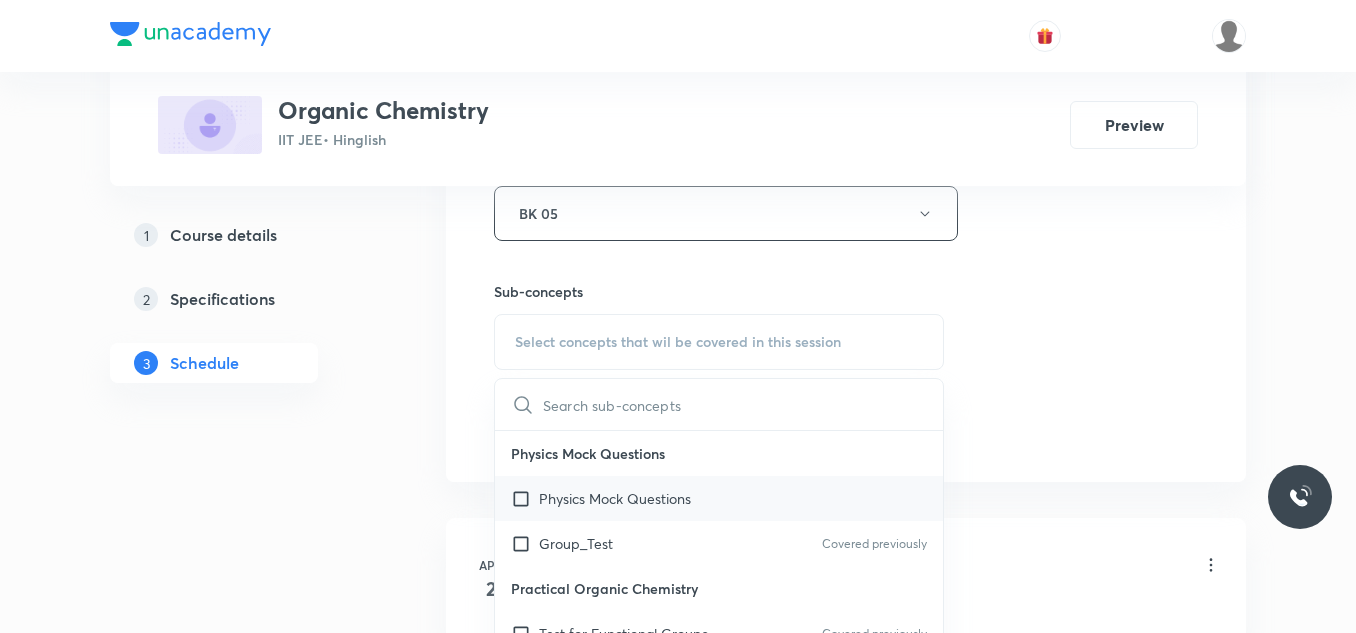 click on "Physics Mock Questions" at bounding box center [615, 498] 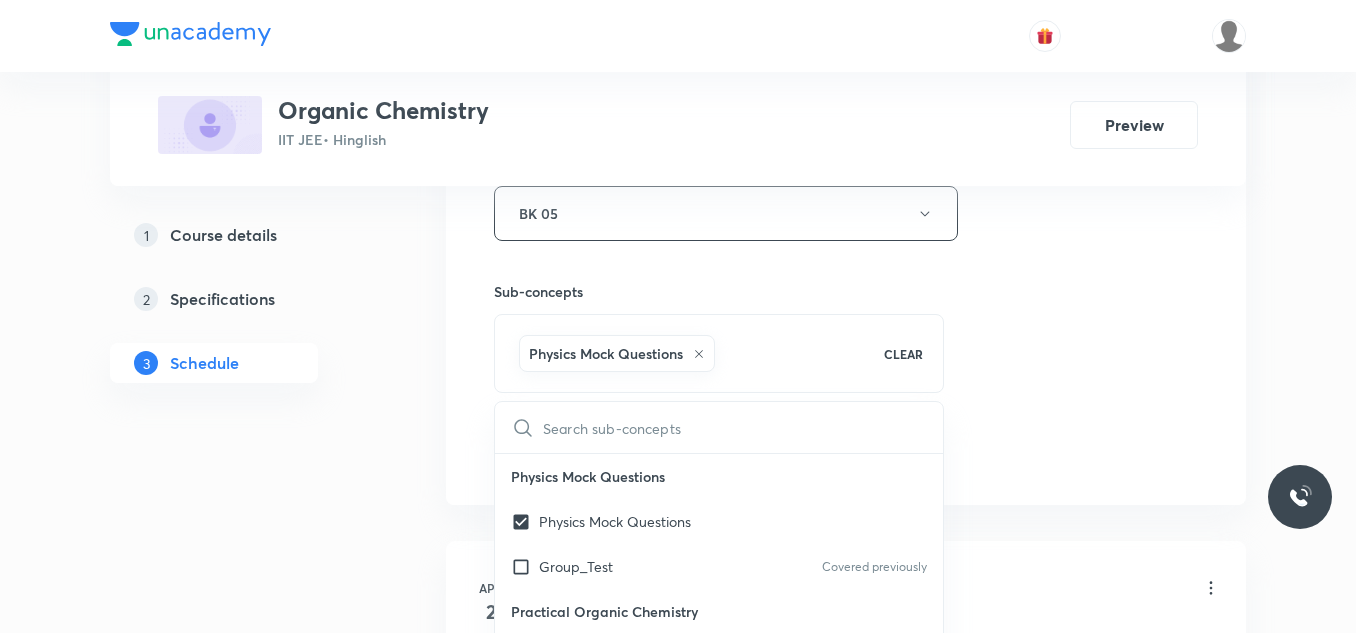 drag, startPoint x: 1157, startPoint y: 338, endPoint x: 1113, endPoint y: 351, distance: 45.88028 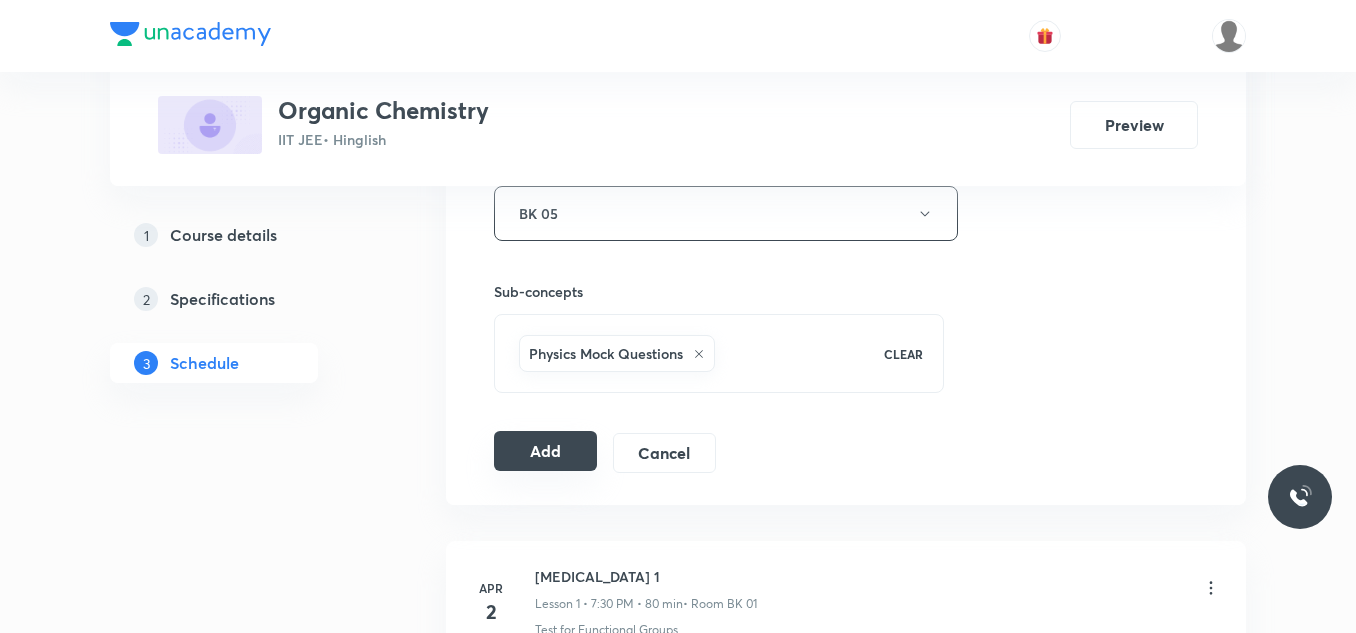 click on "Add" at bounding box center (545, 451) 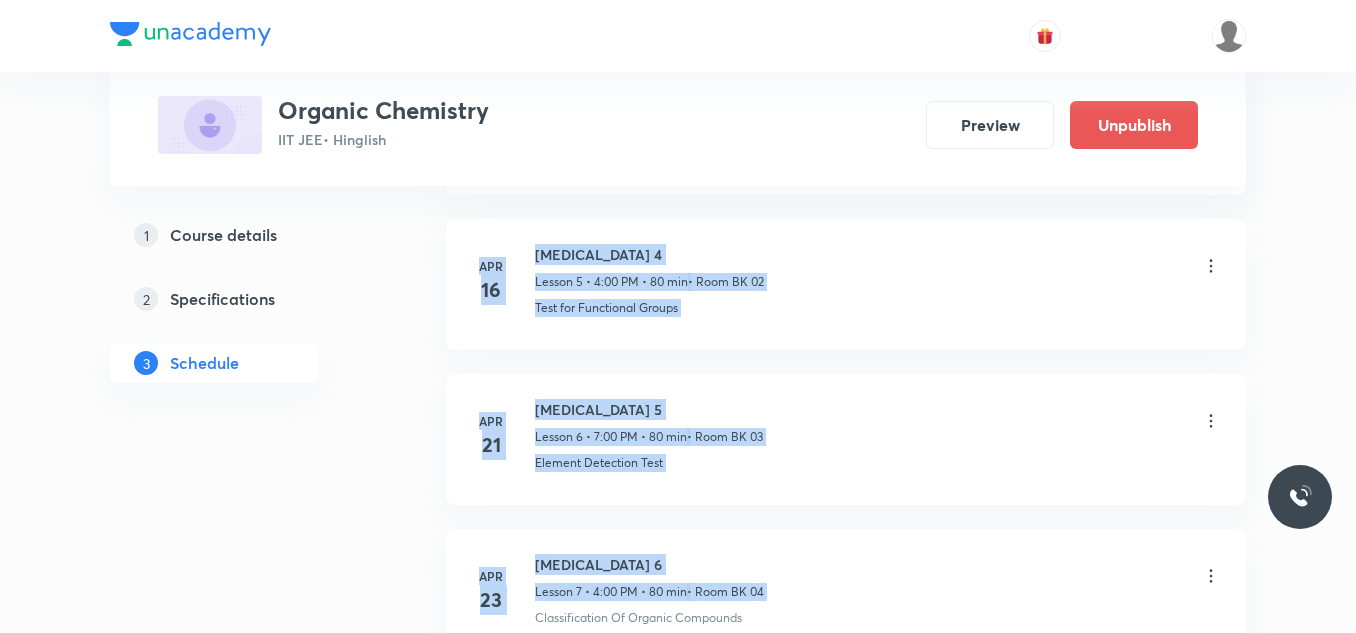 drag, startPoint x: 1355, startPoint y: 185, endPoint x: 1365, endPoint y: 589, distance: 404.12375 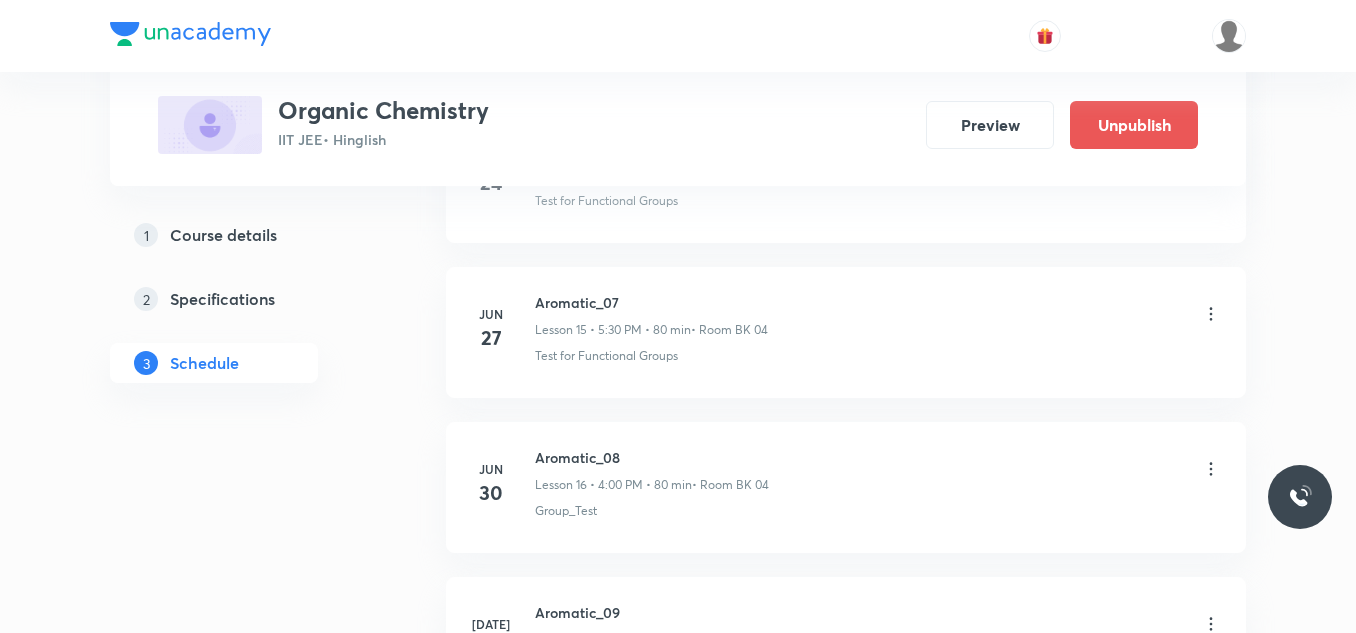 scroll, scrollTop: 2996, scrollLeft: 0, axis: vertical 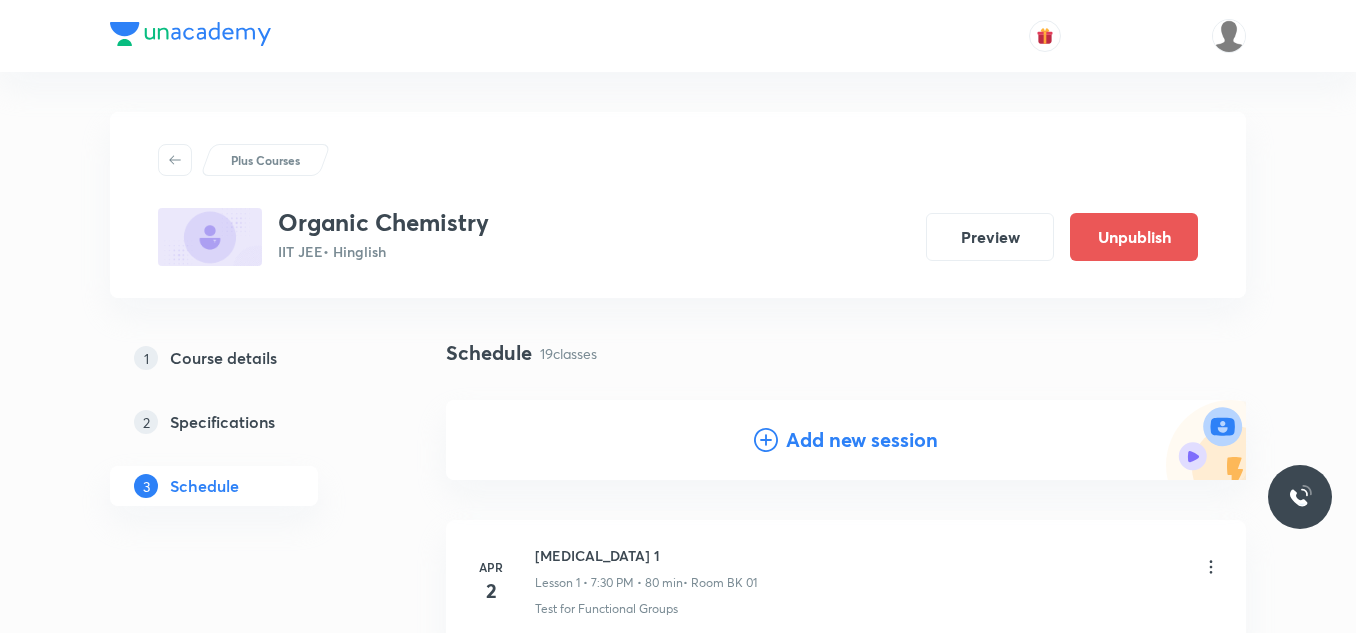 click on "Apr 2 Hydrocarbons 1 Lesson 1 • 7:30 PM • 80 min  • Room BK 01 Test for Functional Groups" at bounding box center [846, 585] 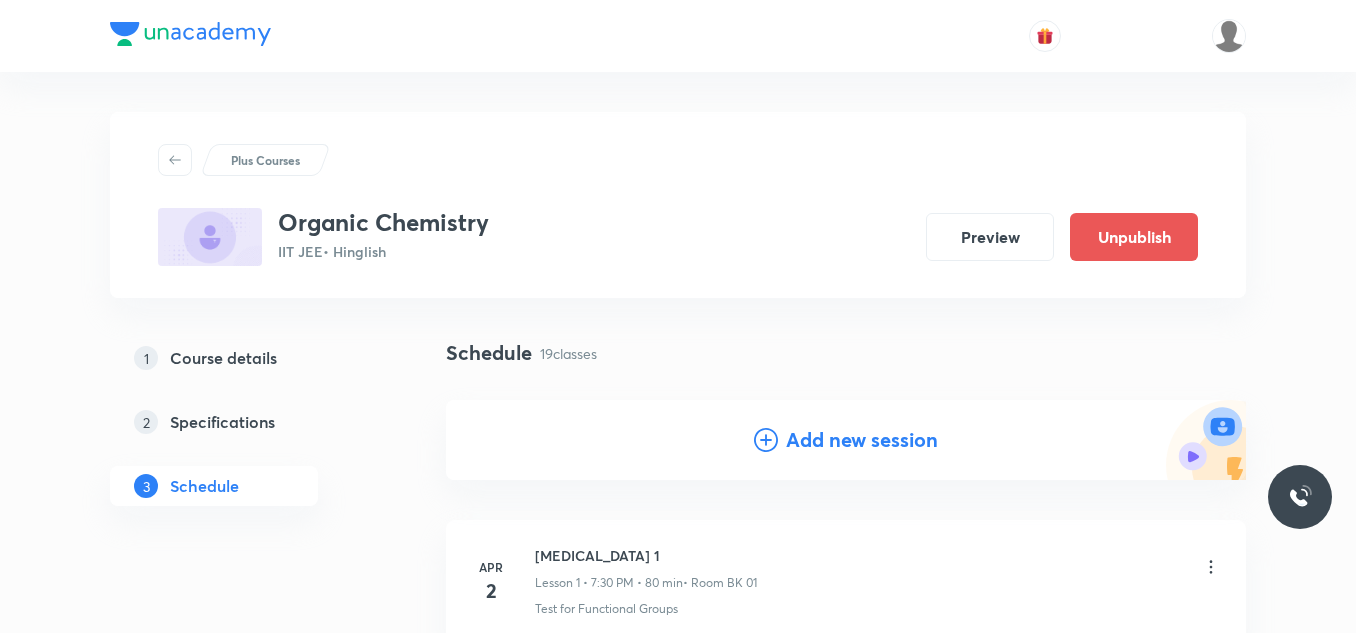 drag, startPoint x: 912, startPoint y: 118, endPoint x: 637, endPoint y: 329, distance: 346.62082 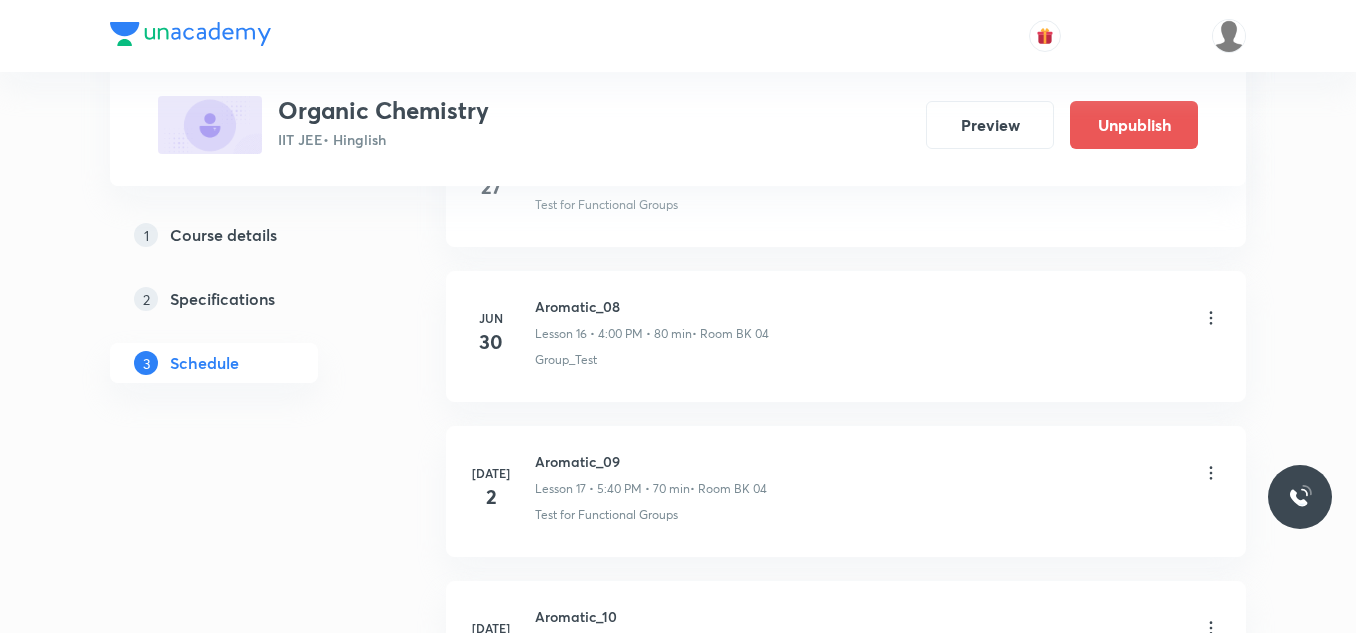 scroll, scrollTop: 2996, scrollLeft: 0, axis: vertical 